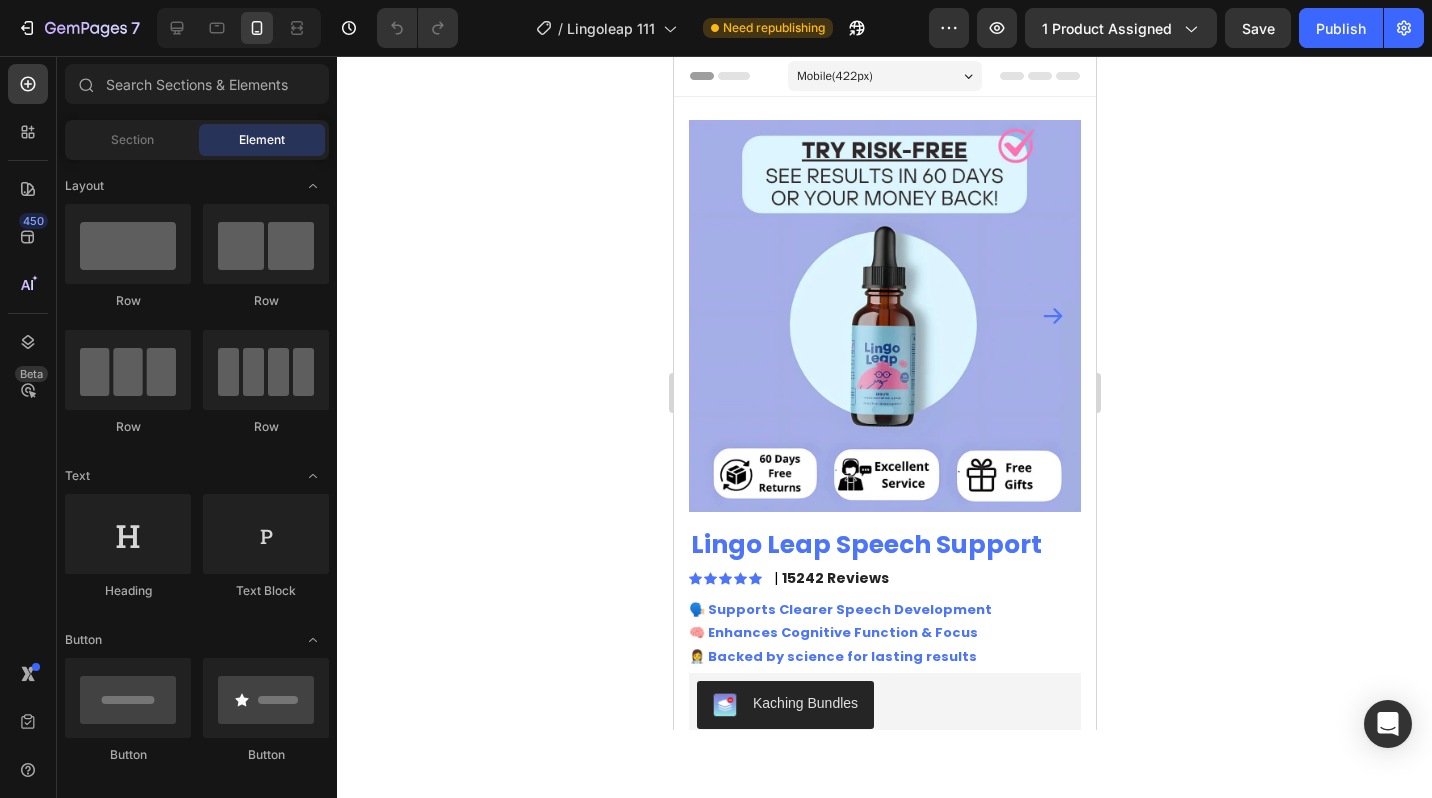 scroll, scrollTop: 0, scrollLeft: 0, axis: both 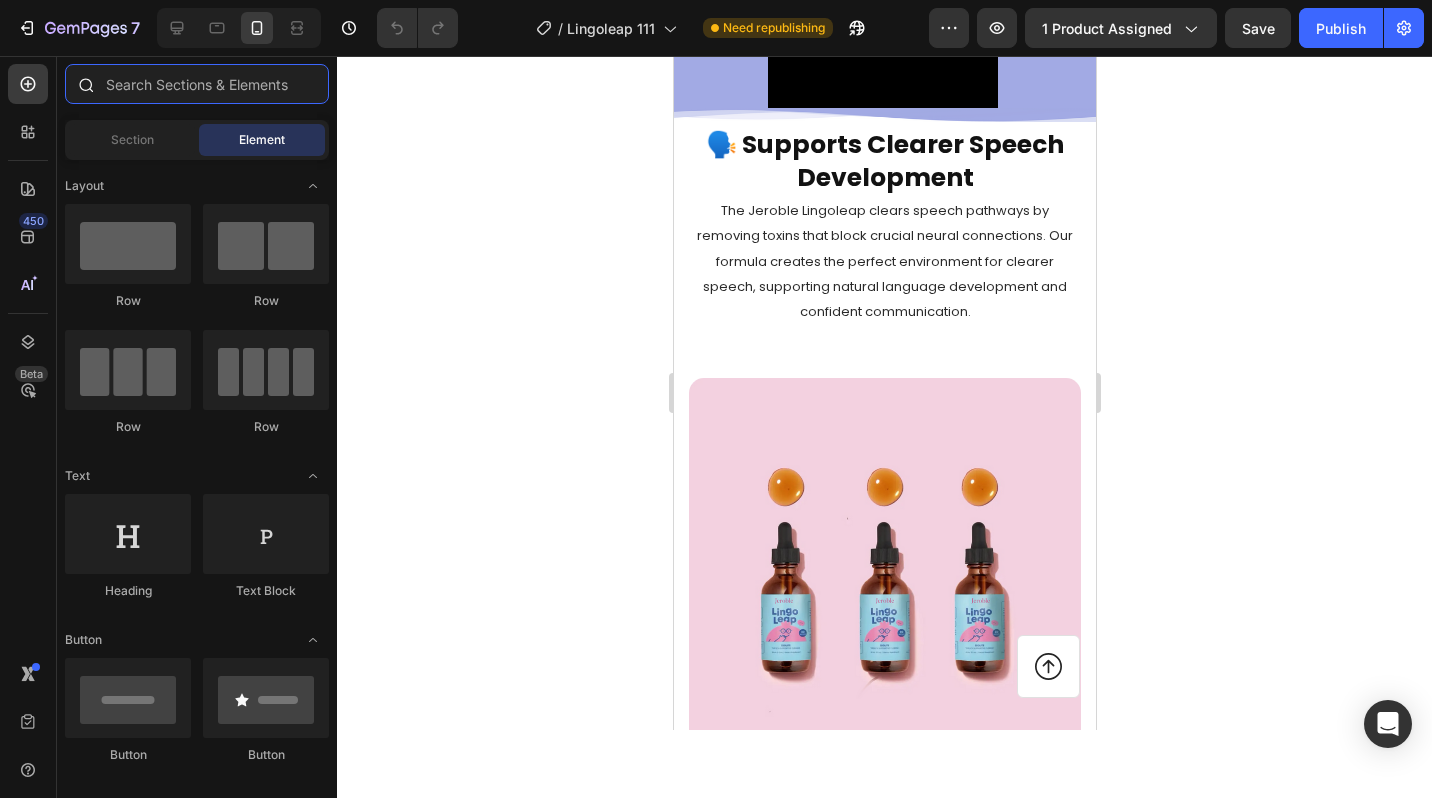 click at bounding box center (197, 84) 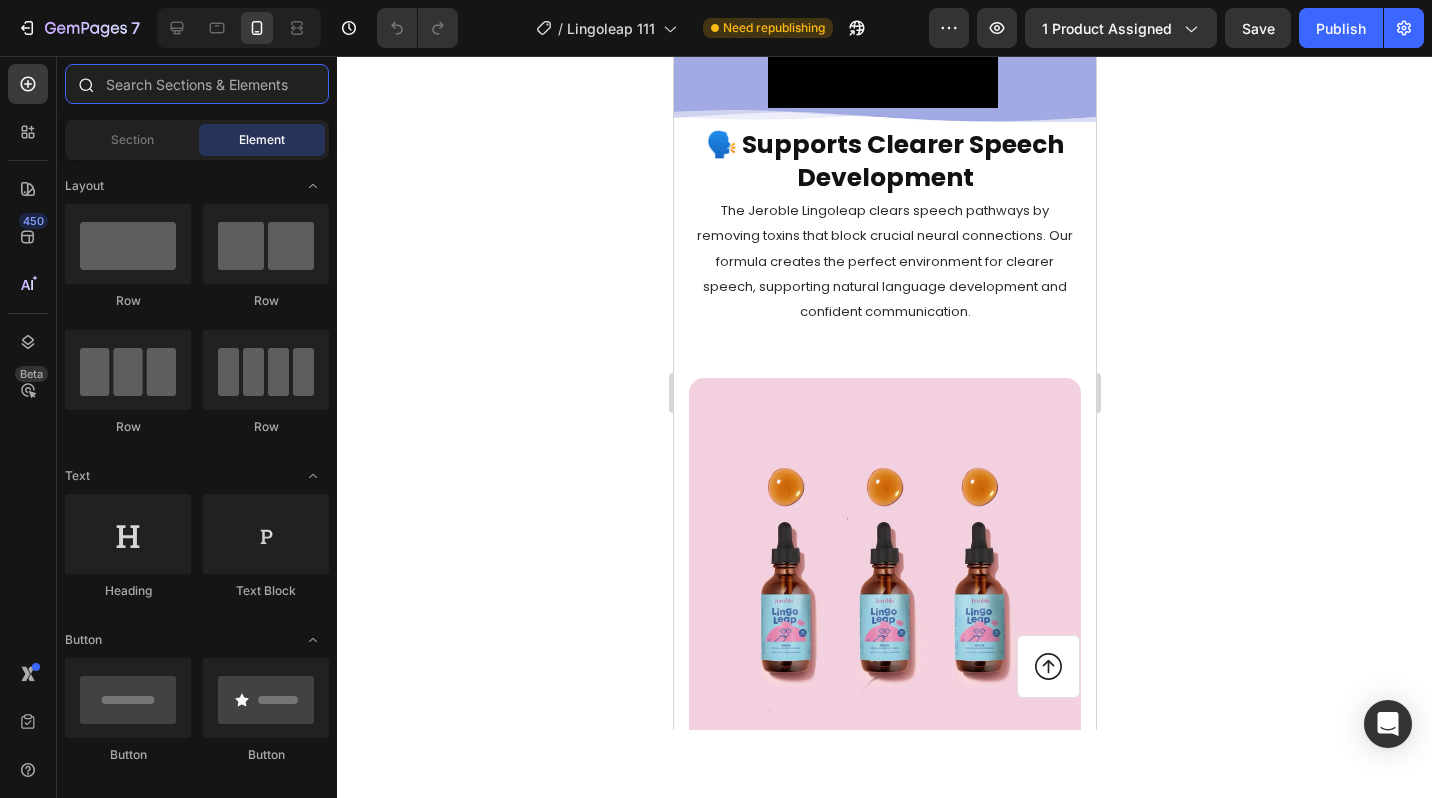click at bounding box center [197, 84] 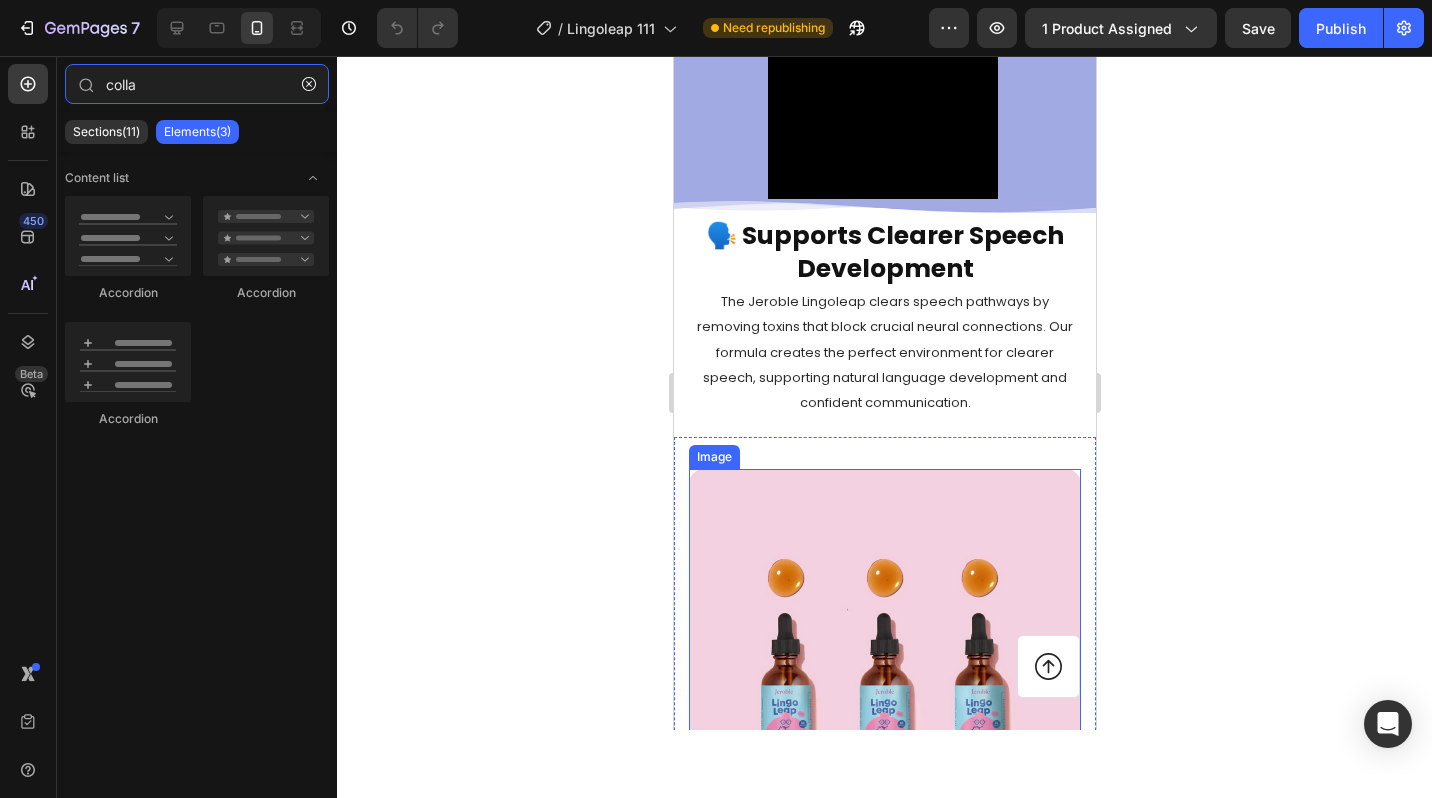 scroll, scrollTop: 1028, scrollLeft: 0, axis: vertical 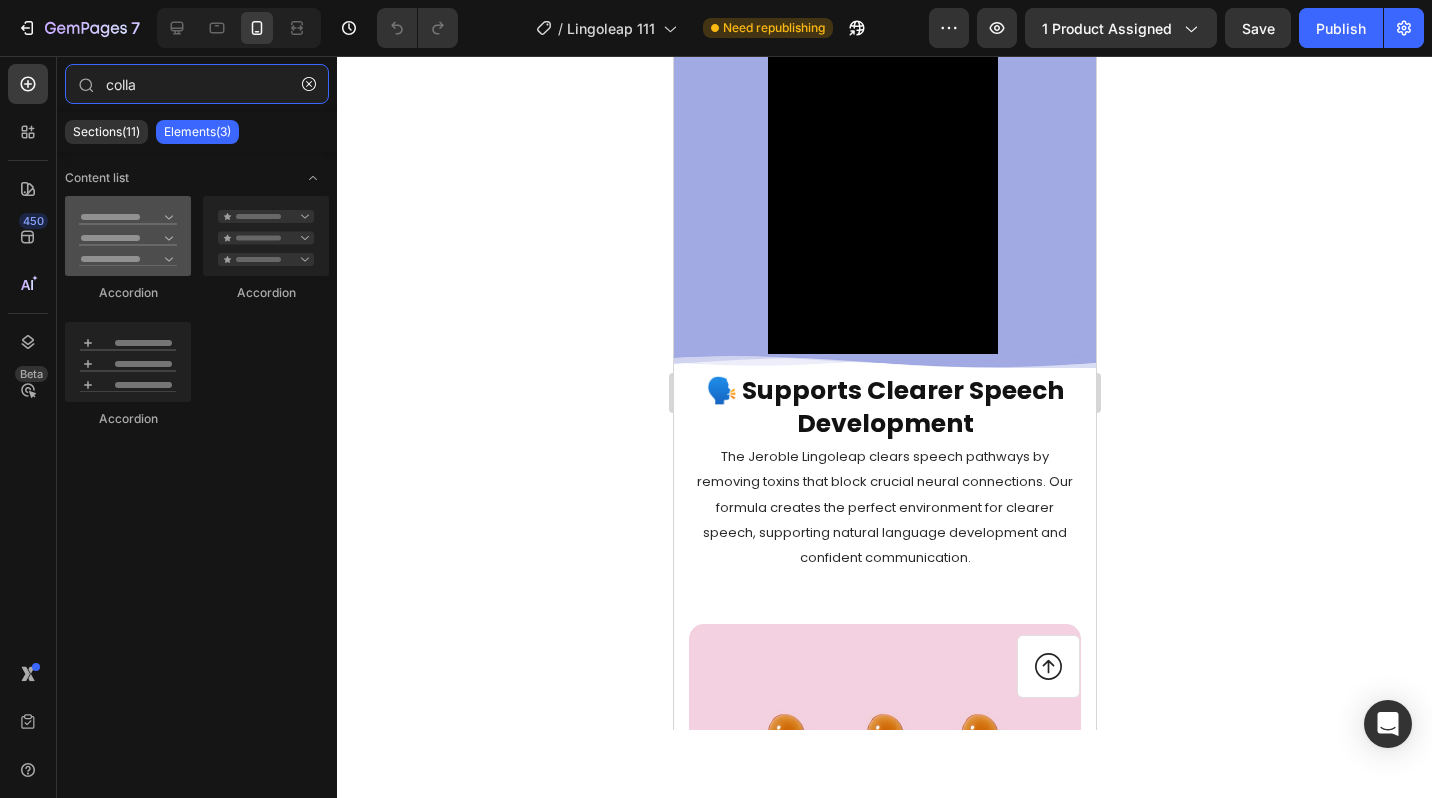 type on "colla" 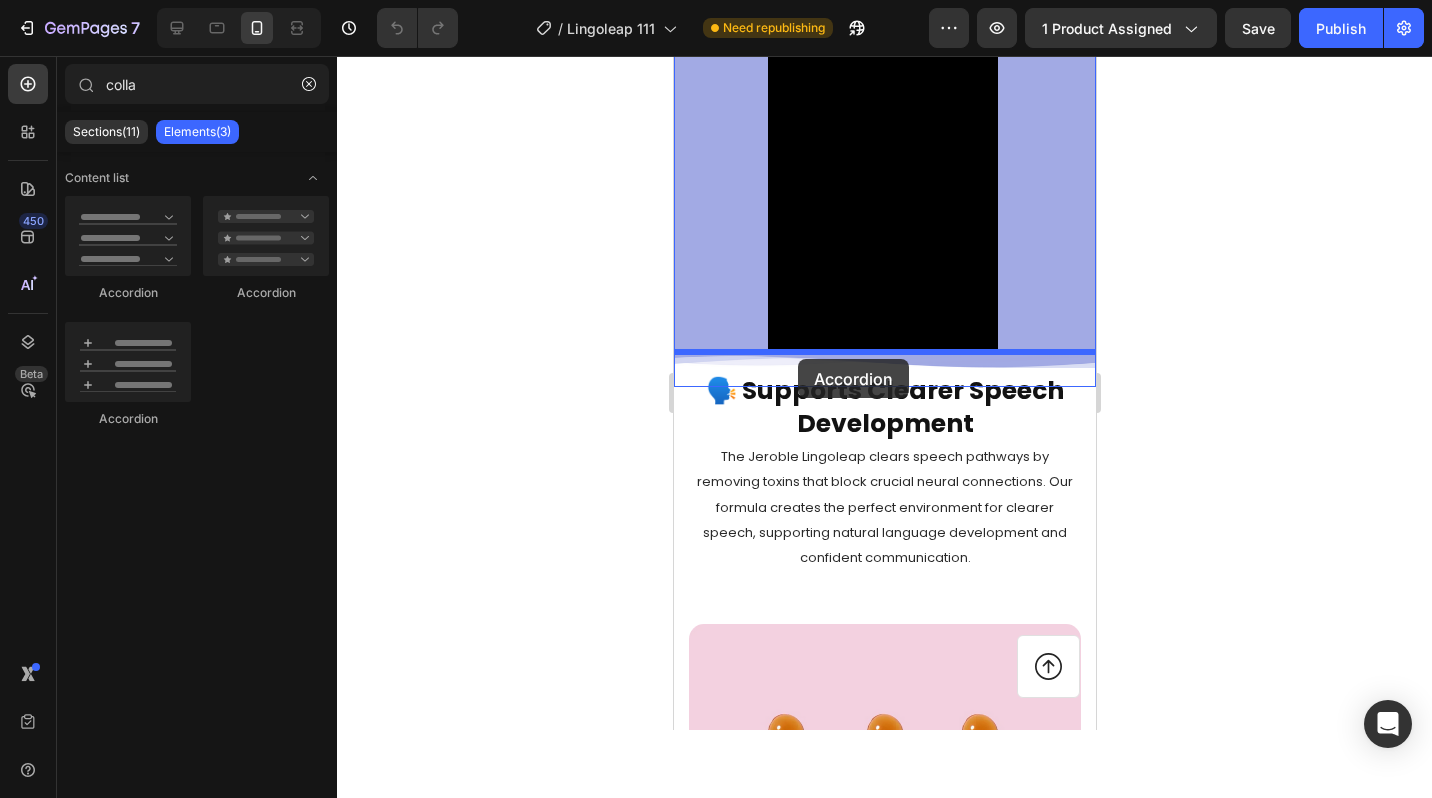 drag, startPoint x: 821, startPoint y: 283, endPoint x: 796, endPoint y: 359, distance: 80.00625 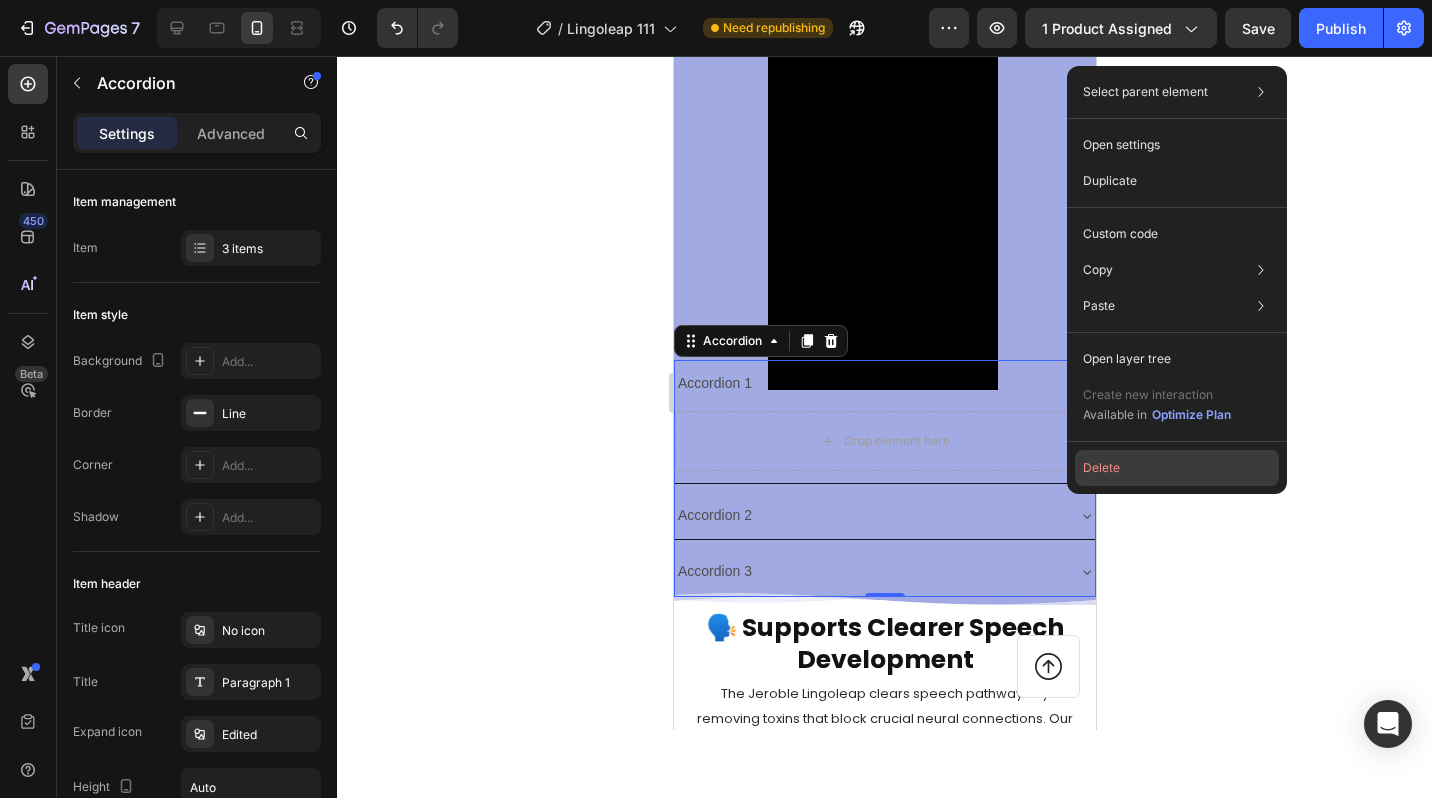 click on "Delete" 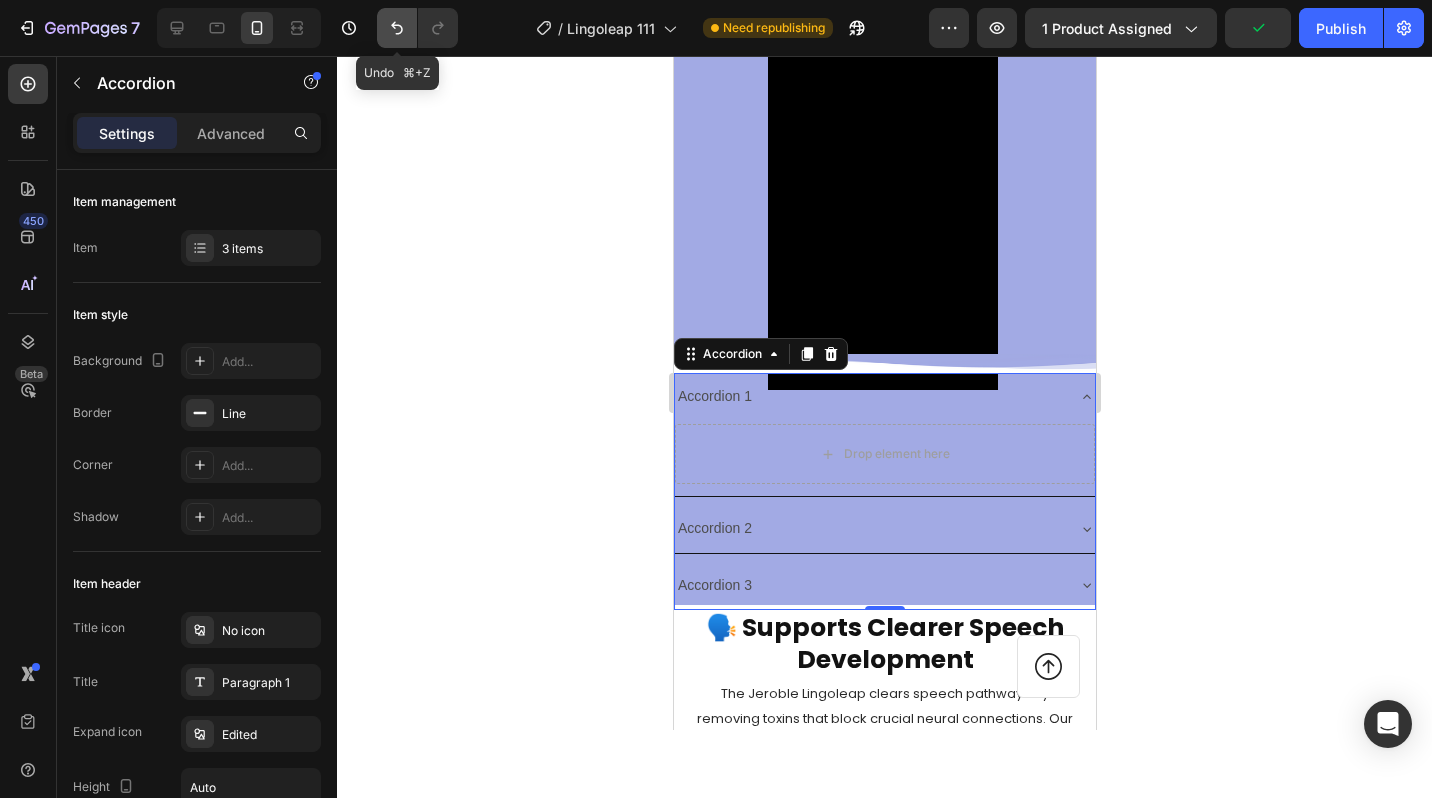 click 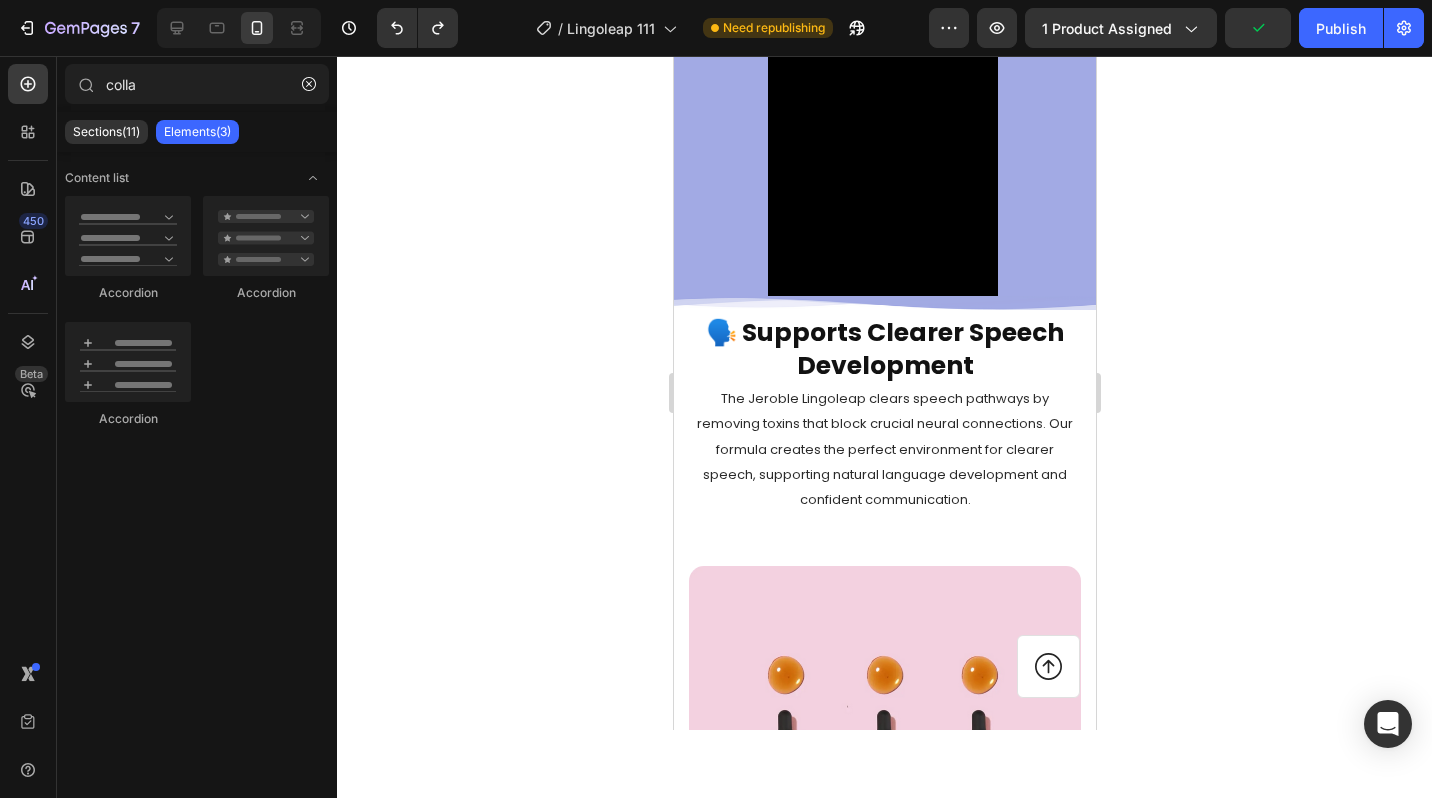 scroll, scrollTop: 1100, scrollLeft: 0, axis: vertical 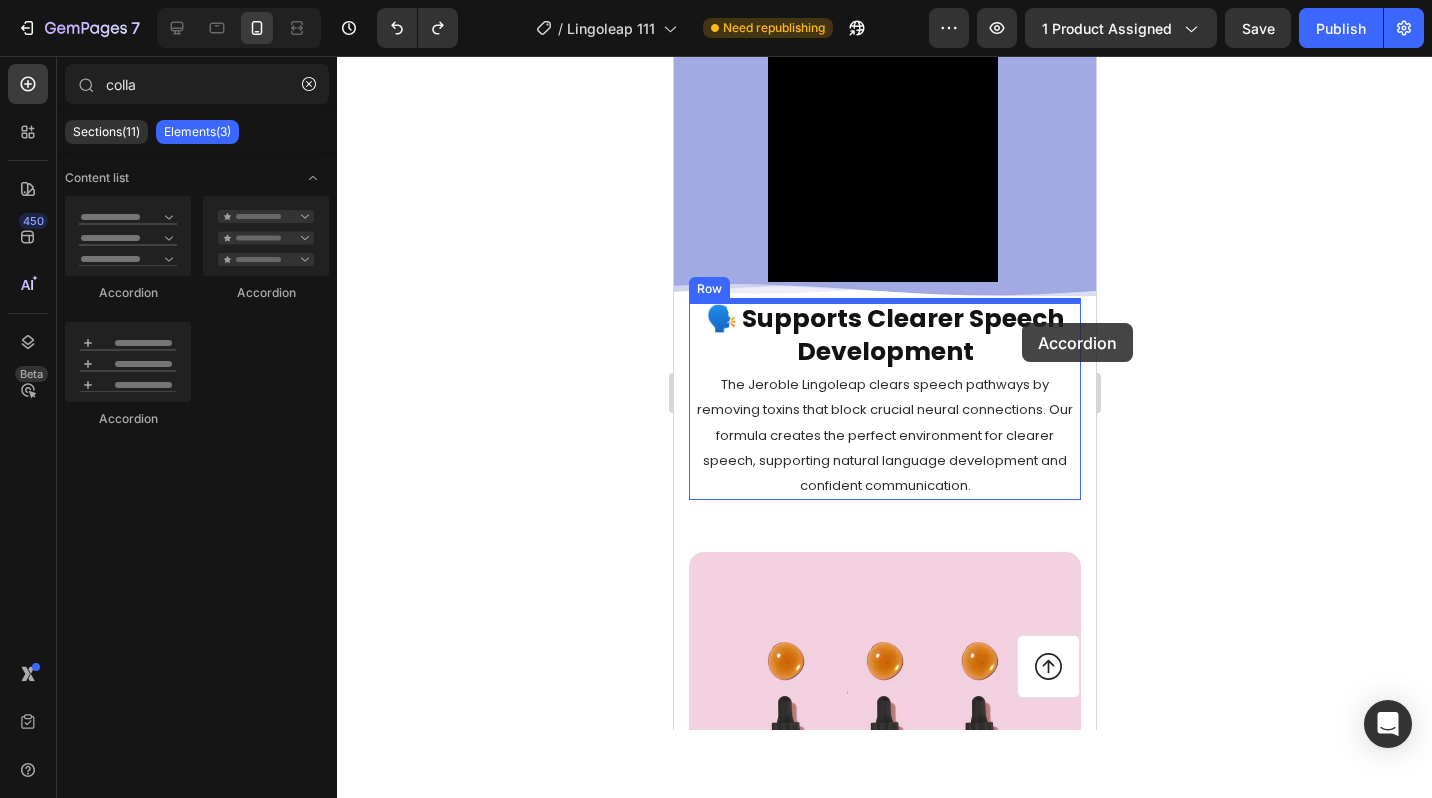 drag, startPoint x: 831, startPoint y: 287, endPoint x: 1020, endPoint y: 325, distance: 192.78226 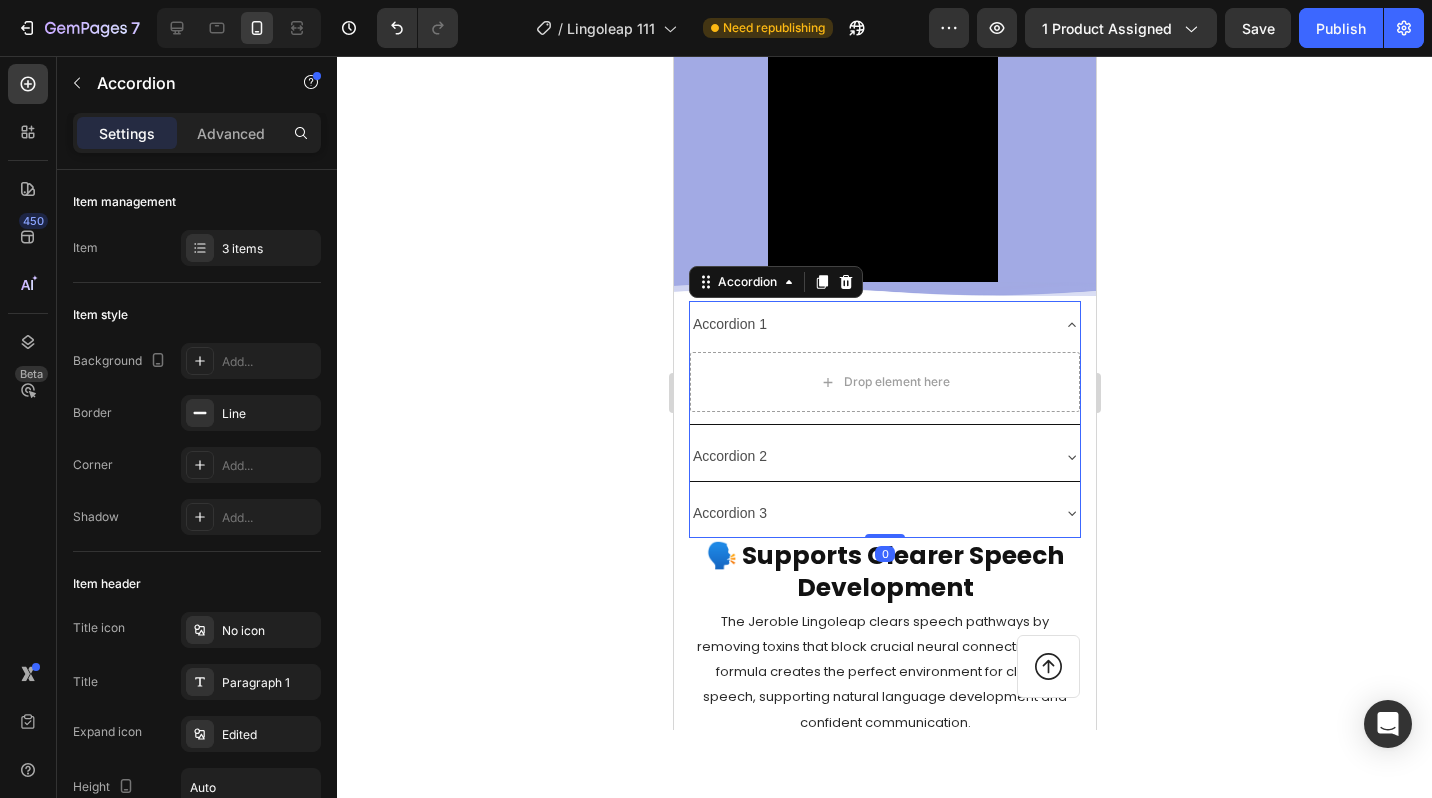 click on "Accordion 1" at bounding box center (868, 324) 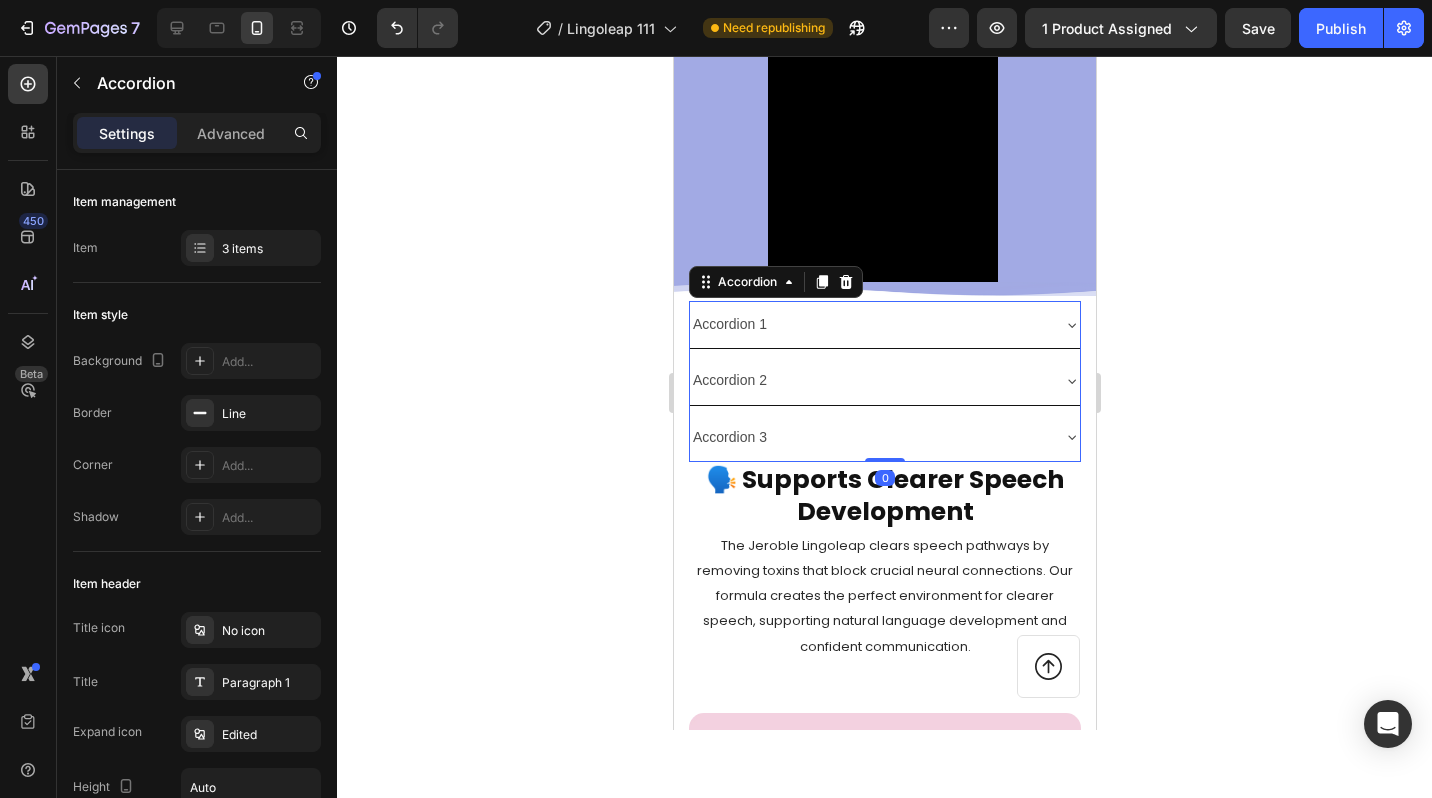 click on "Accordion 1" at bounding box center [868, 324] 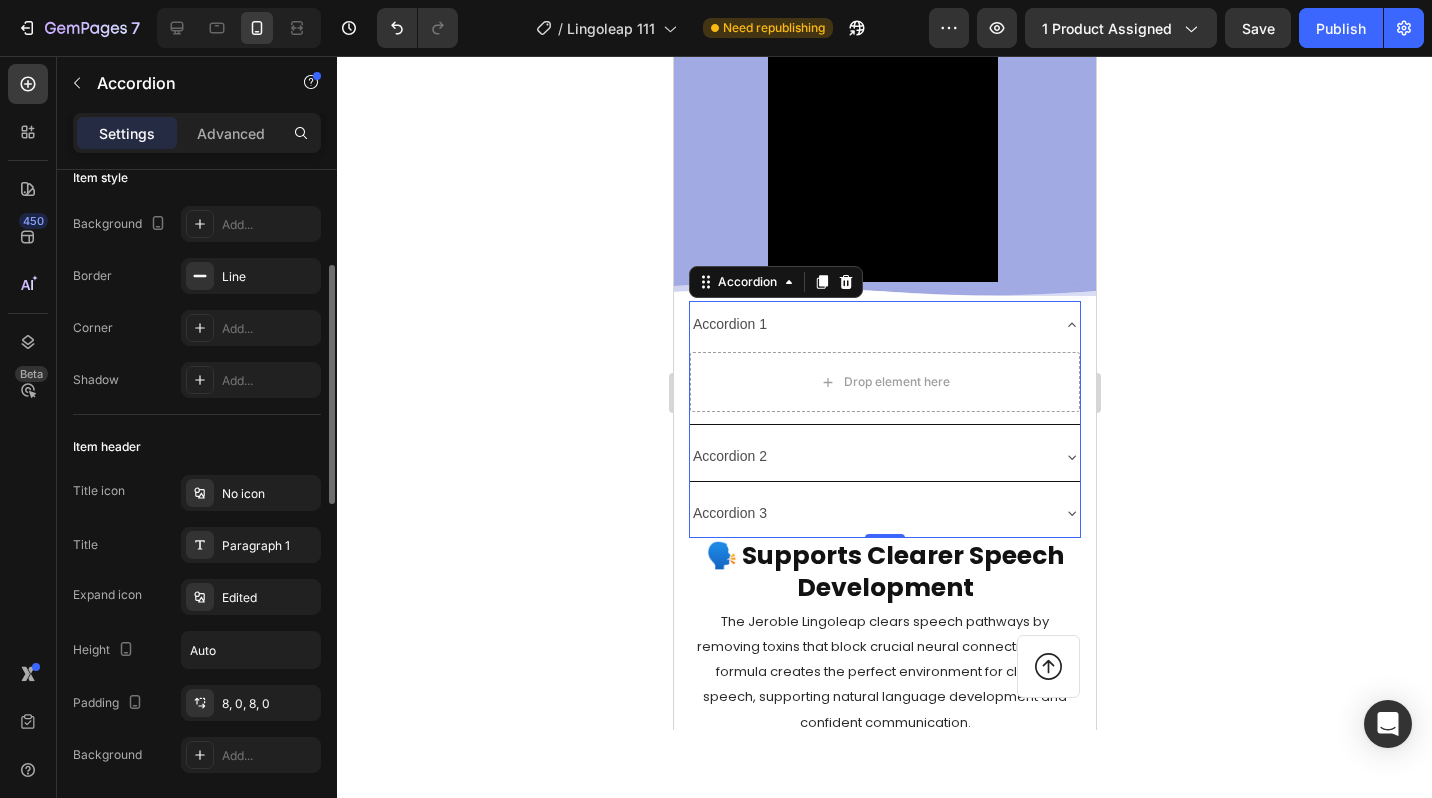 scroll, scrollTop: 178, scrollLeft: 0, axis: vertical 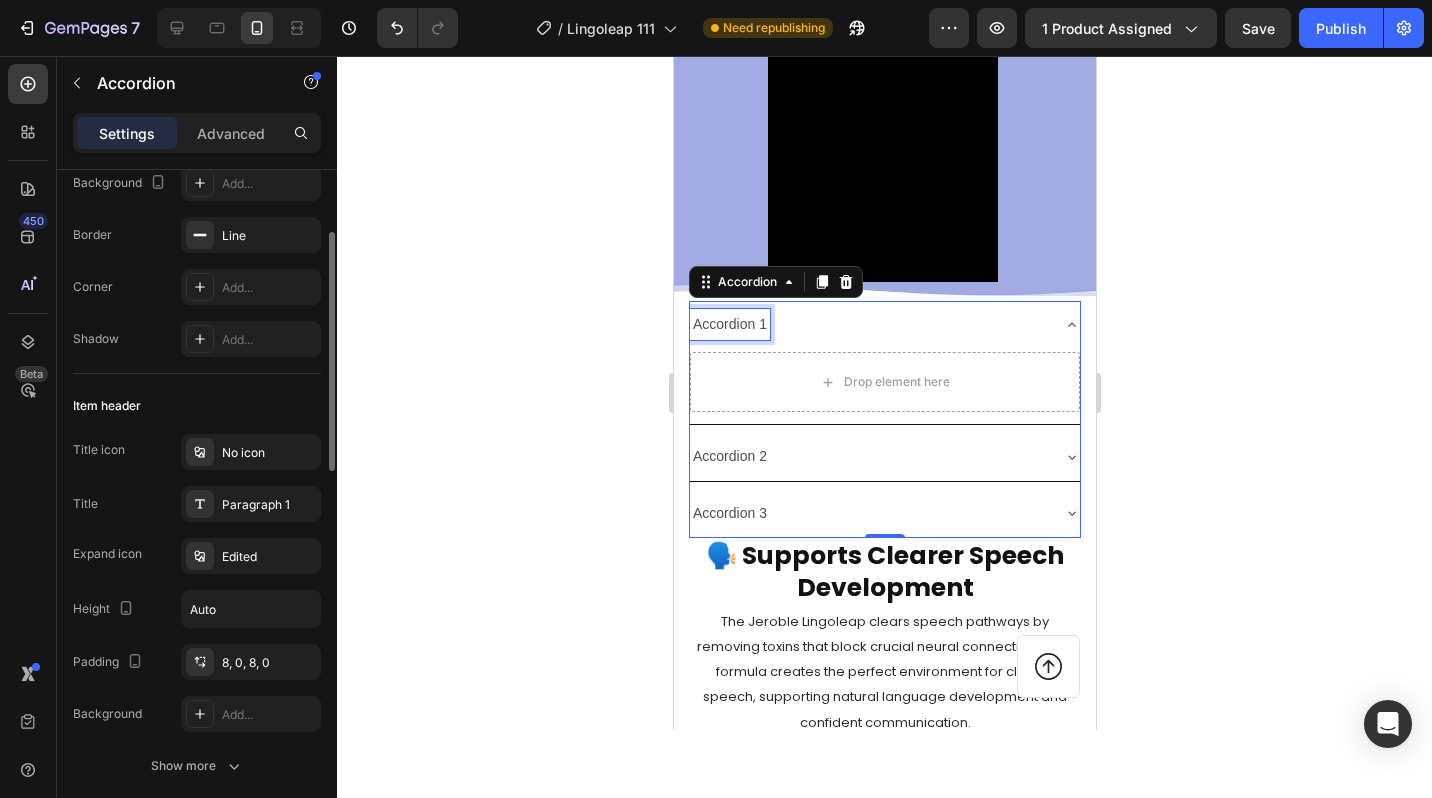 click on "Accordion 1" at bounding box center [729, 324] 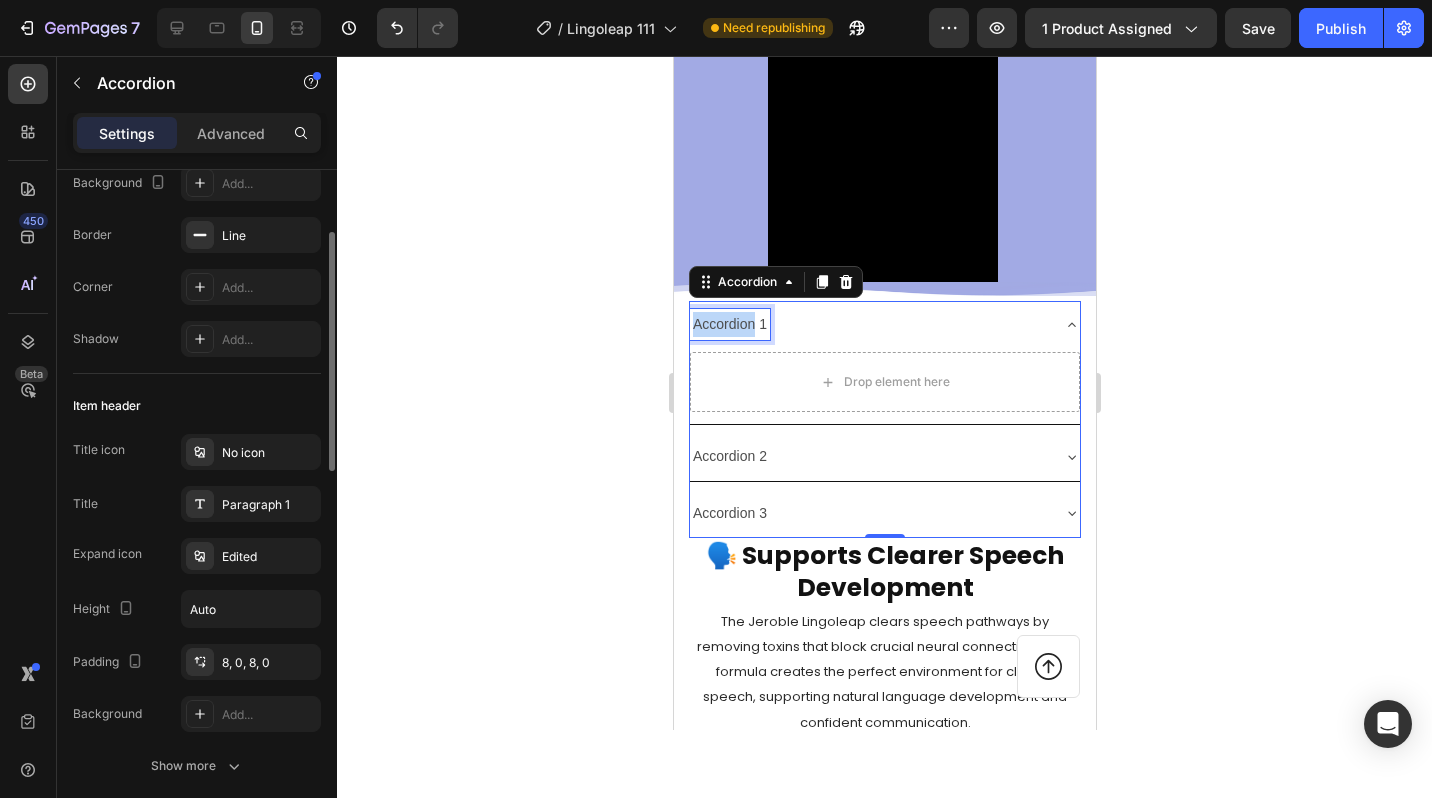 click on "Accordion 1" at bounding box center [729, 324] 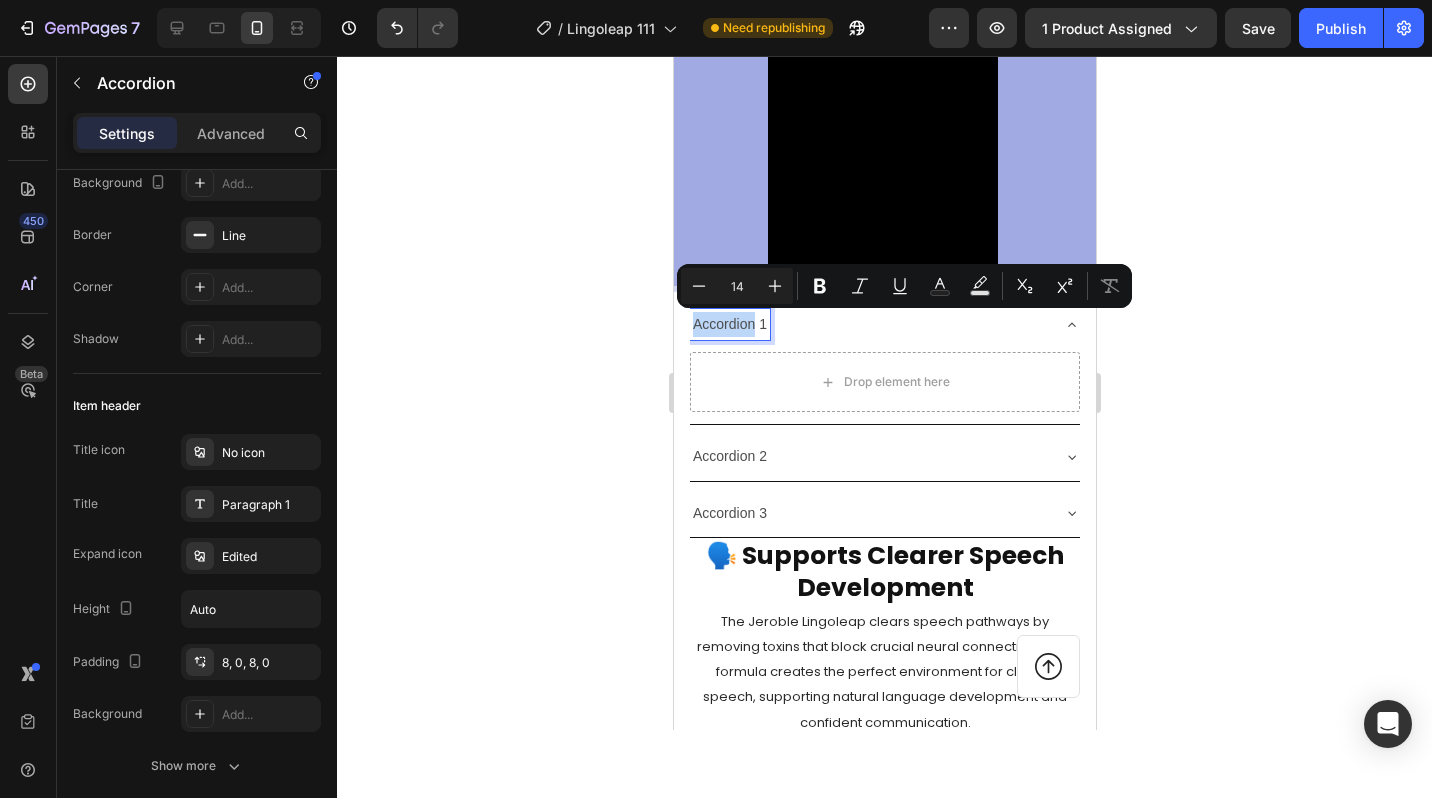 click on "Accordion 1" at bounding box center (729, 324) 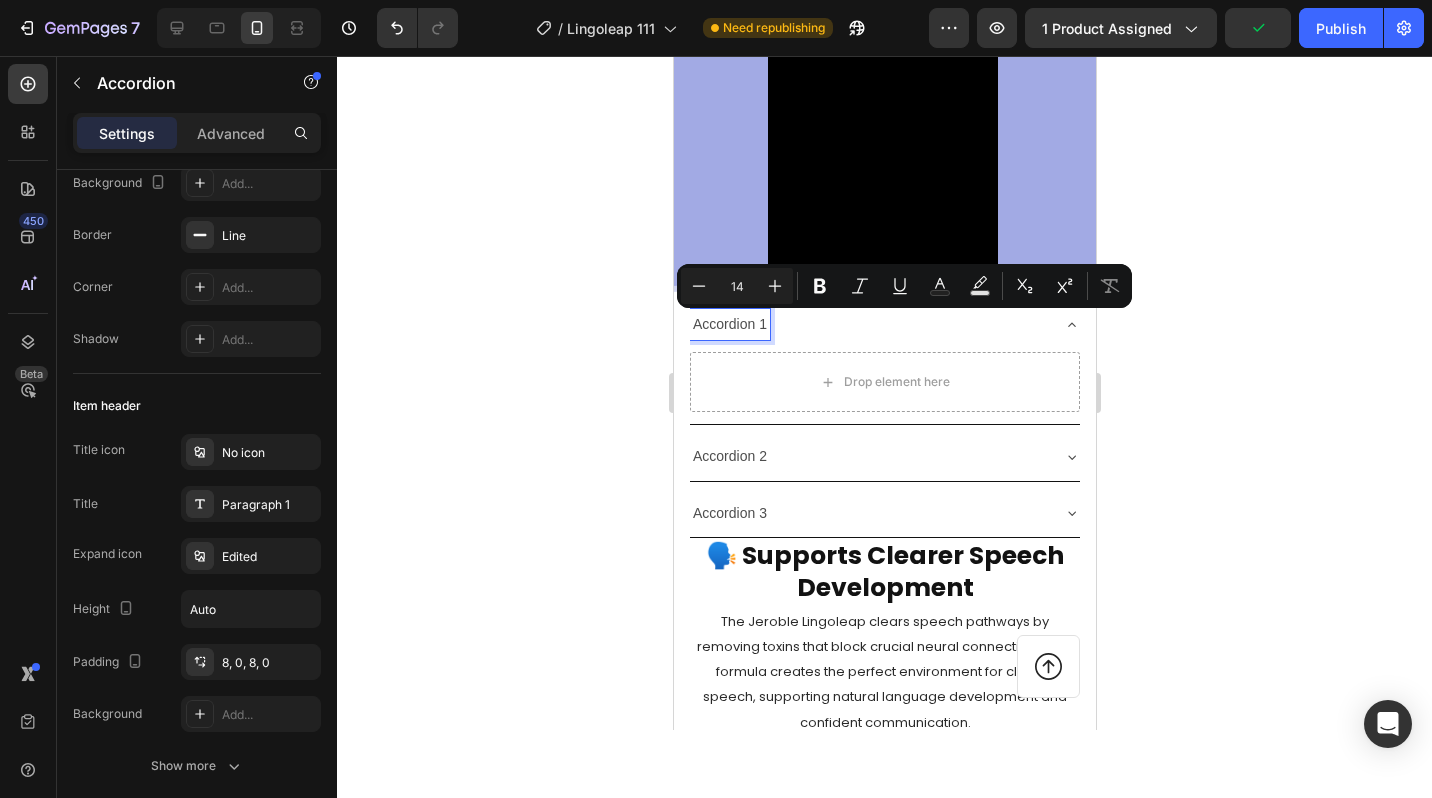 click on "Accordion 1" at bounding box center [729, 324] 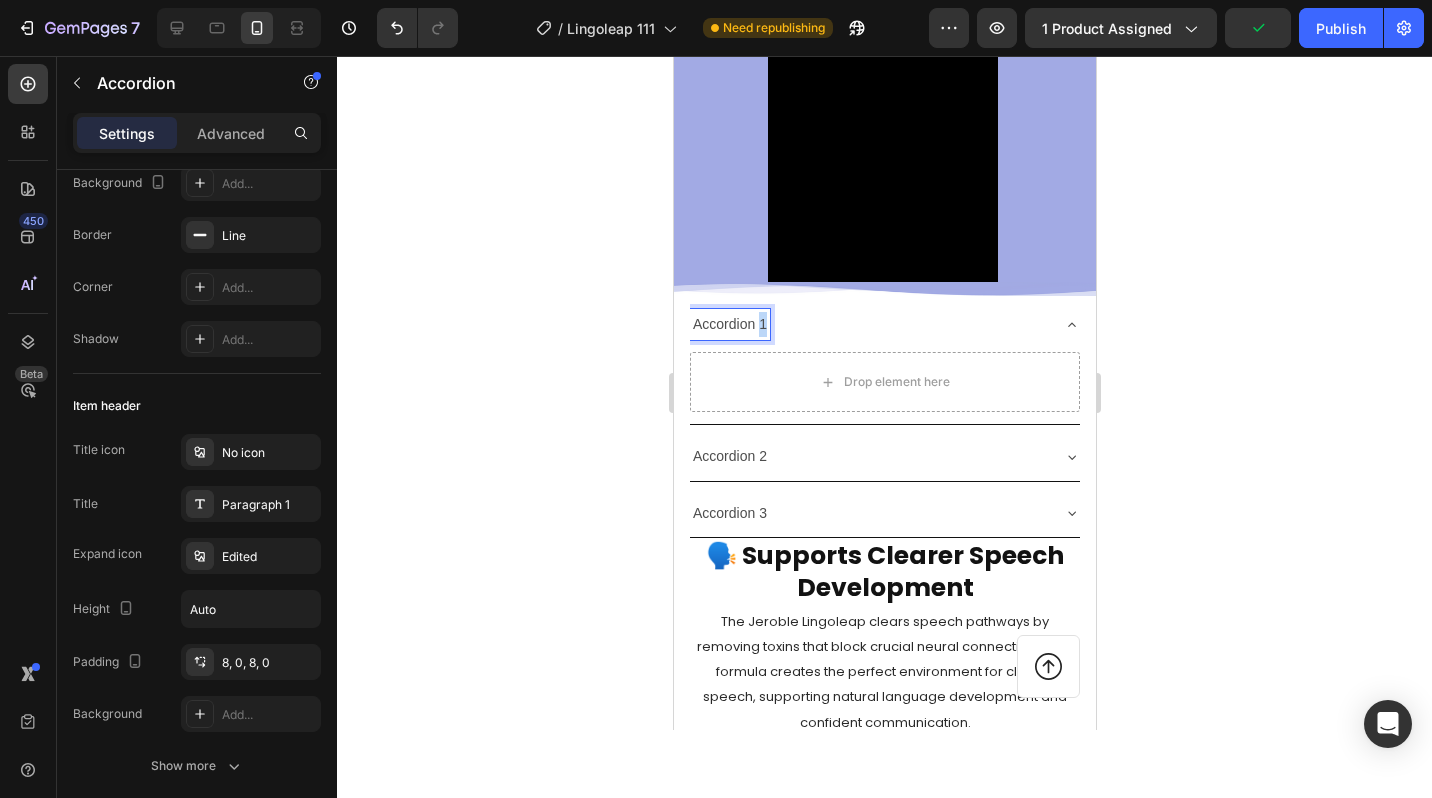 click on "Accordion 1" at bounding box center [729, 324] 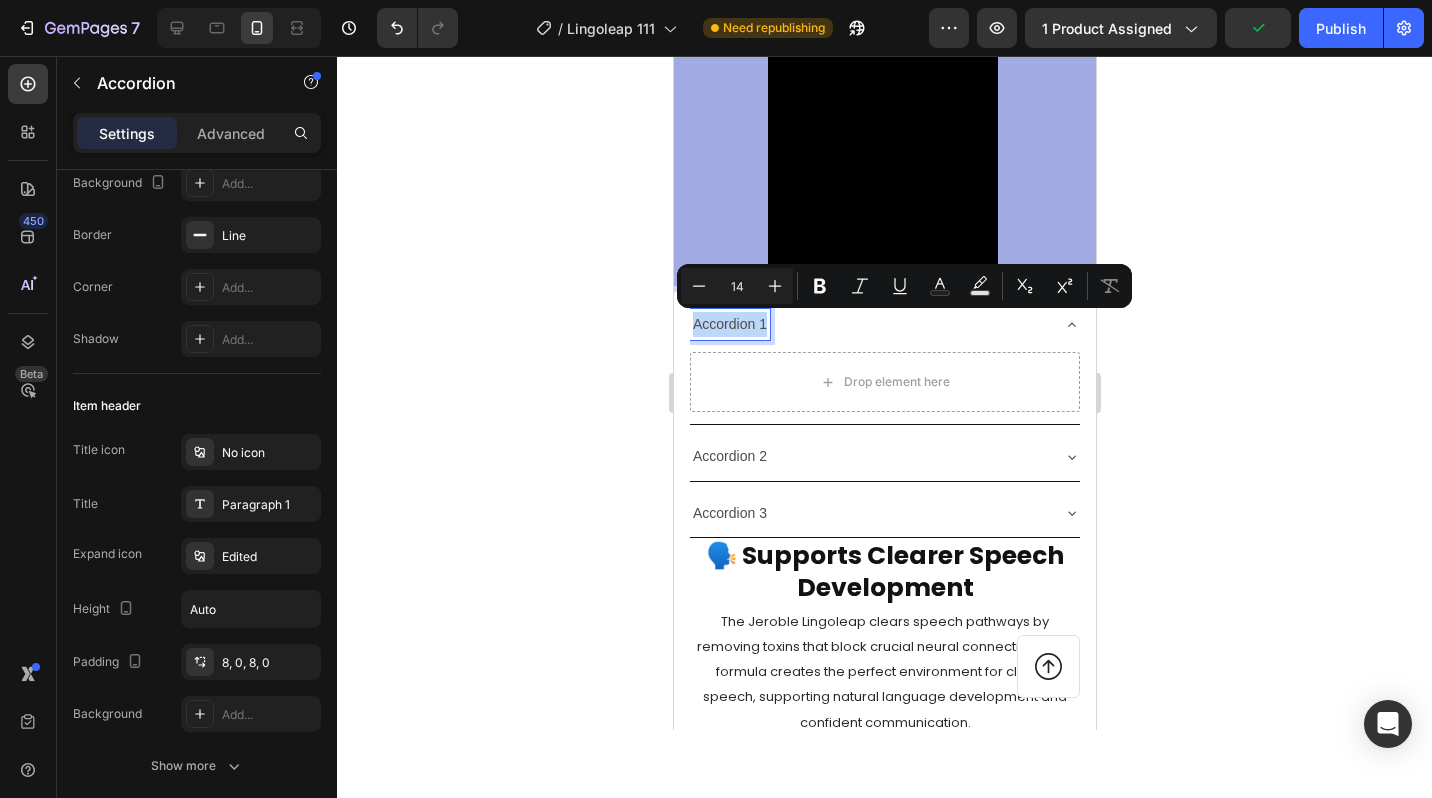 click on "Accordion 1" at bounding box center [729, 324] 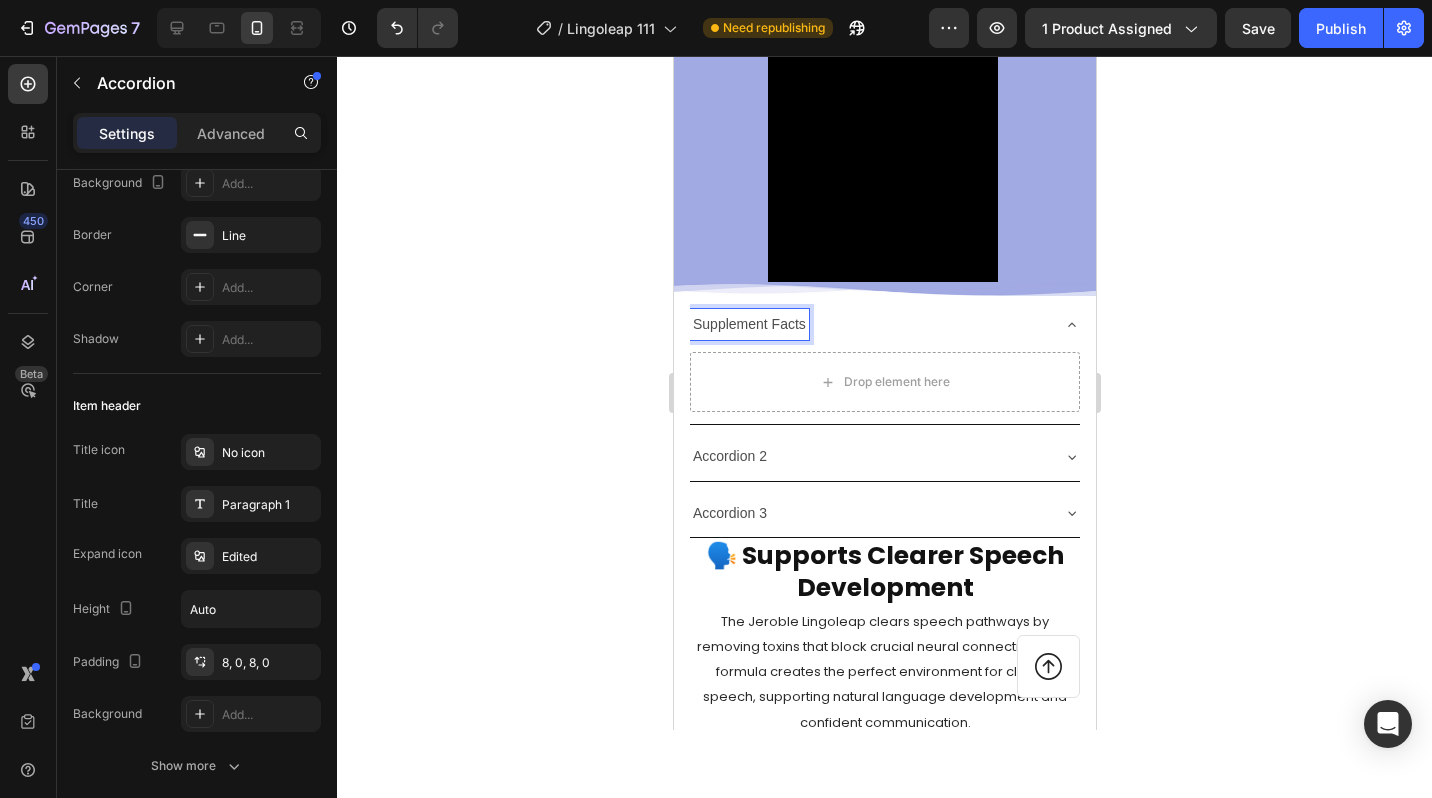 click on "Supplement Facts" at bounding box center [748, 324] 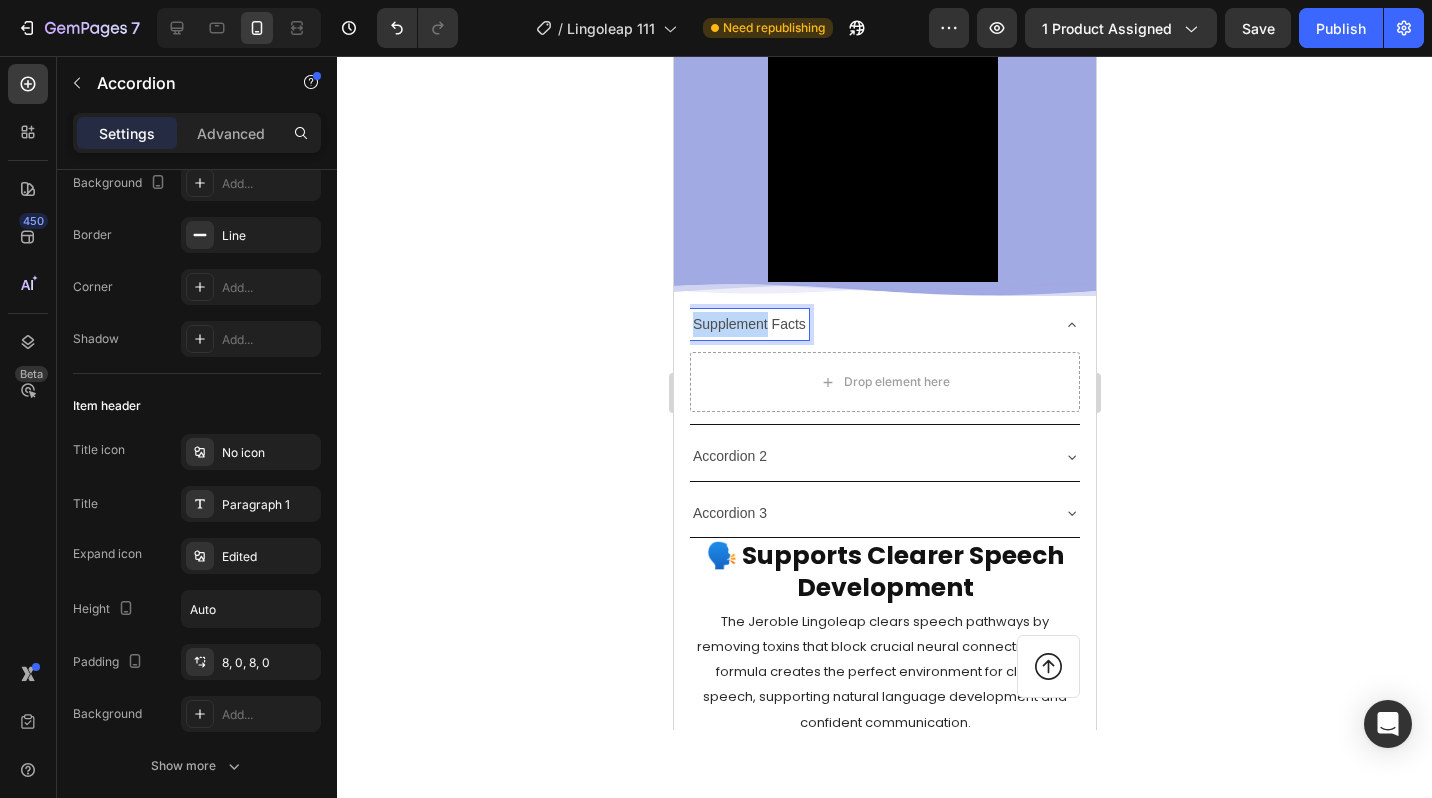 click on "Supplement Facts" at bounding box center [748, 324] 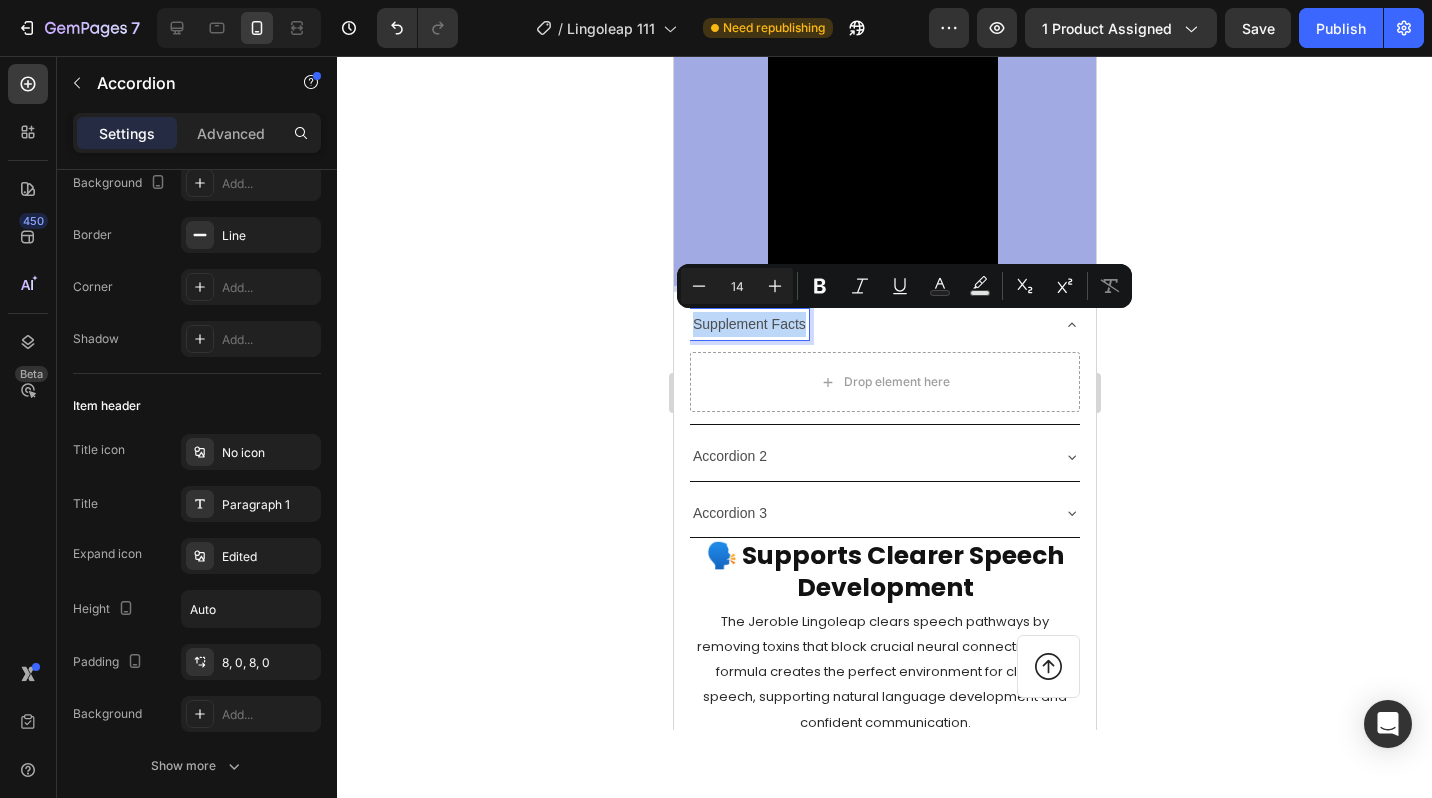 click on "Supplement Facts" at bounding box center (748, 324) 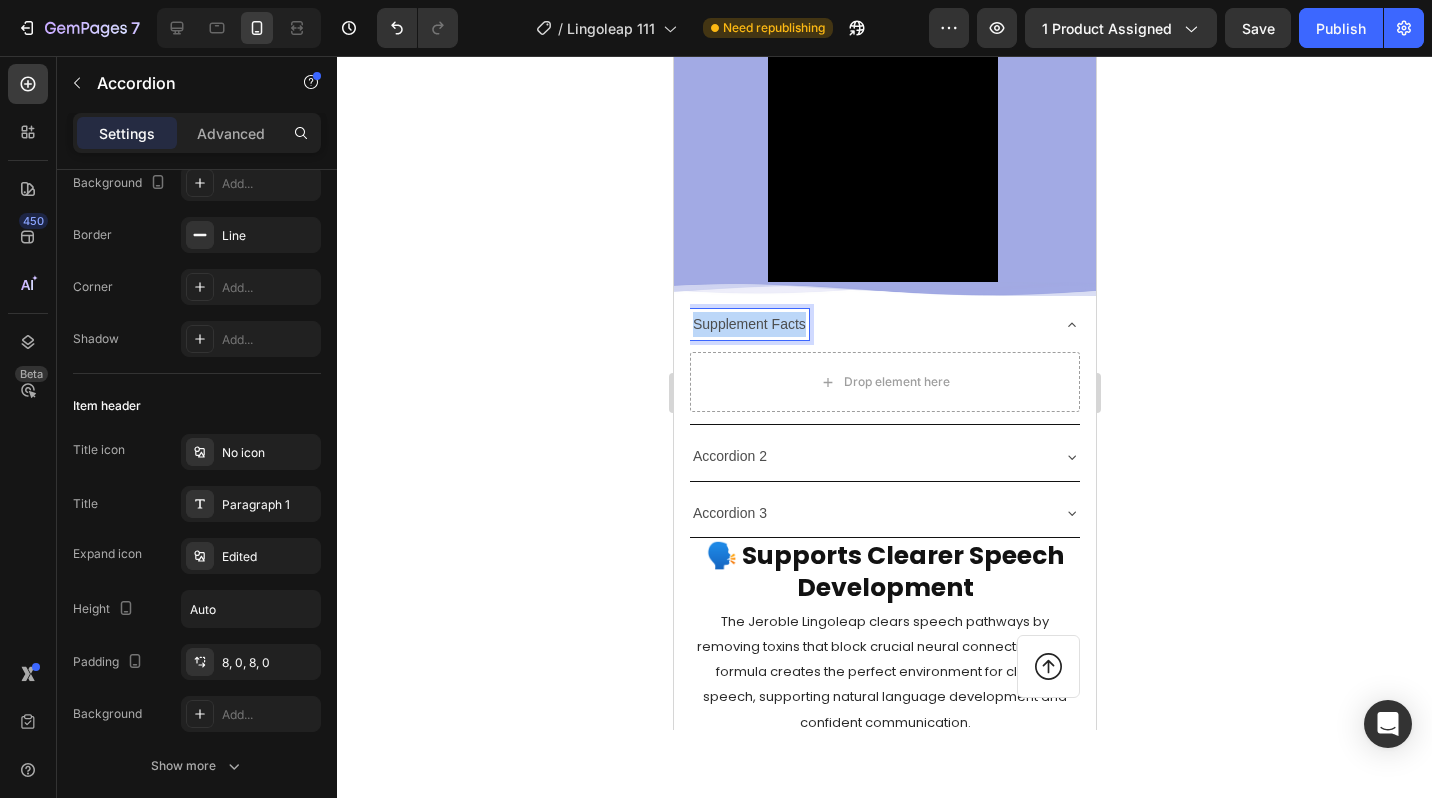 click on "Supplement Facts" at bounding box center (748, 324) 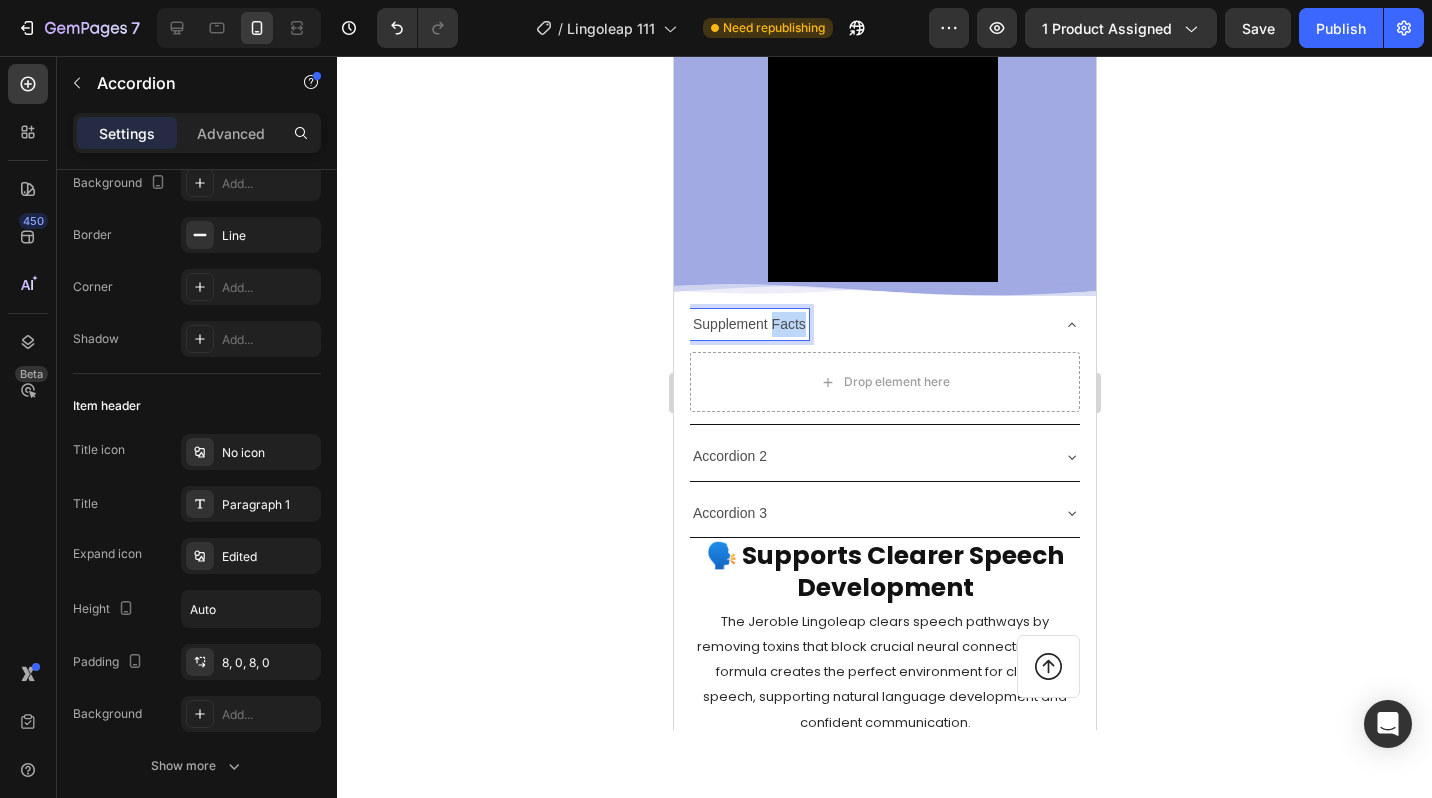 click on "Supplement Facts" at bounding box center (748, 324) 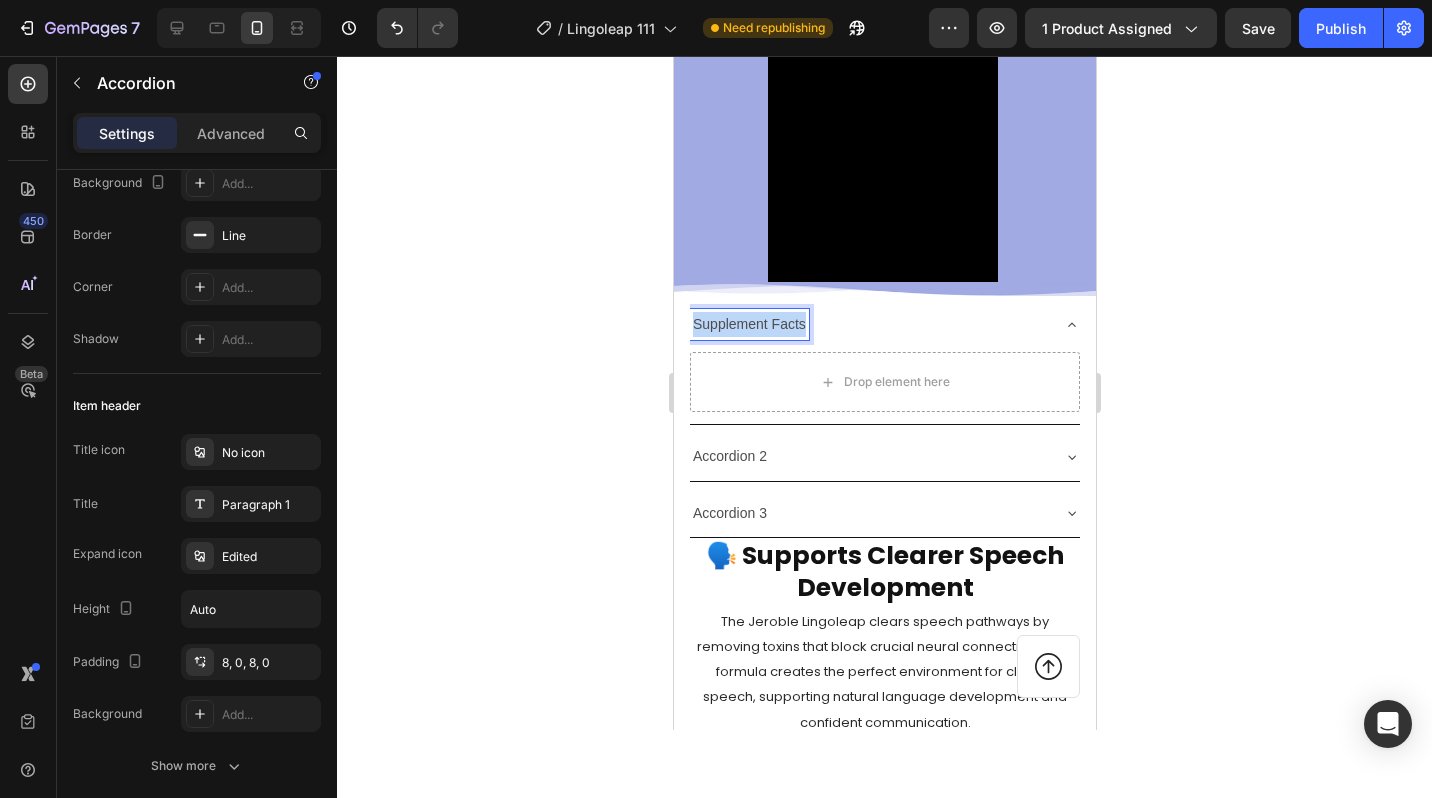 click on "Supplement Facts" at bounding box center [748, 324] 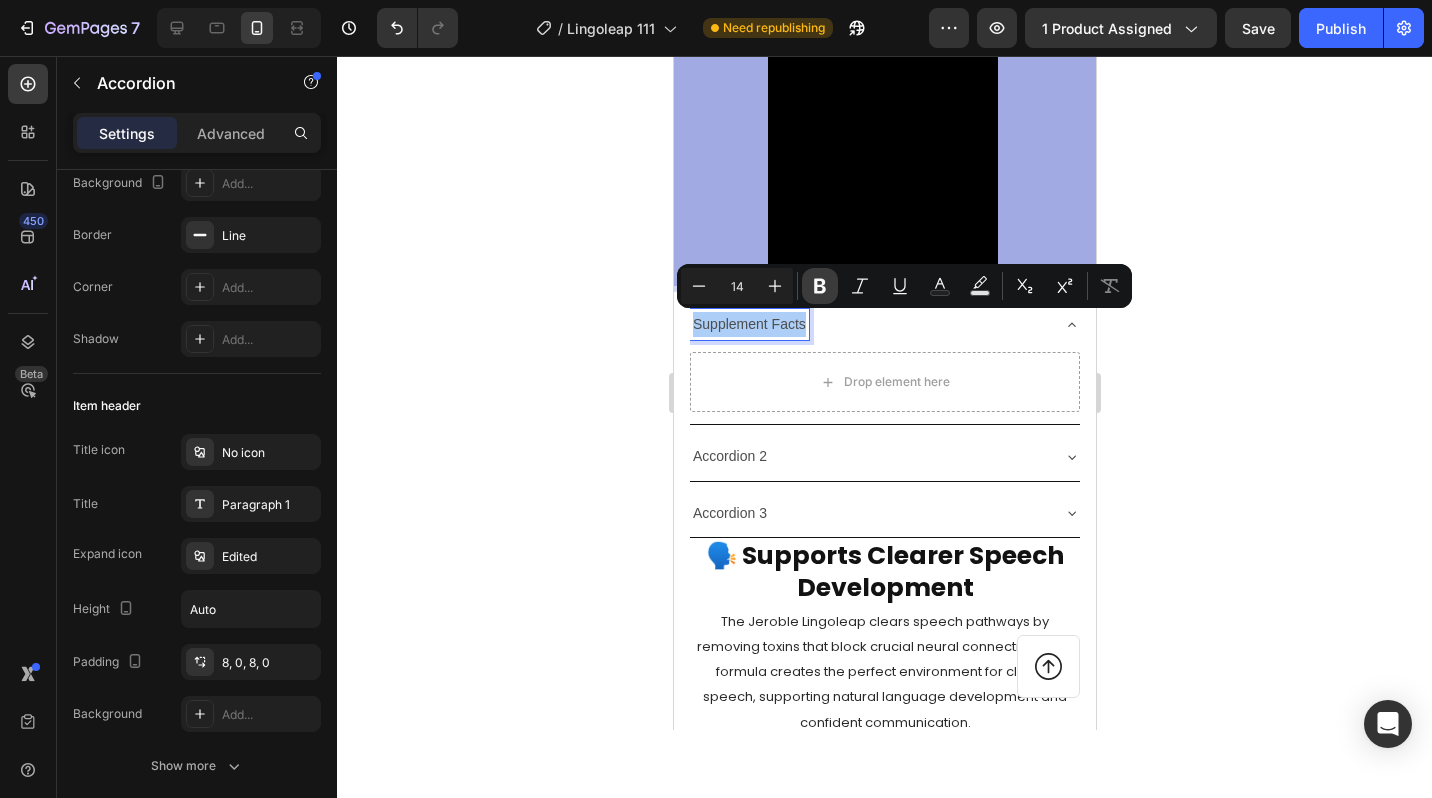 click on "Bold" at bounding box center (820, 286) 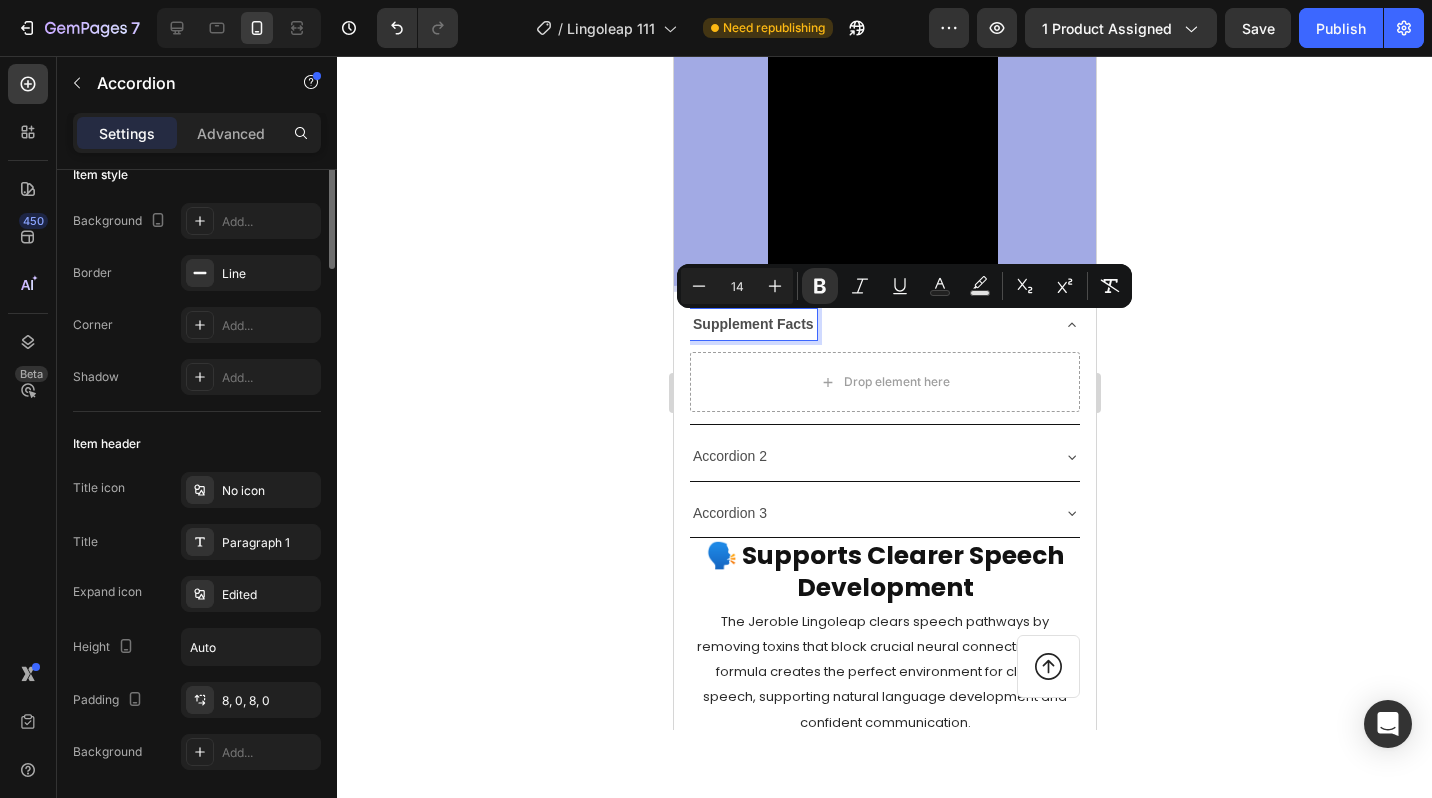 scroll, scrollTop: 0, scrollLeft: 0, axis: both 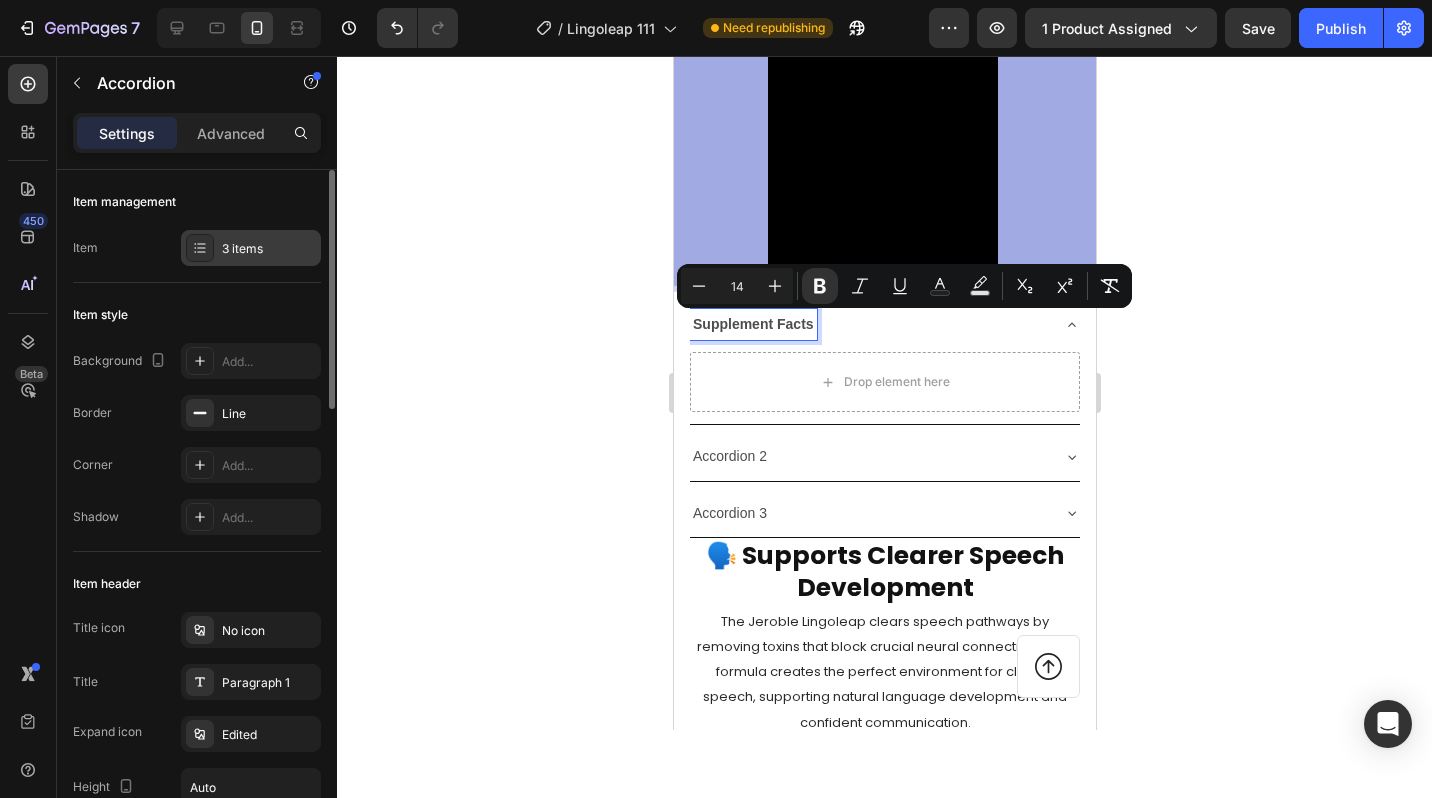 click on "3 items" at bounding box center [251, 248] 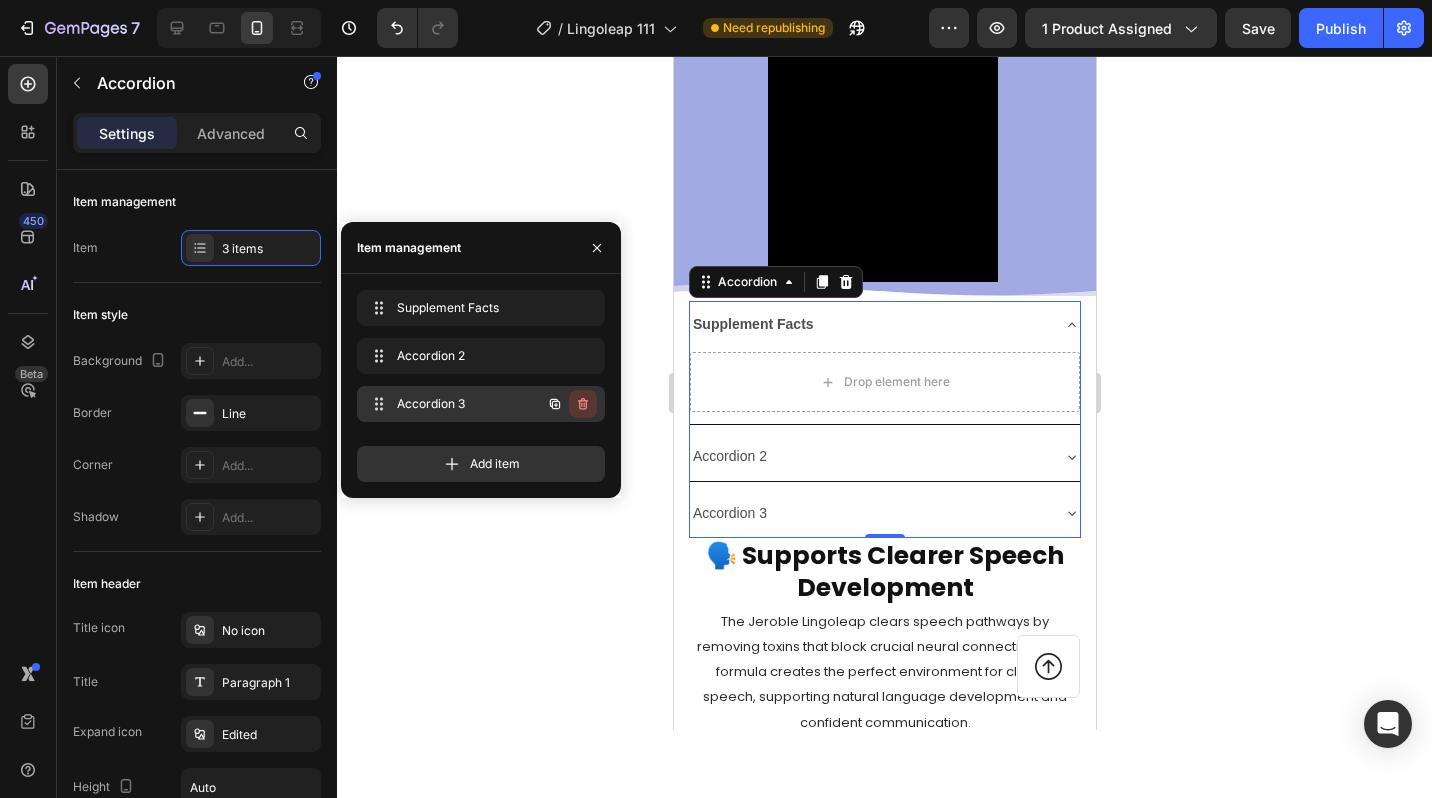click 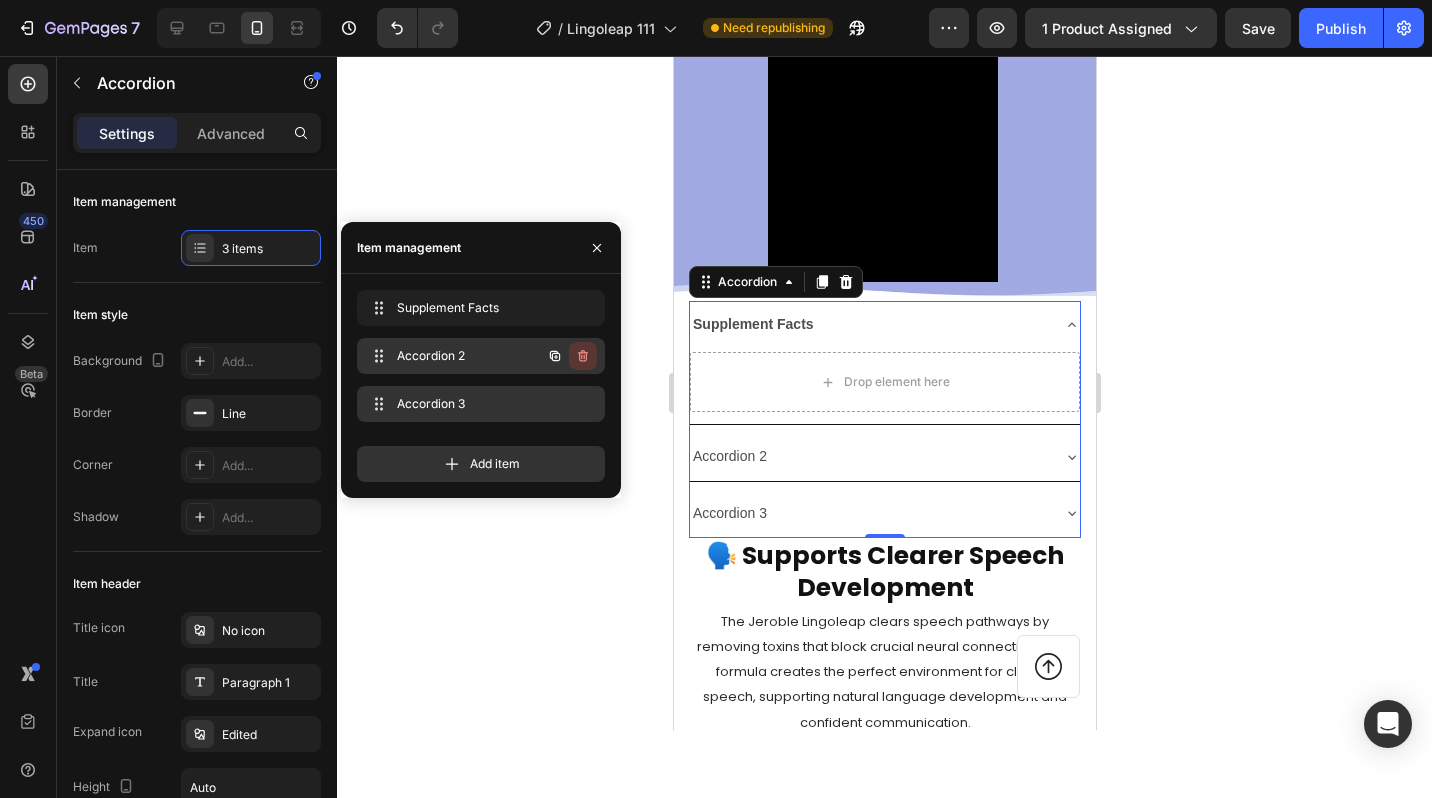 click 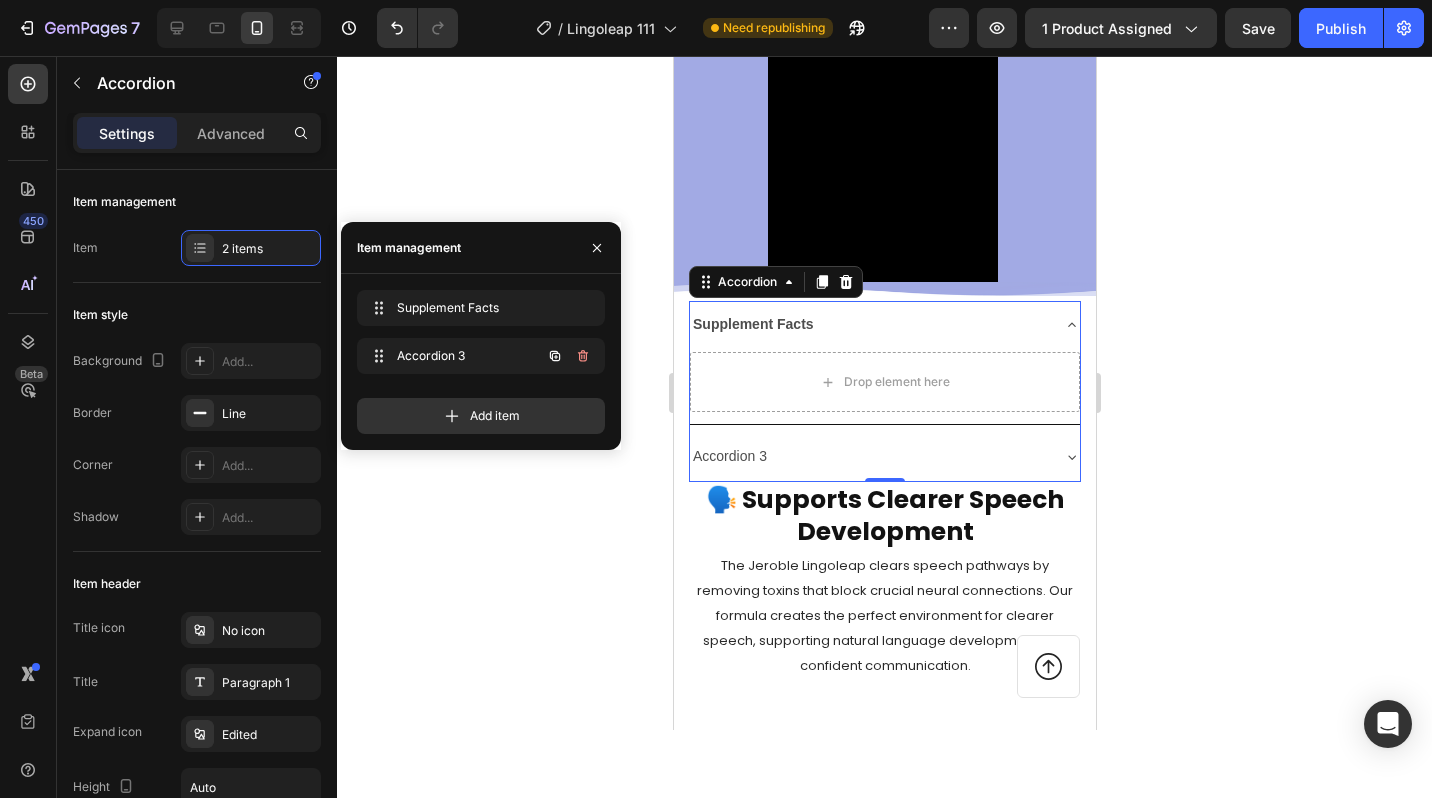 click 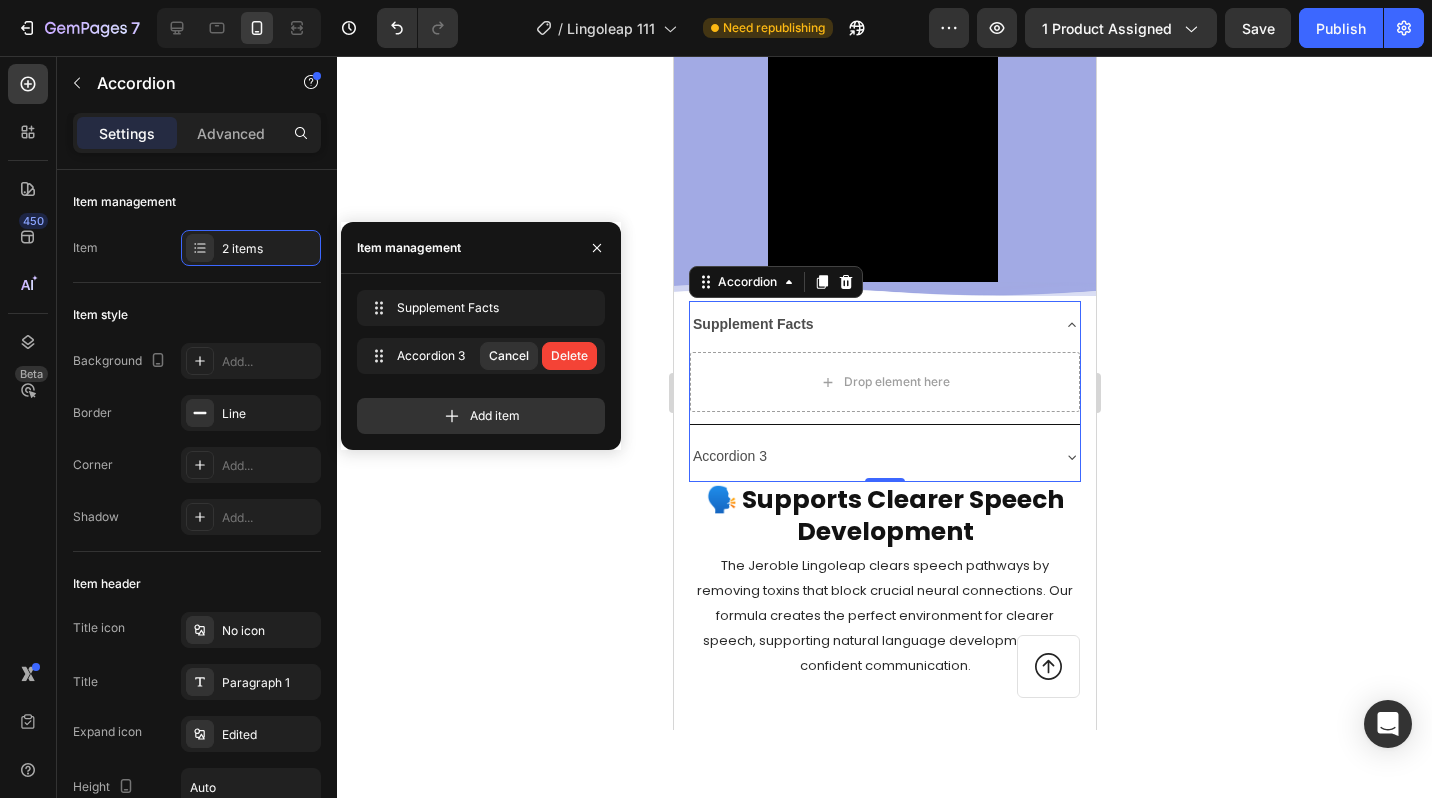 click on "Delete" at bounding box center [569, 356] 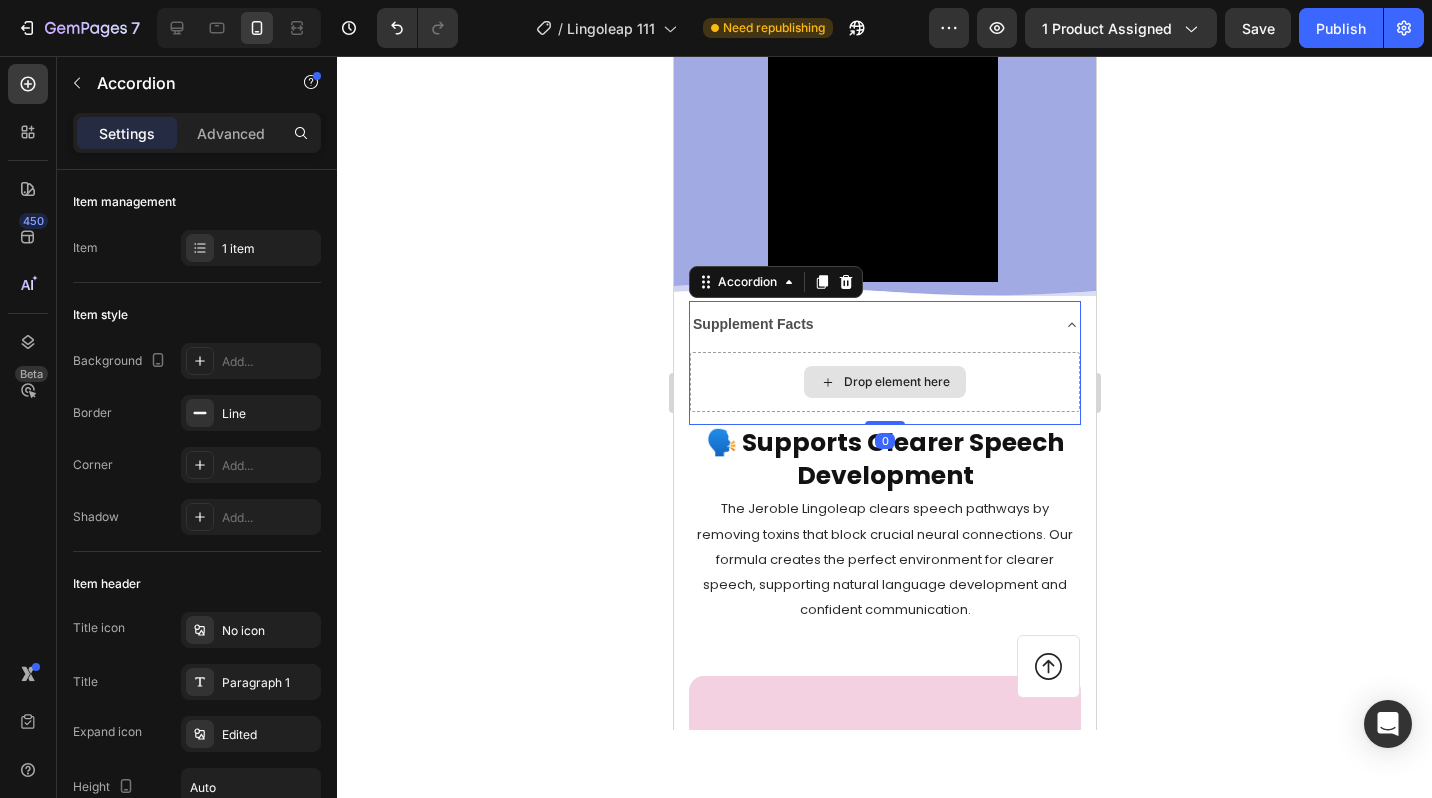 drag, startPoint x: 889, startPoint y: 424, endPoint x: 891, endPoint y: 362, distance: 62.03225 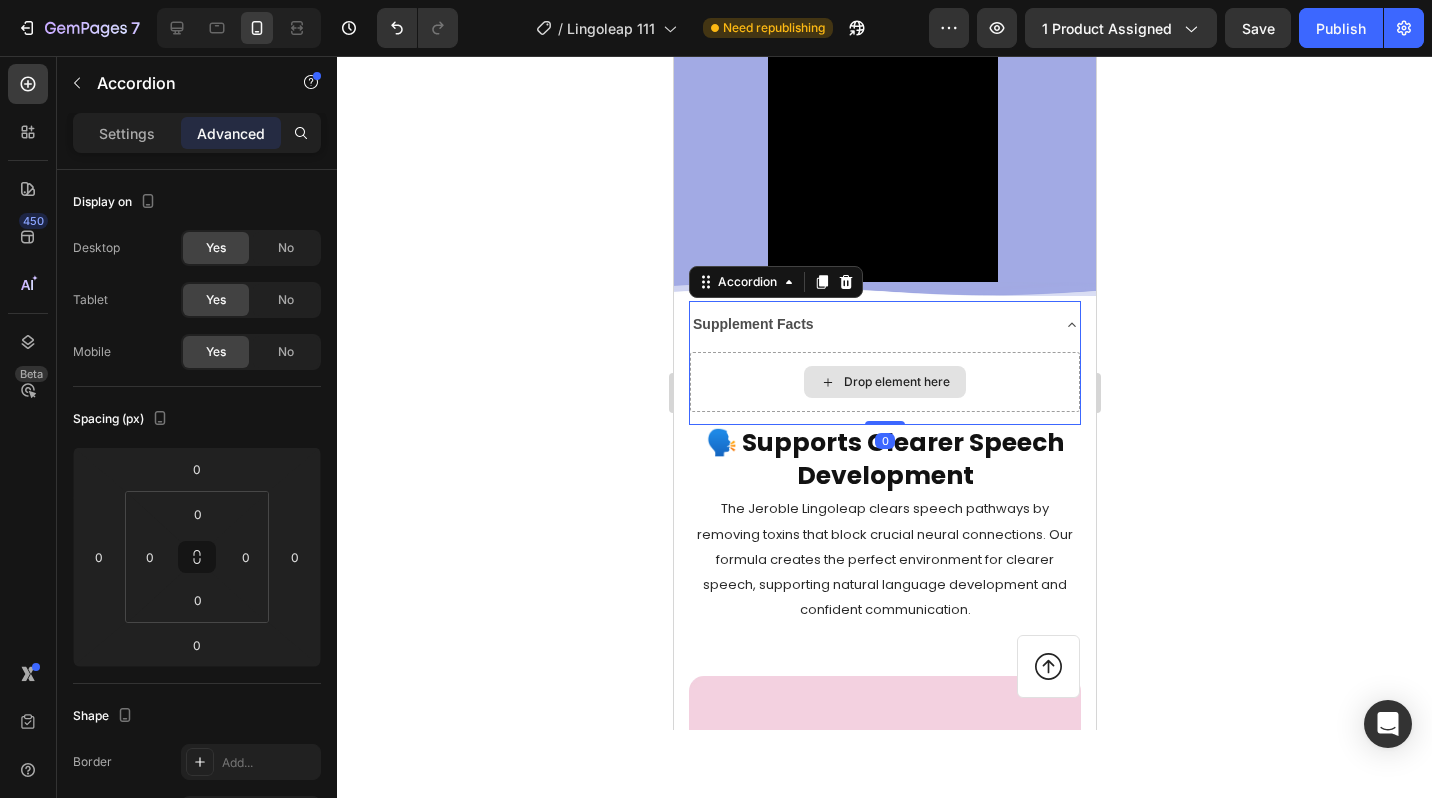 click on "Drop element here" at bounding box center (884, 382) 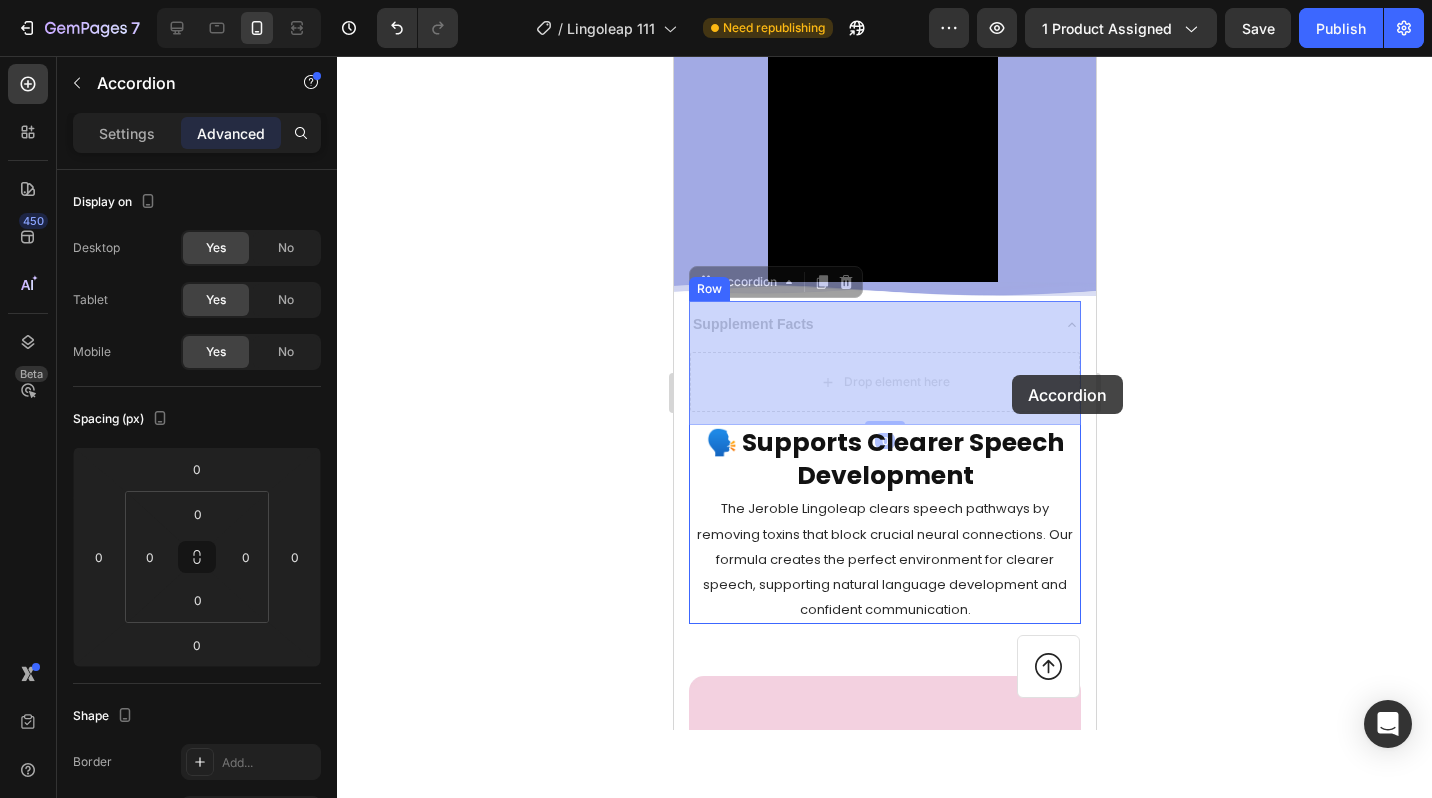 drag, startPoint x: 1012, startPoint y: 301, endPoint x: 1006, endPoint y: 374, distance: 73.24616 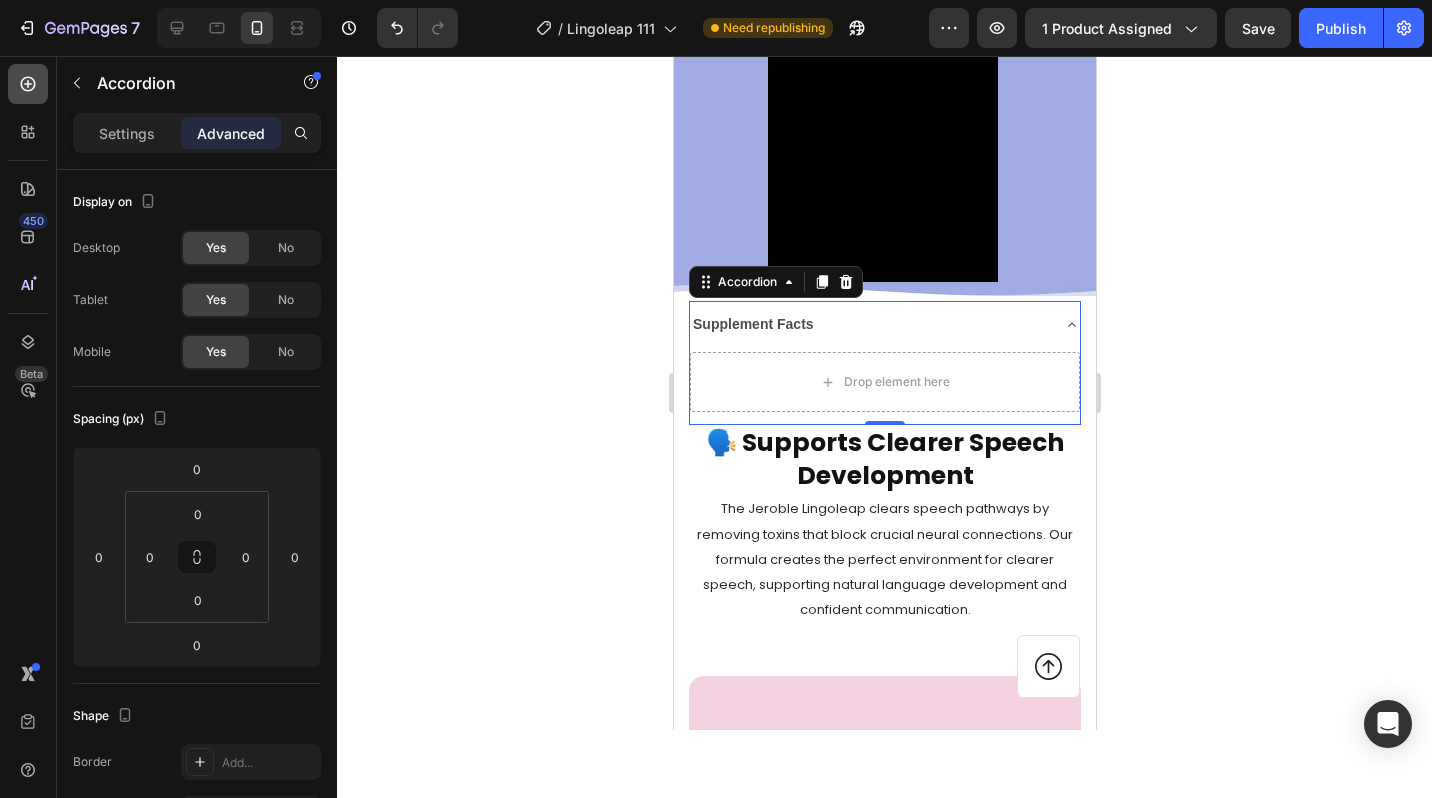 click 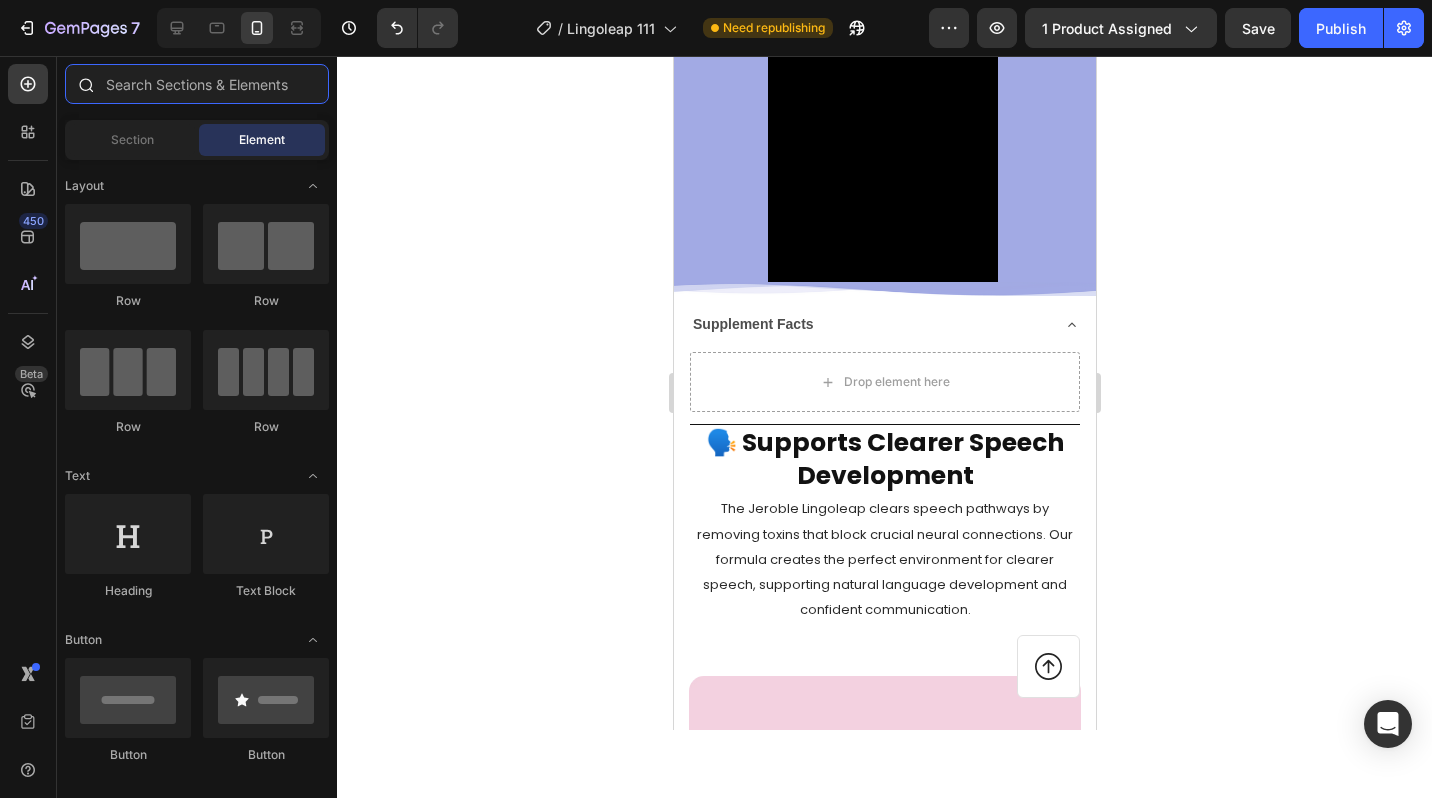 click at bounding box center [197, 84] 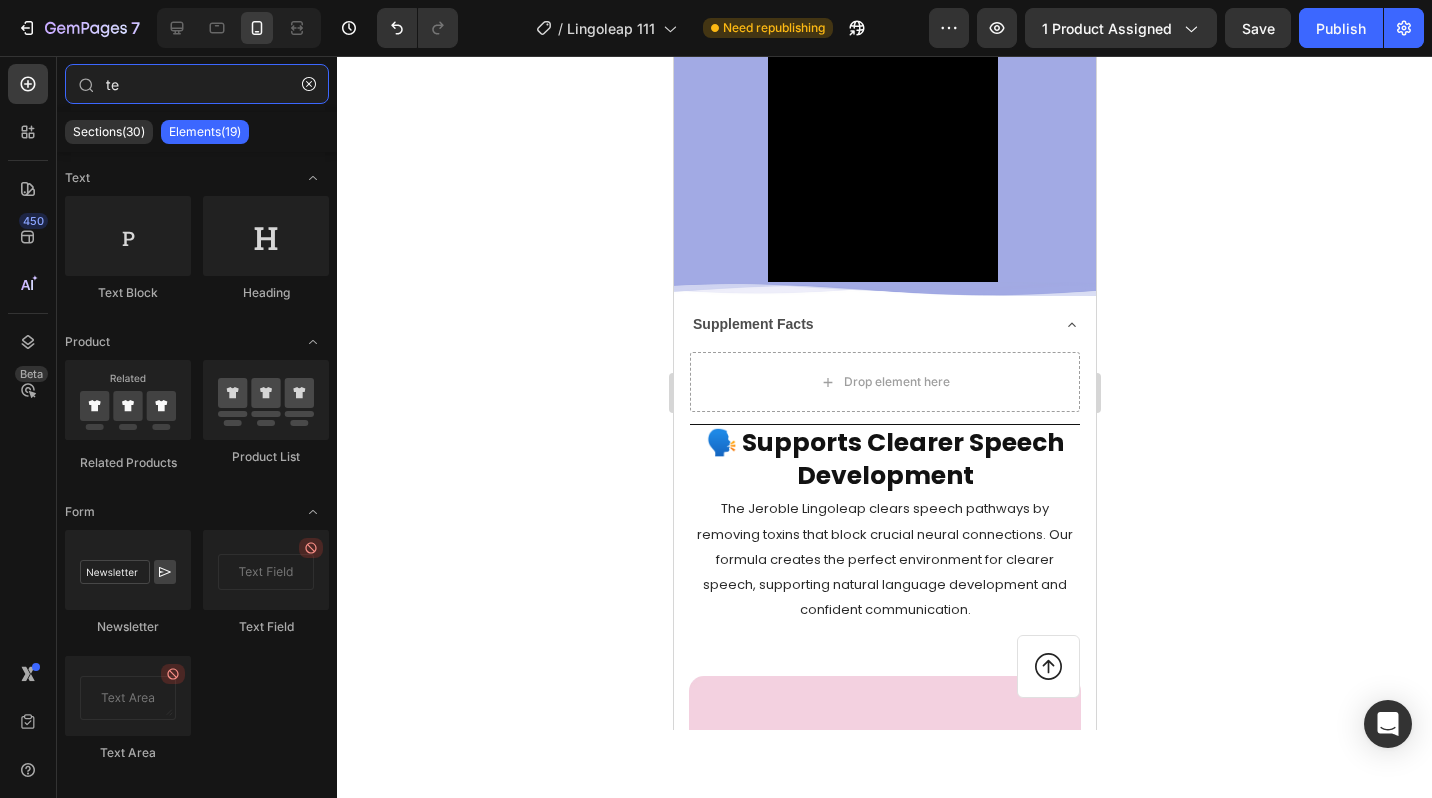 type on "t" 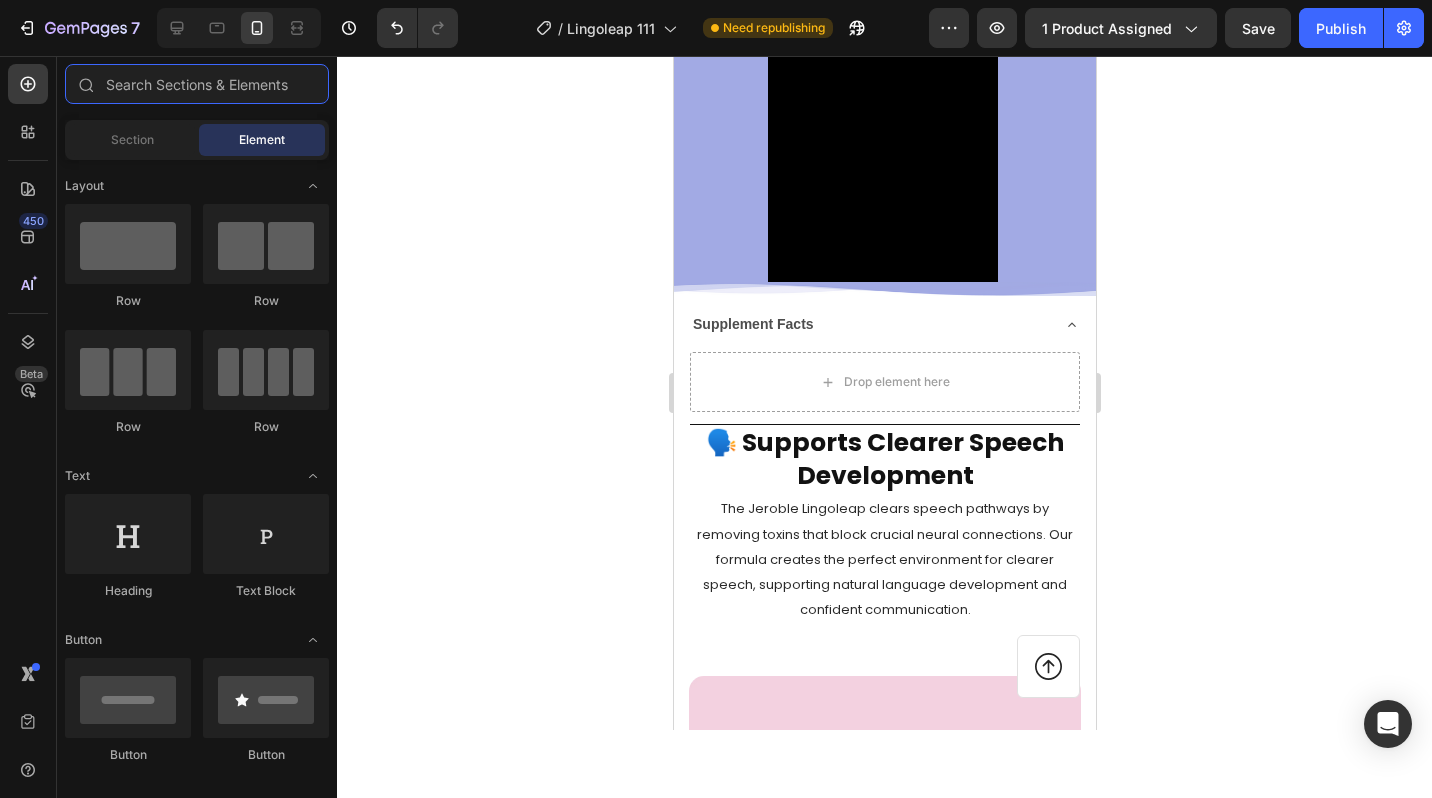 type on "u" 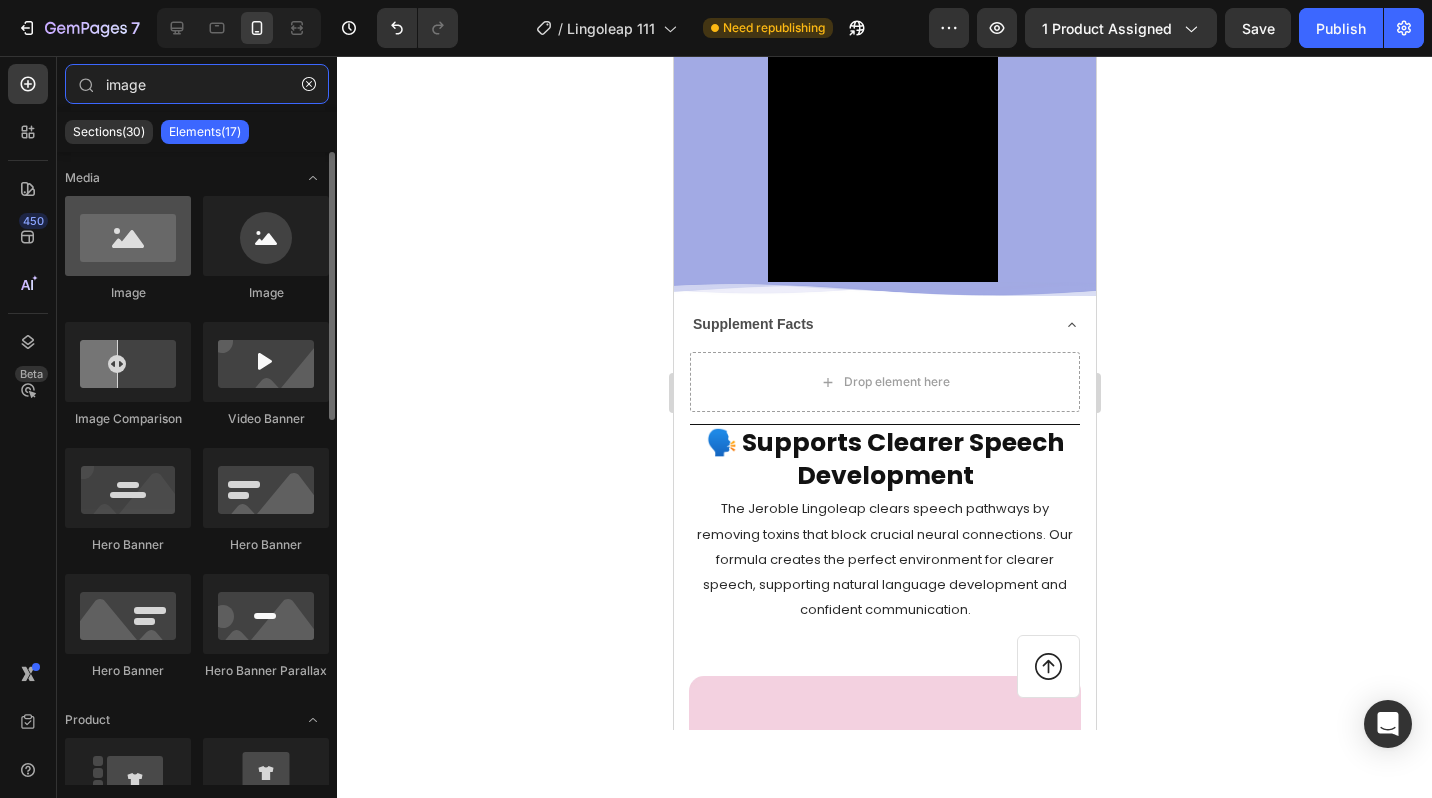 type on "image" 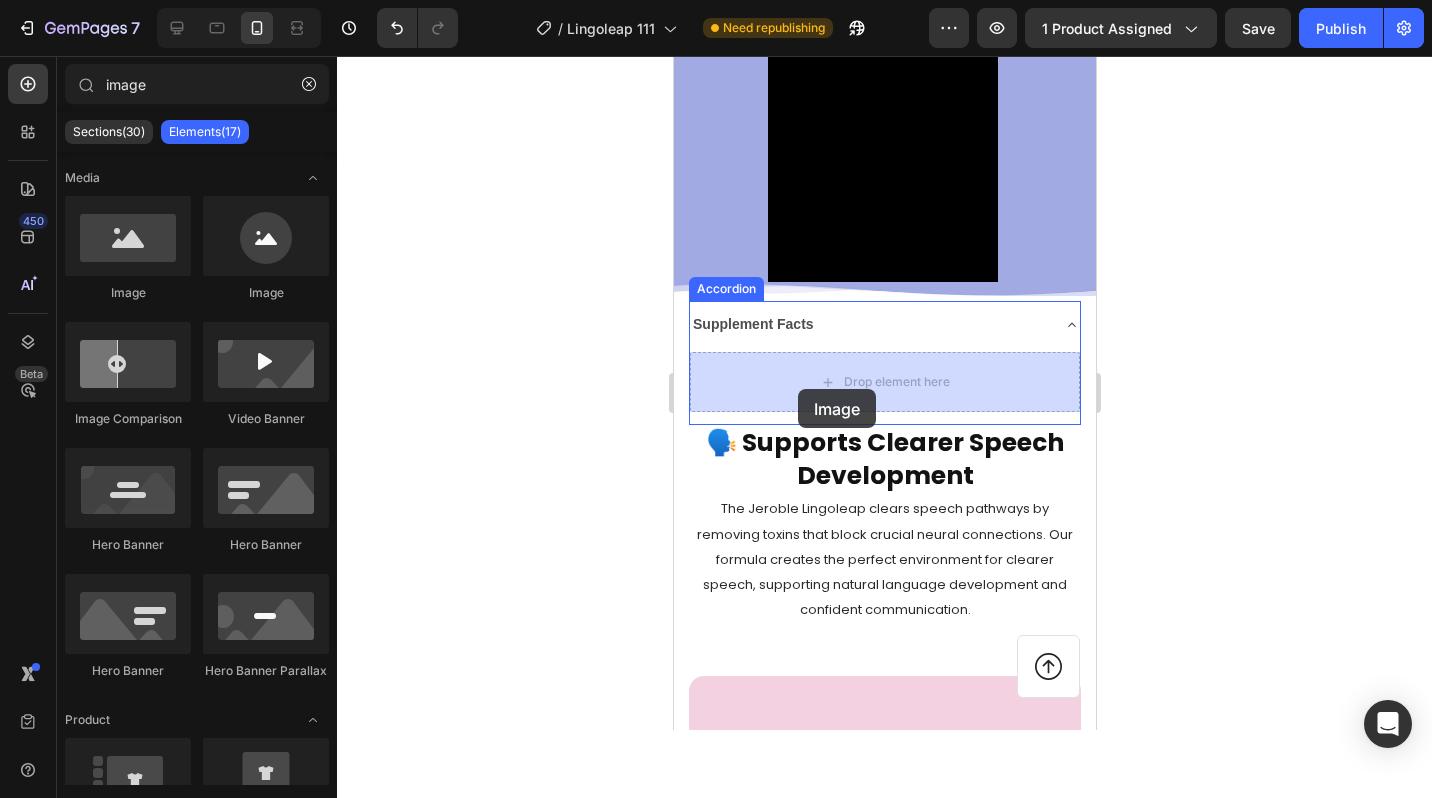 drag, startPoint x: 820, startPoint y: 295, endPoint x: 795, endPoint y: 386, distance: 94.371605 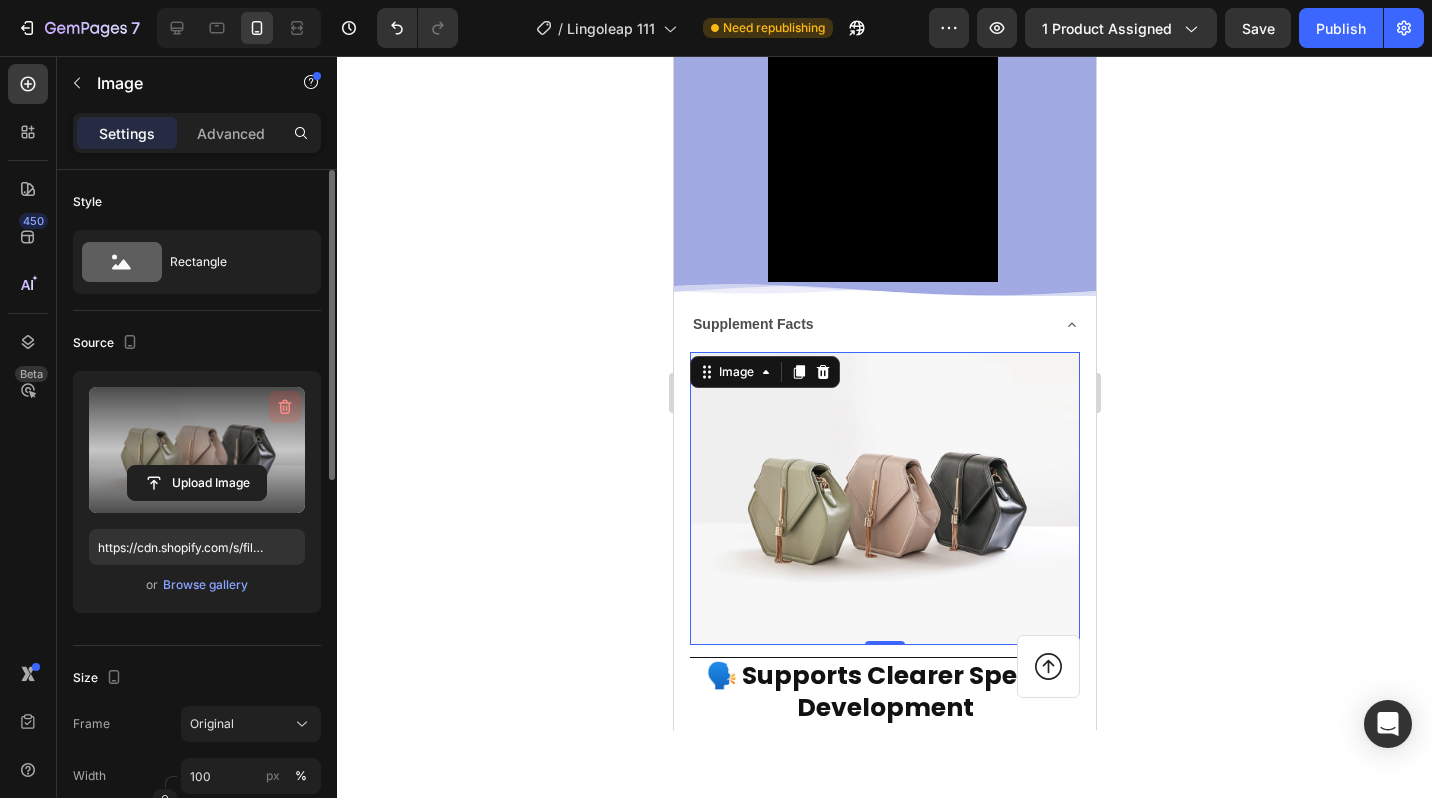 click 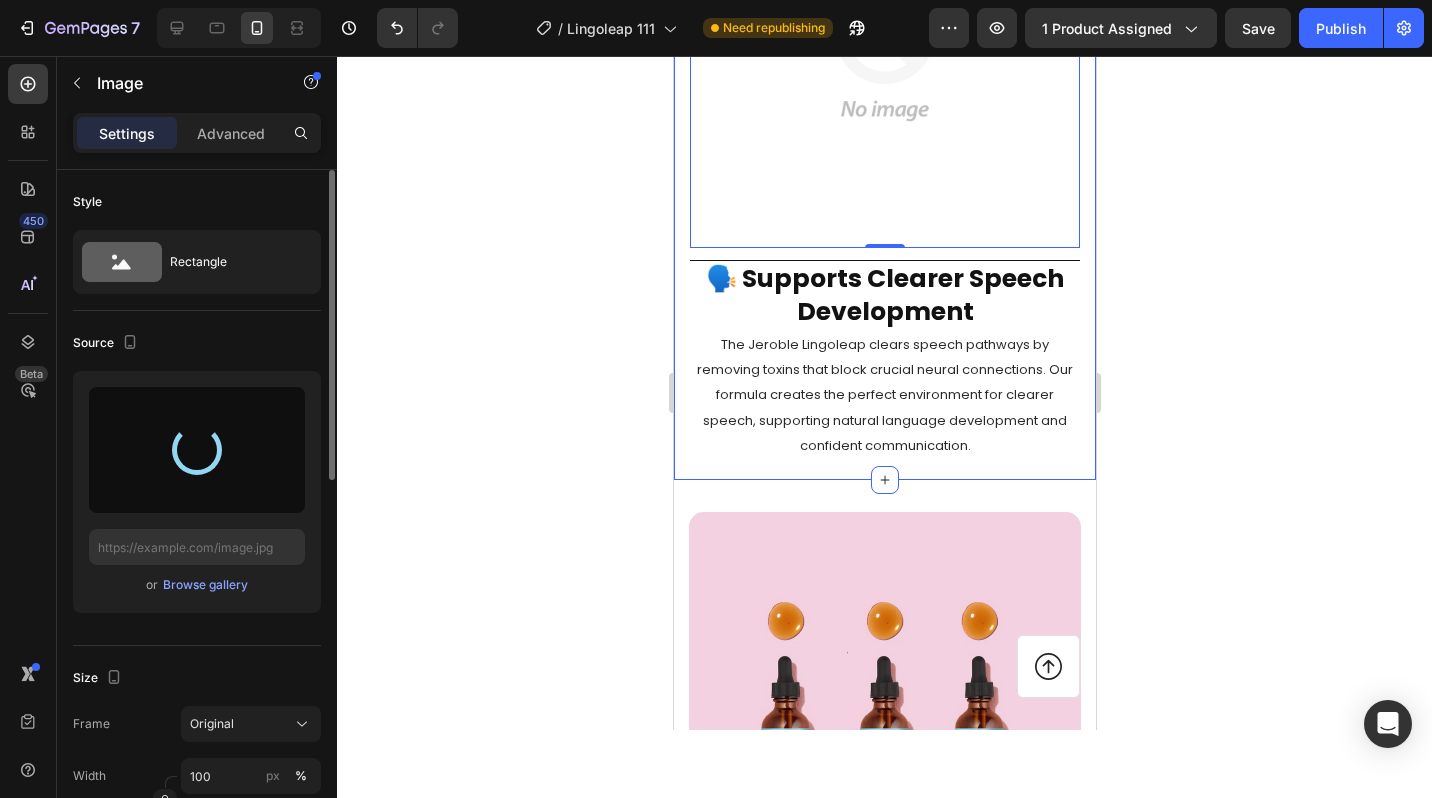 scroll, scrollTop: 1315, scrollLeft: 0, axis: vertical 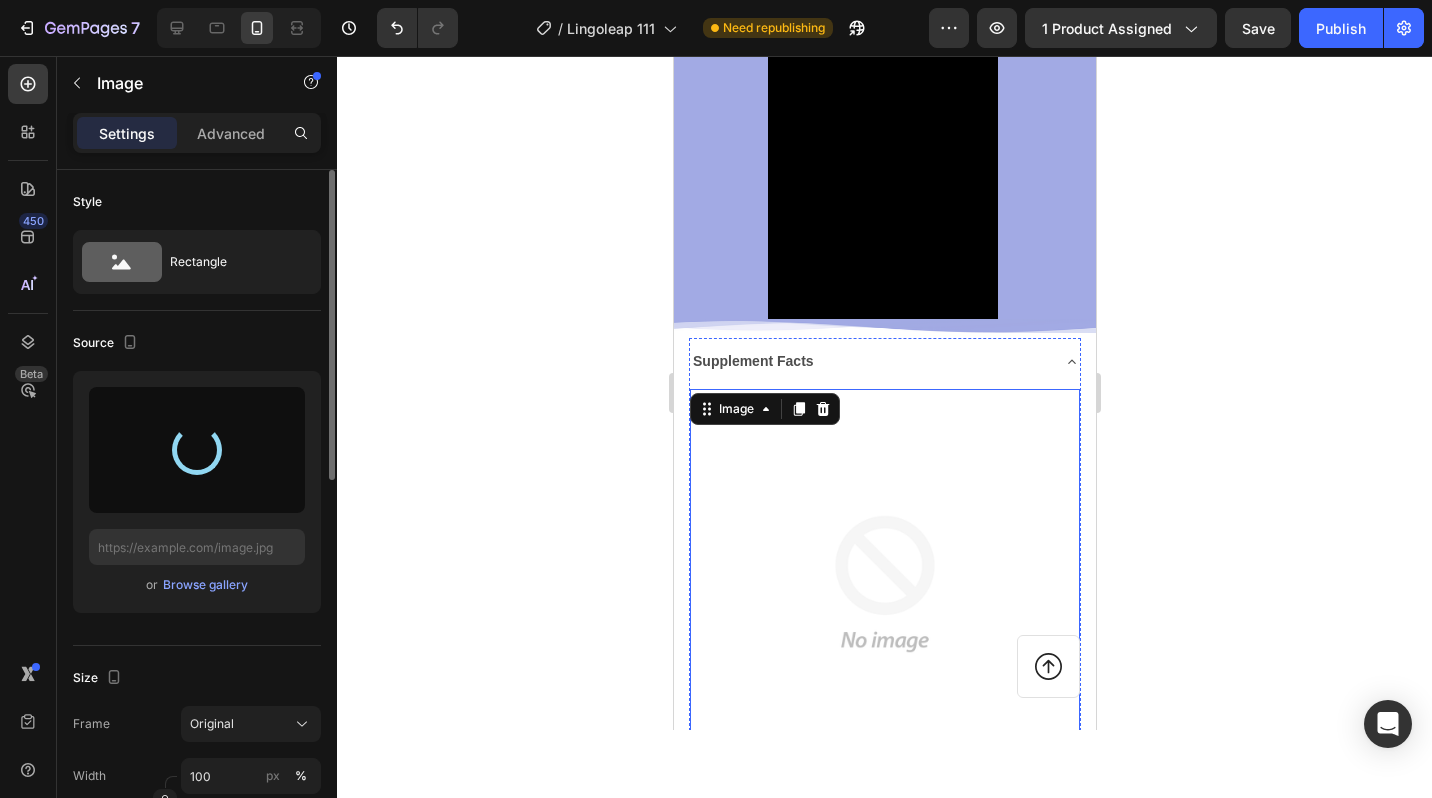 type on "https://cdn.shopify.com/s/files/1/0780/1995/2949/files/gempages_531930332669150009-ebea1994-1058-4196-8905-c8cf35817073.png" 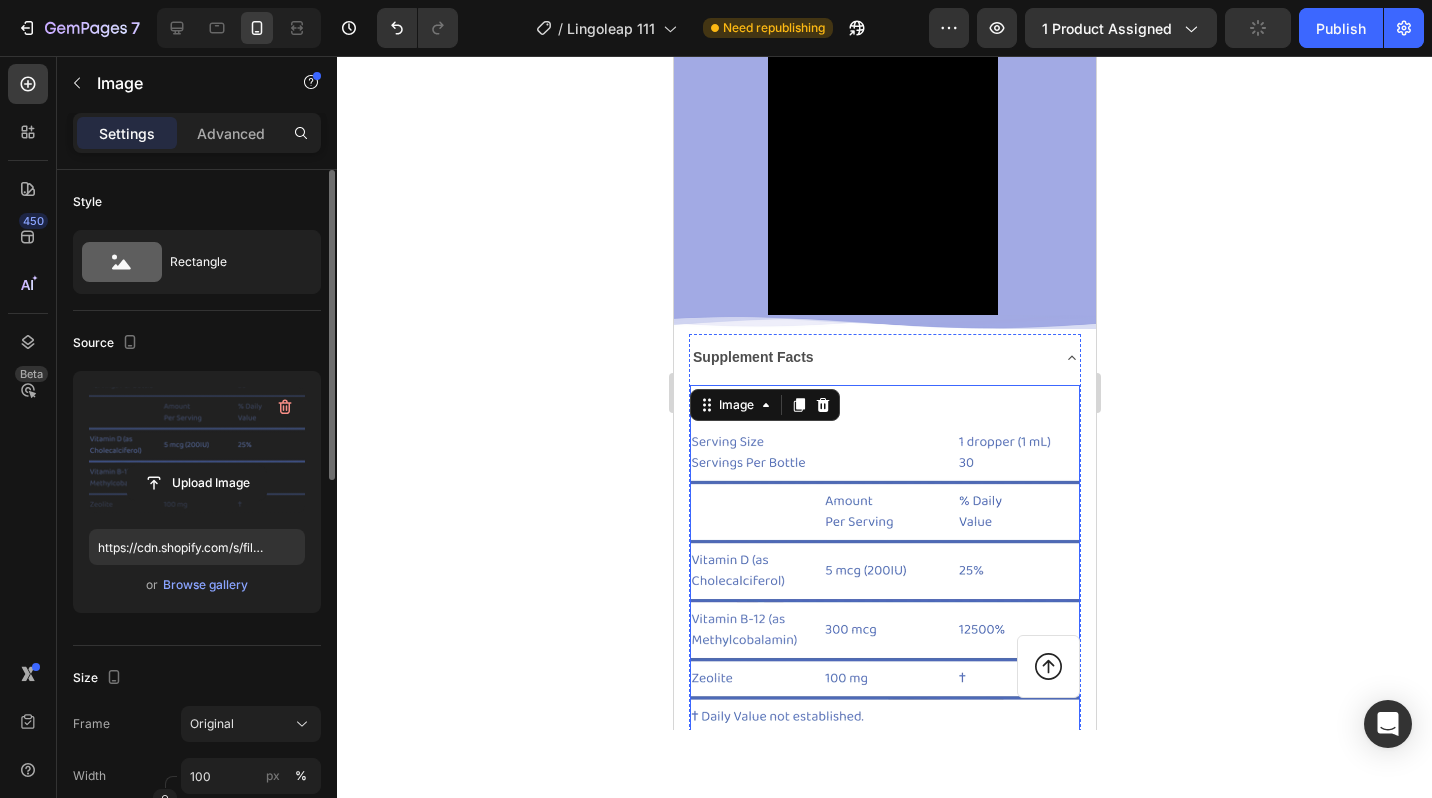 scroll, scrollTop: 1078, scrollLeft: 0, axis: vertical 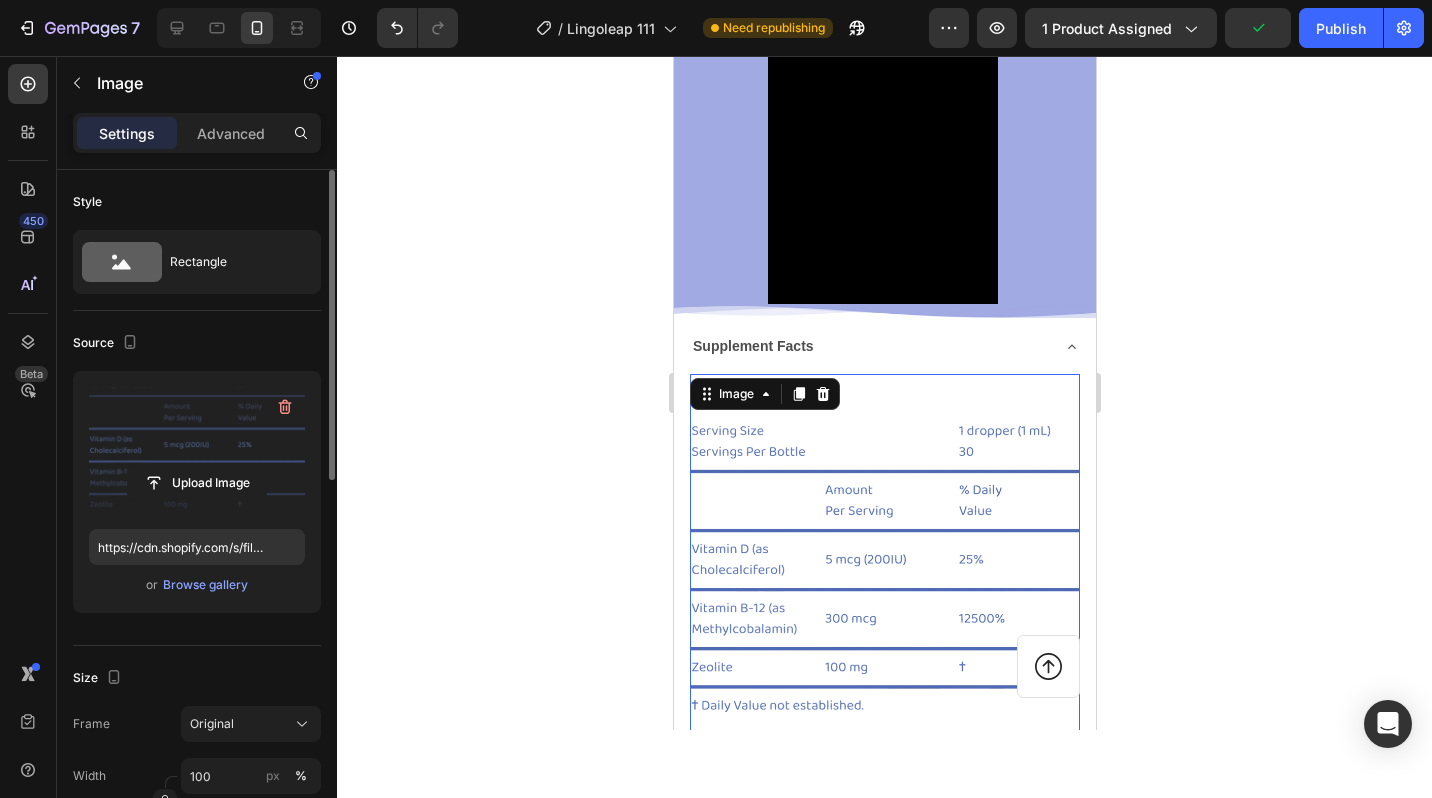click 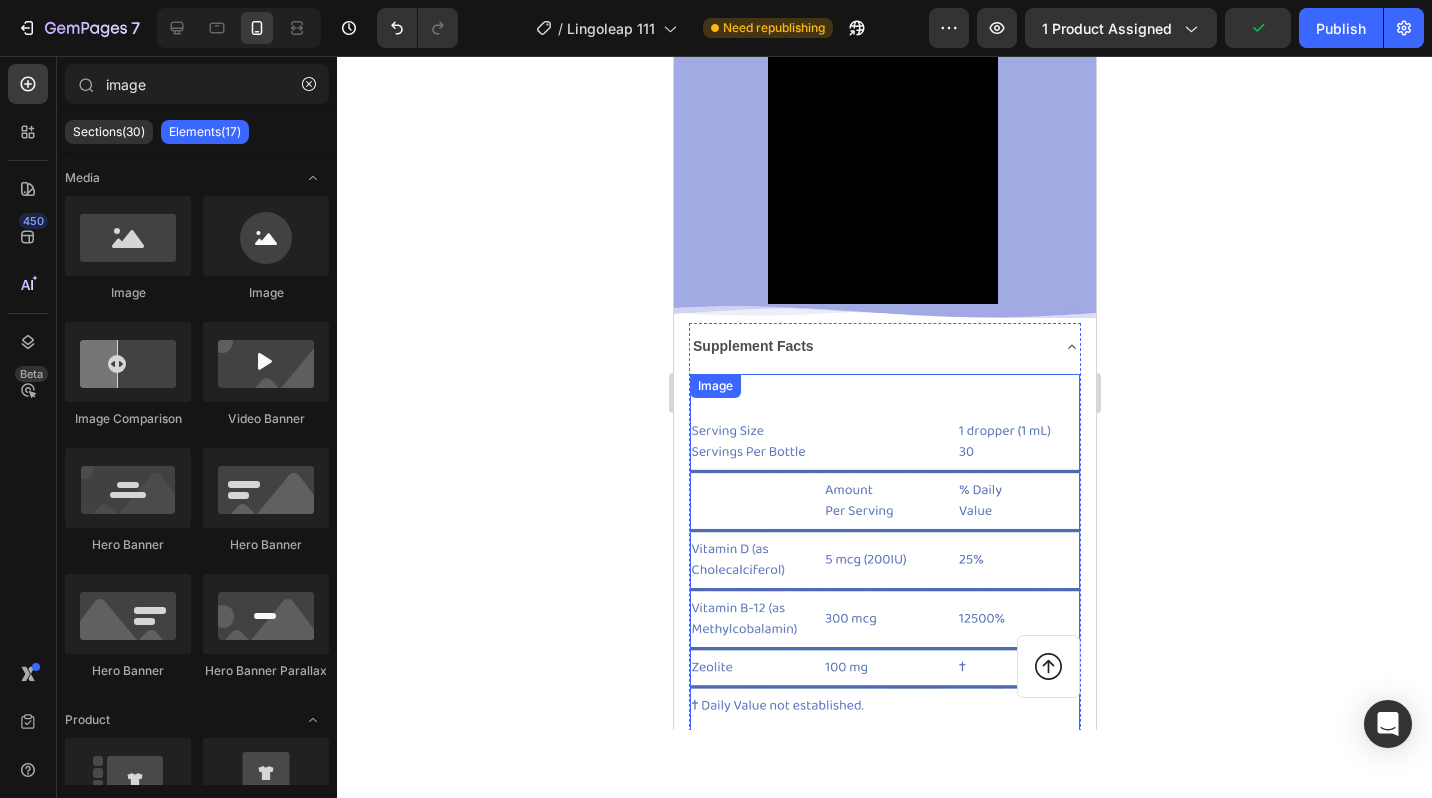 scroll, scrollTop: 1215, scrollLeft: 0, axis: vertical 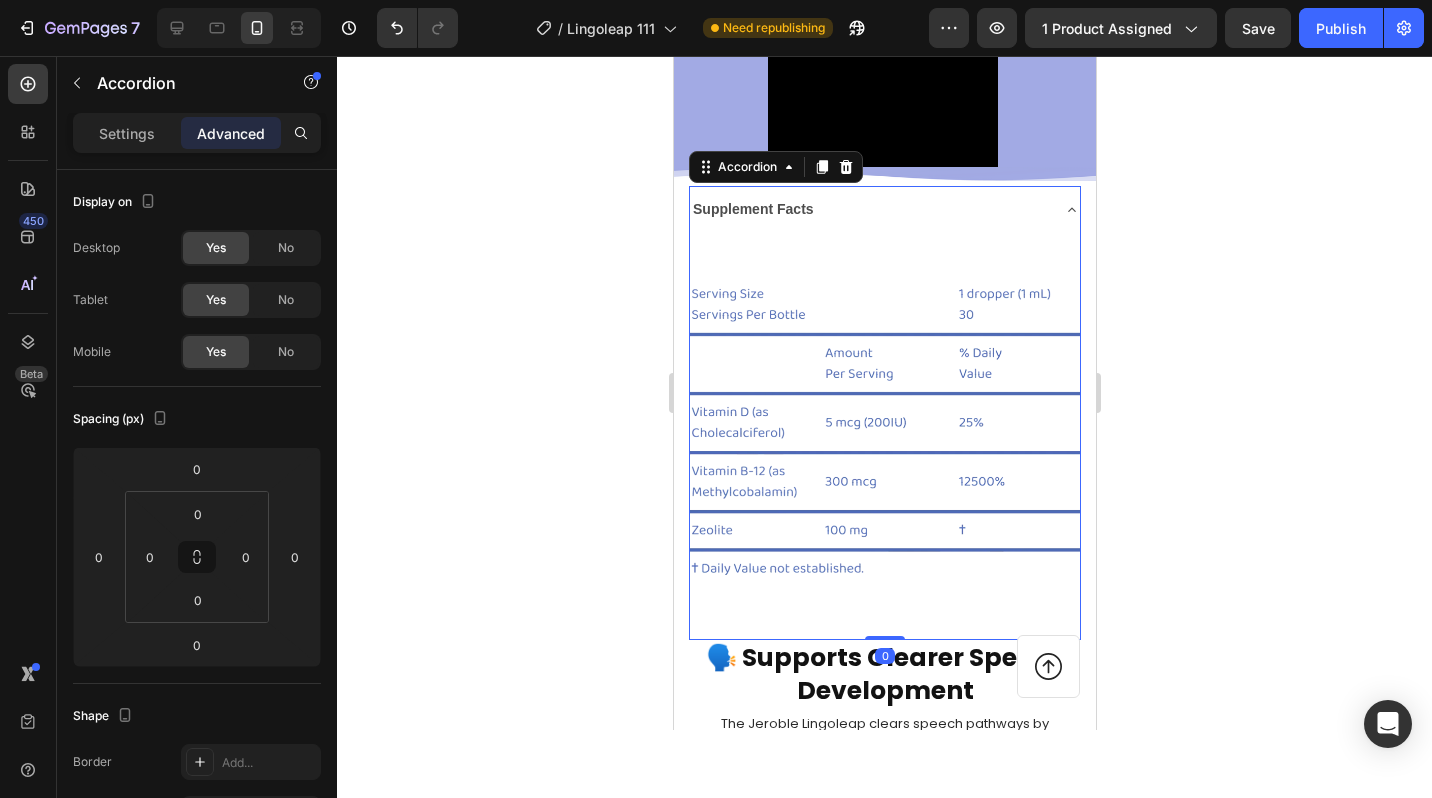 click on "Supplement Facts" at bounding box center [868, 209] 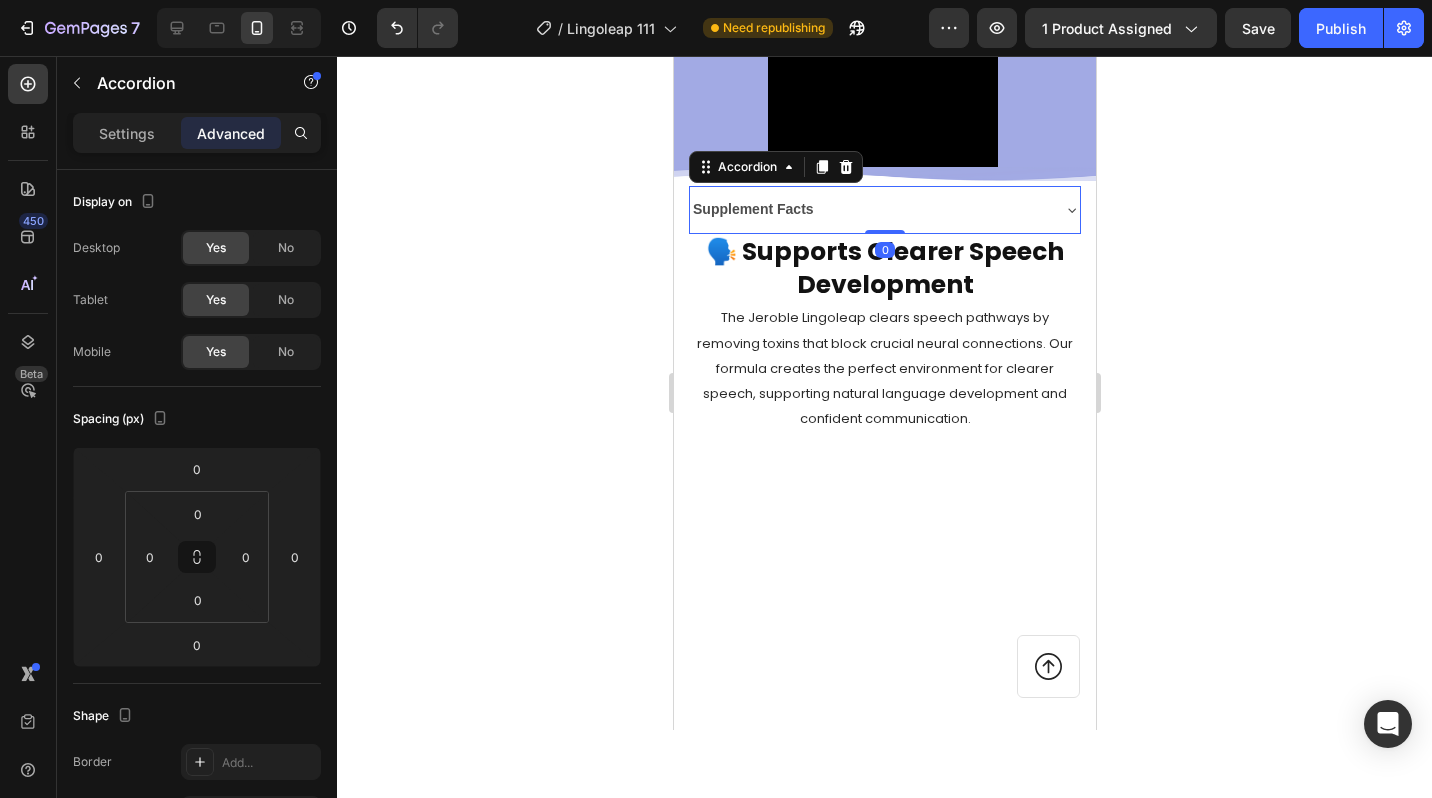 click on "Supplement Facts" at bounding box center [868, 209] 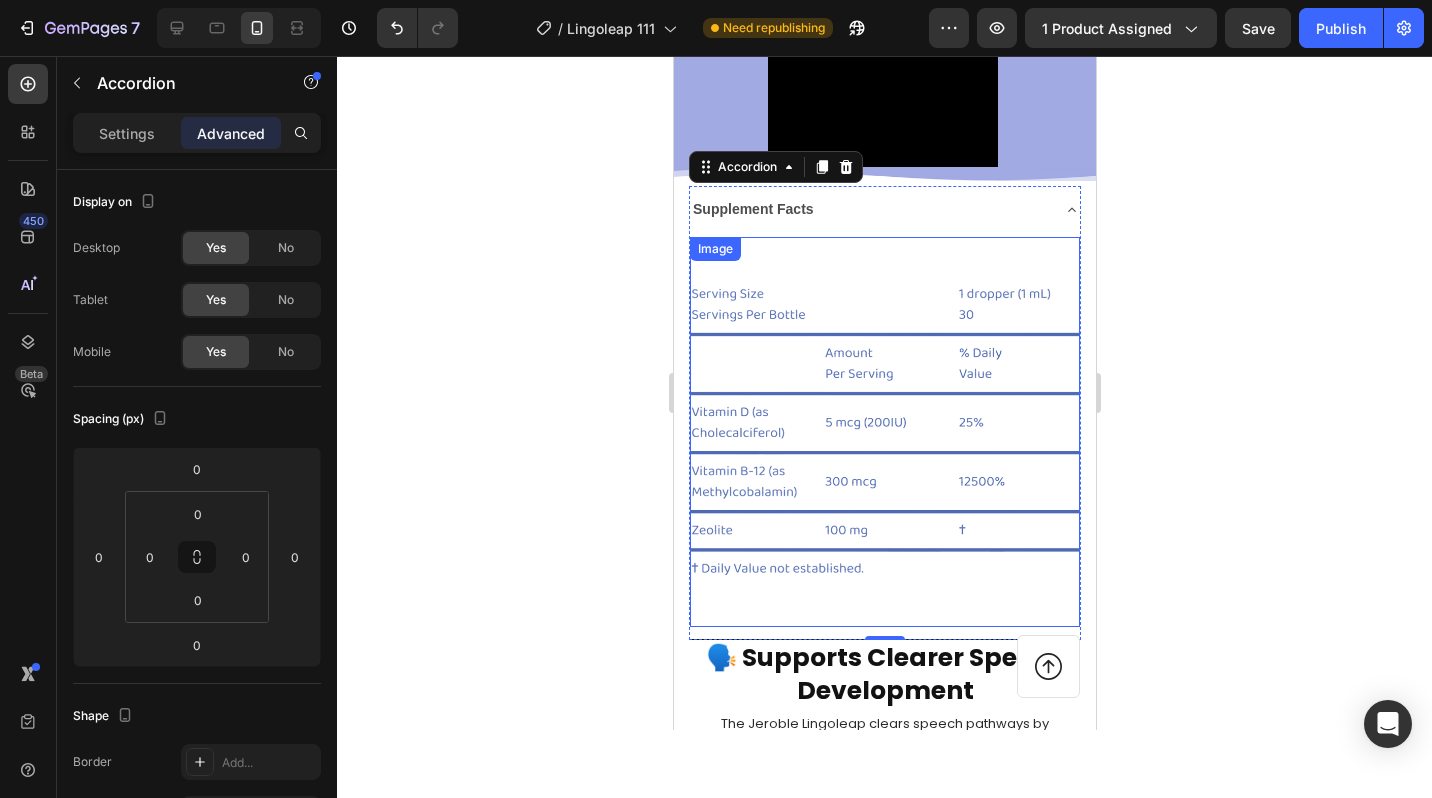 click at bounding box center (884, 432) 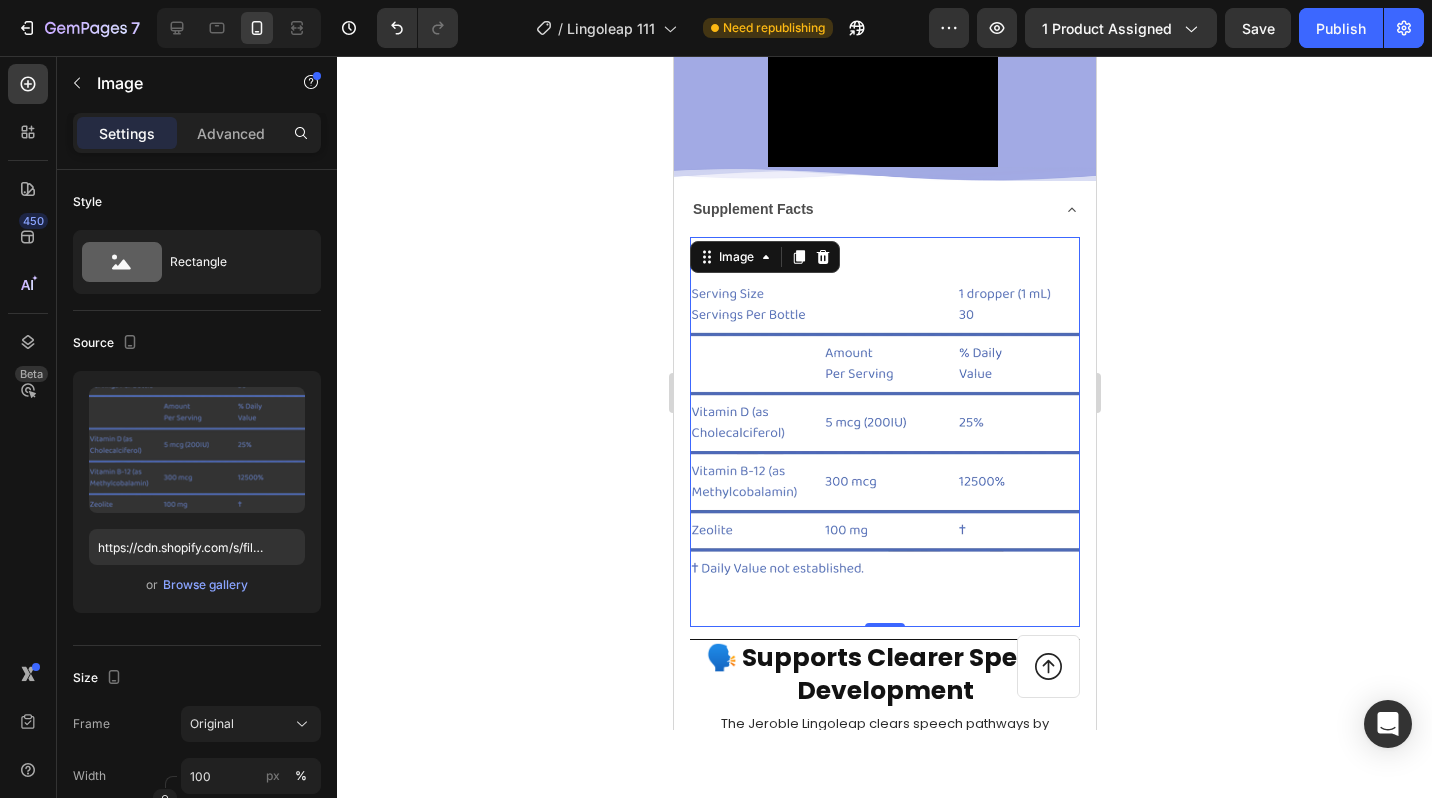 click on "Supplement Facts" at bounding box center [884, 209] 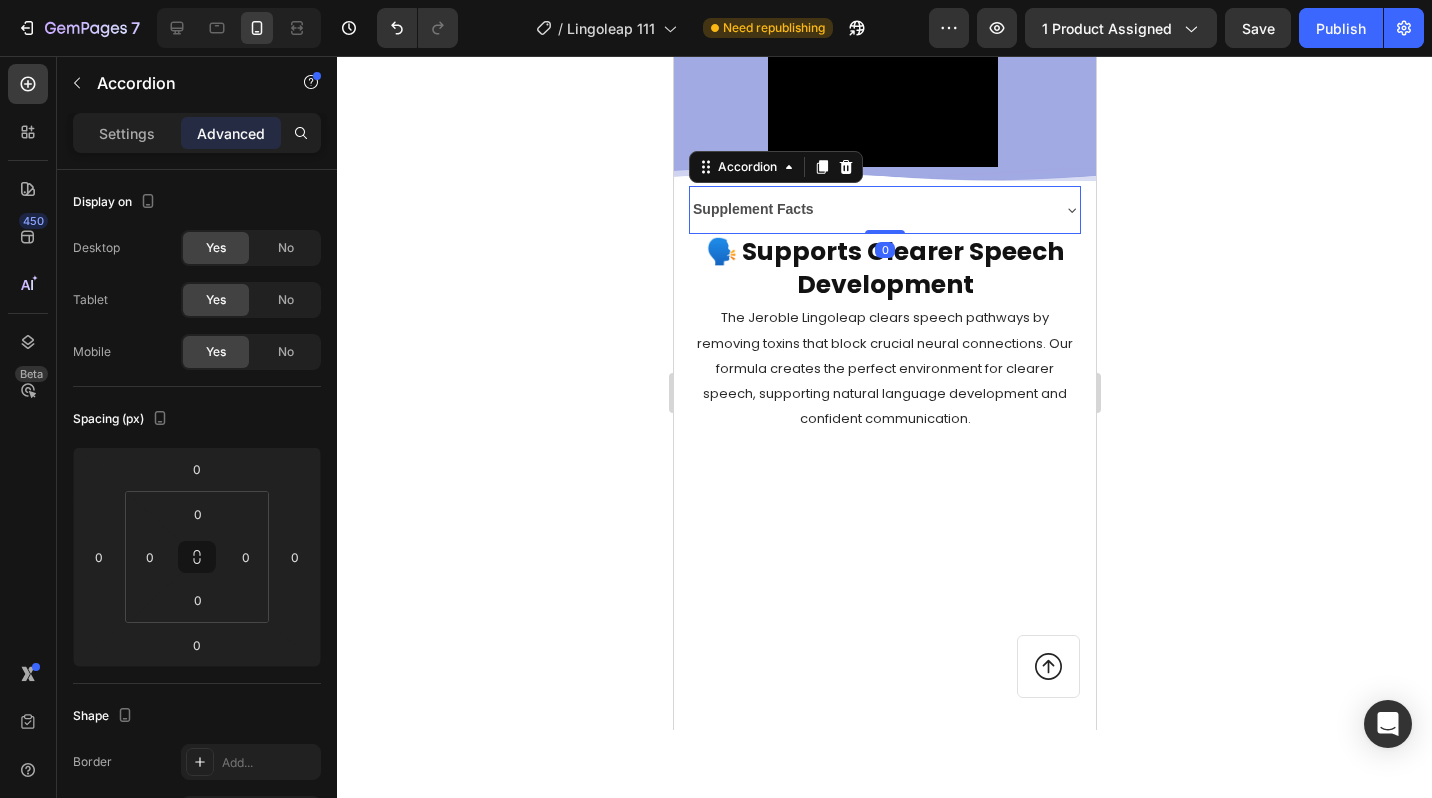 click on "Supplement Facts" at bounding box center (884, 209) 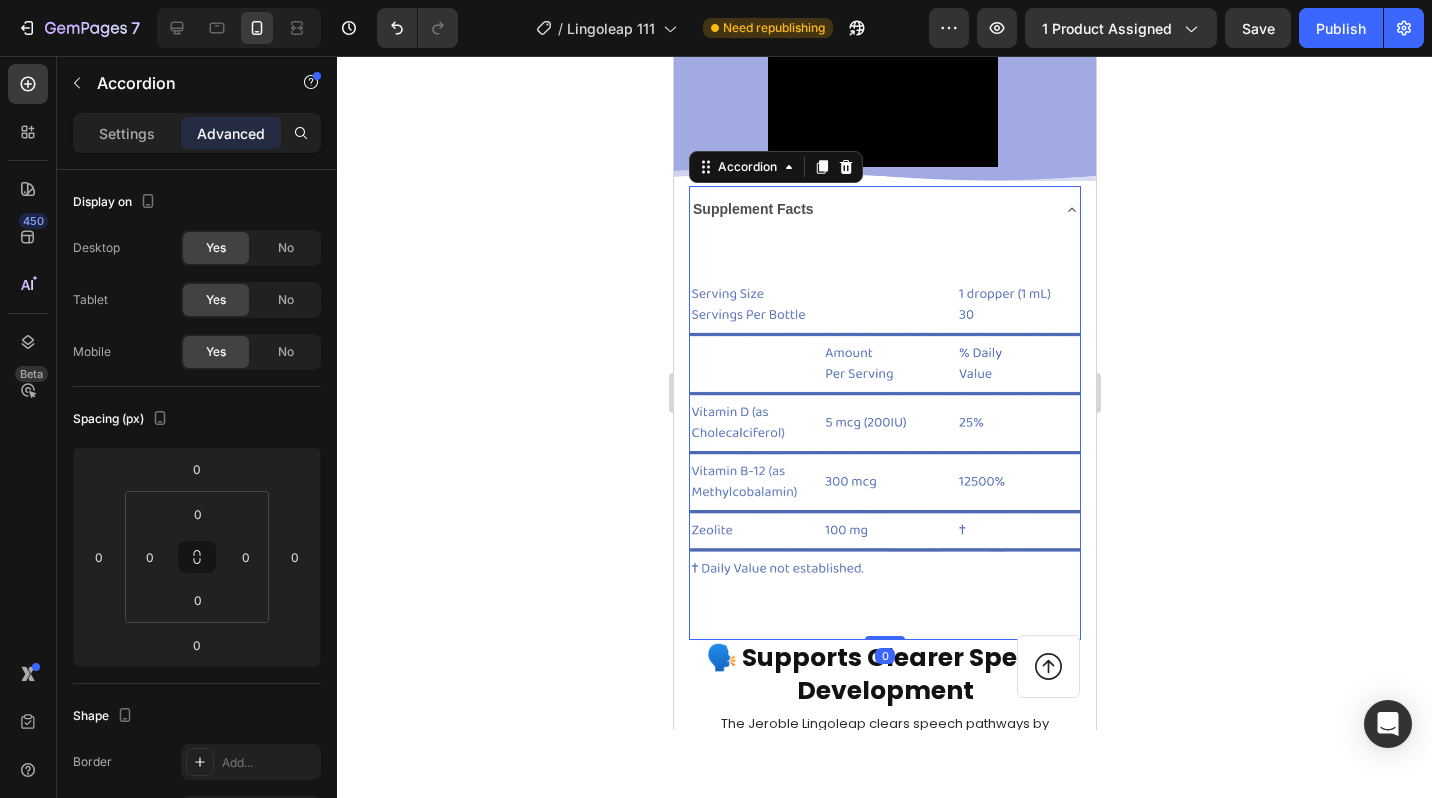 click 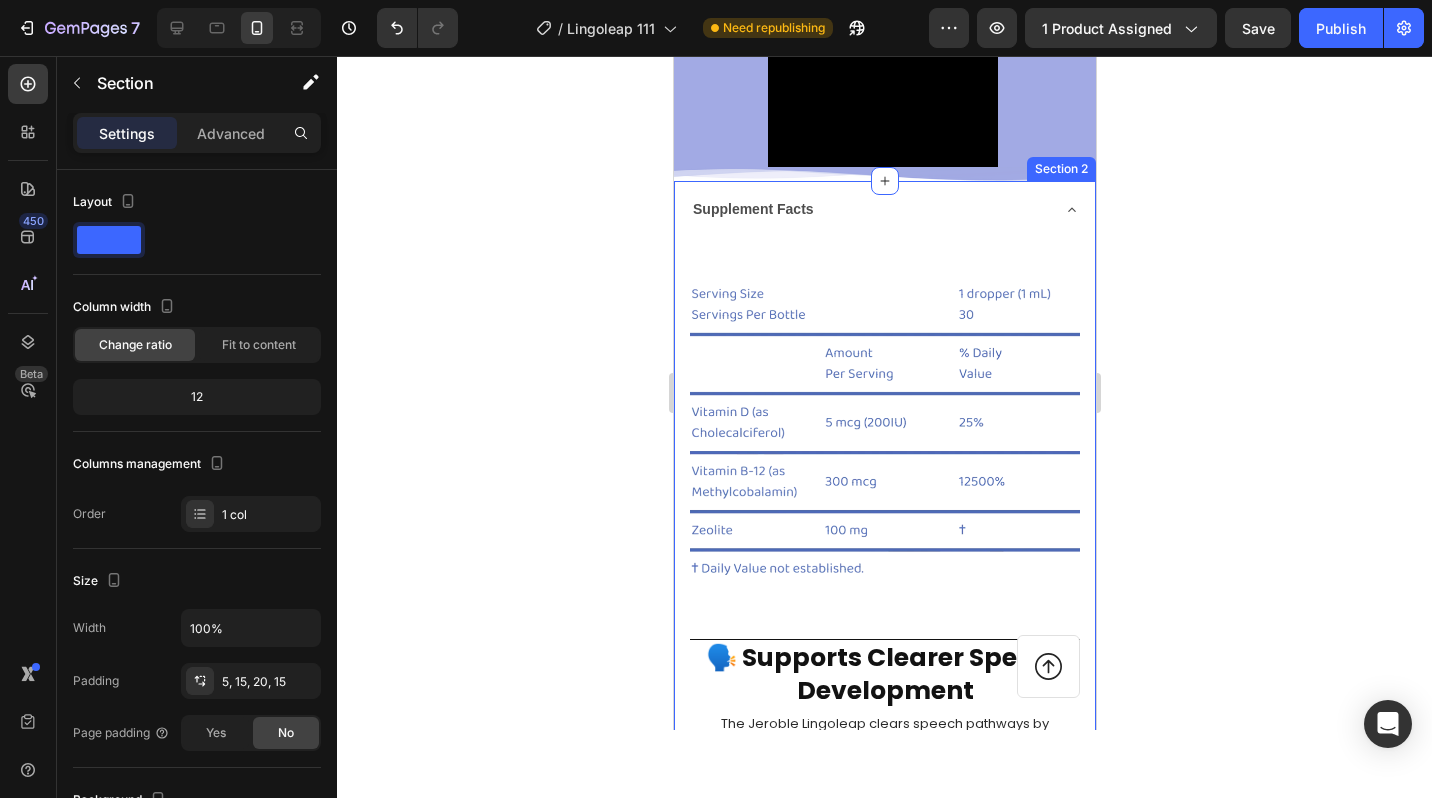 click on "Supplement Facts Image Accordion 🗣️ Supports Clearer Speech Development Heading The Jeroble Lingoleap clears speech pathways by removing toxins that block crucial neural connections. Our formula creates the perfect environment for clearer speech, supporting natural language development and confident communication. Text Block Row
Icon Row Section 2" at bounding box center (884, 520) 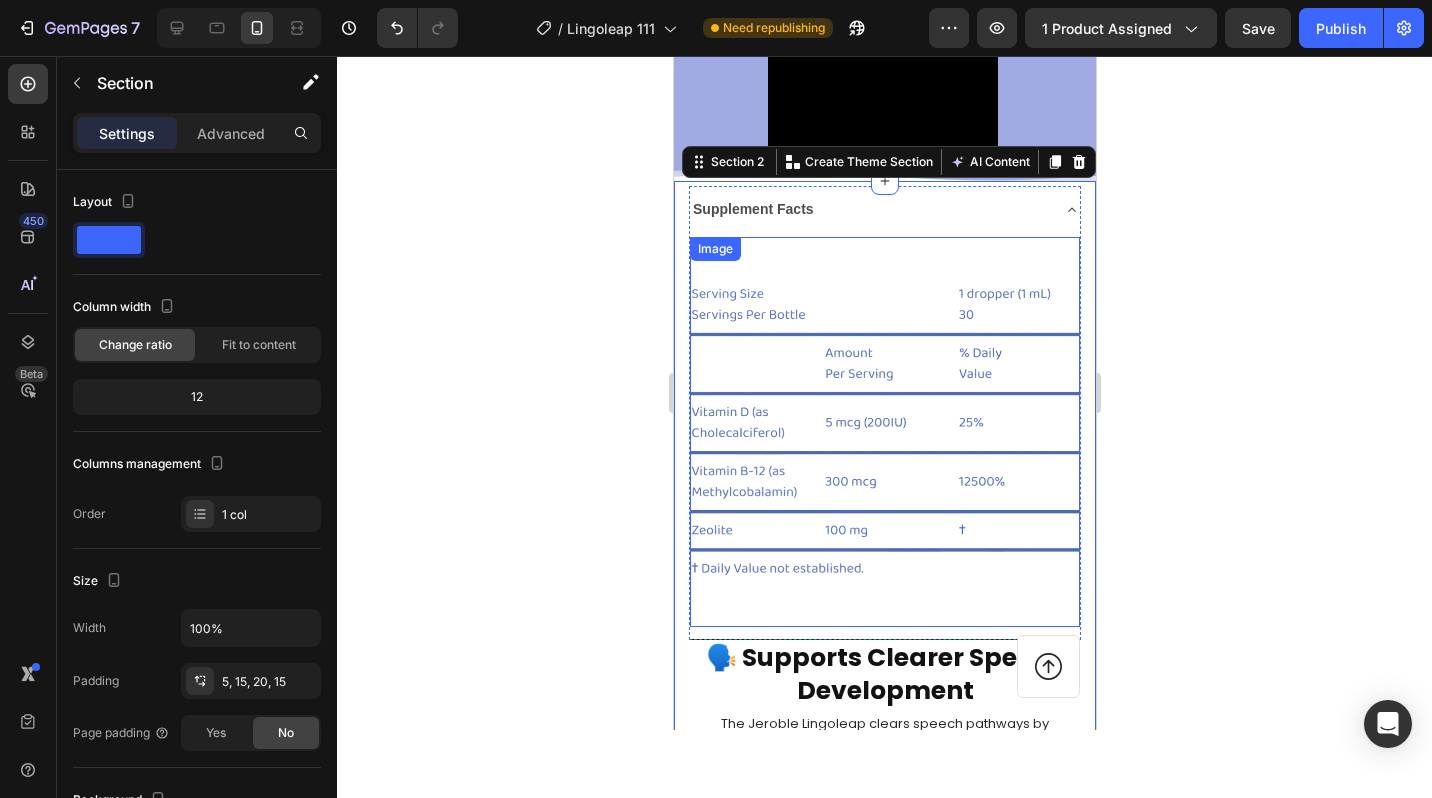click at bounding box center (884, 432) 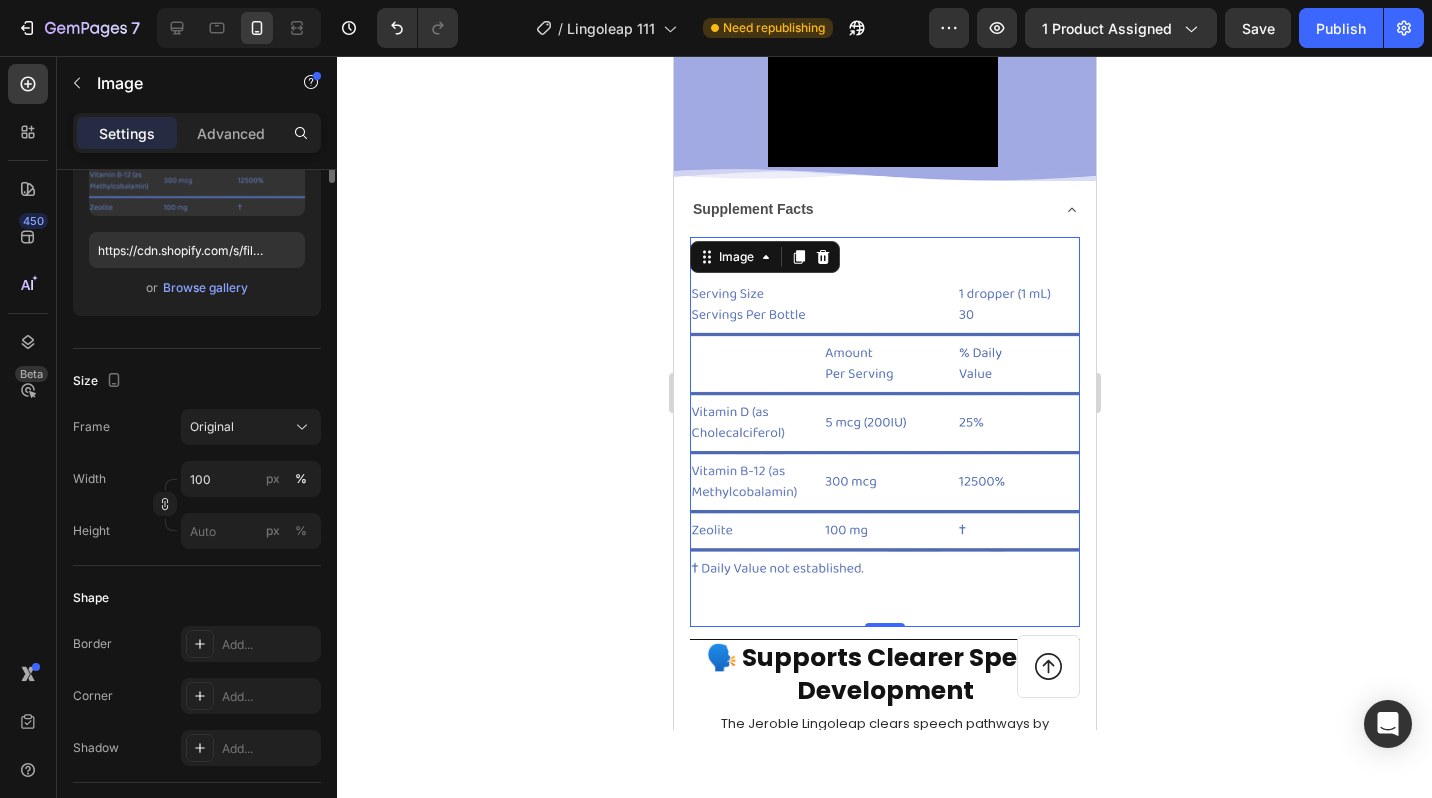 scroll, scrollTop: 0, scrollLeft: 0, axis: both 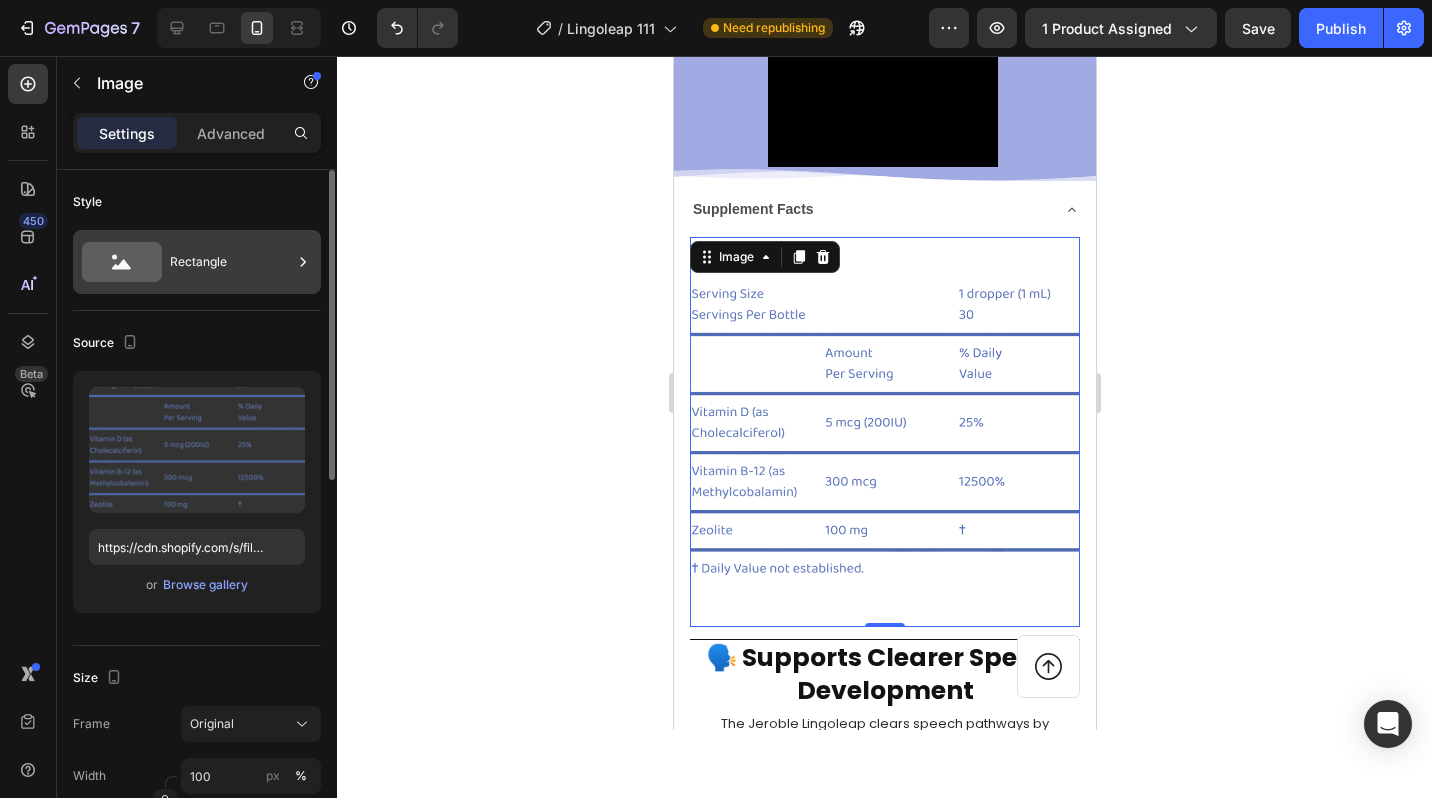 click on "Rectangle" at bounding box center (231, 262) 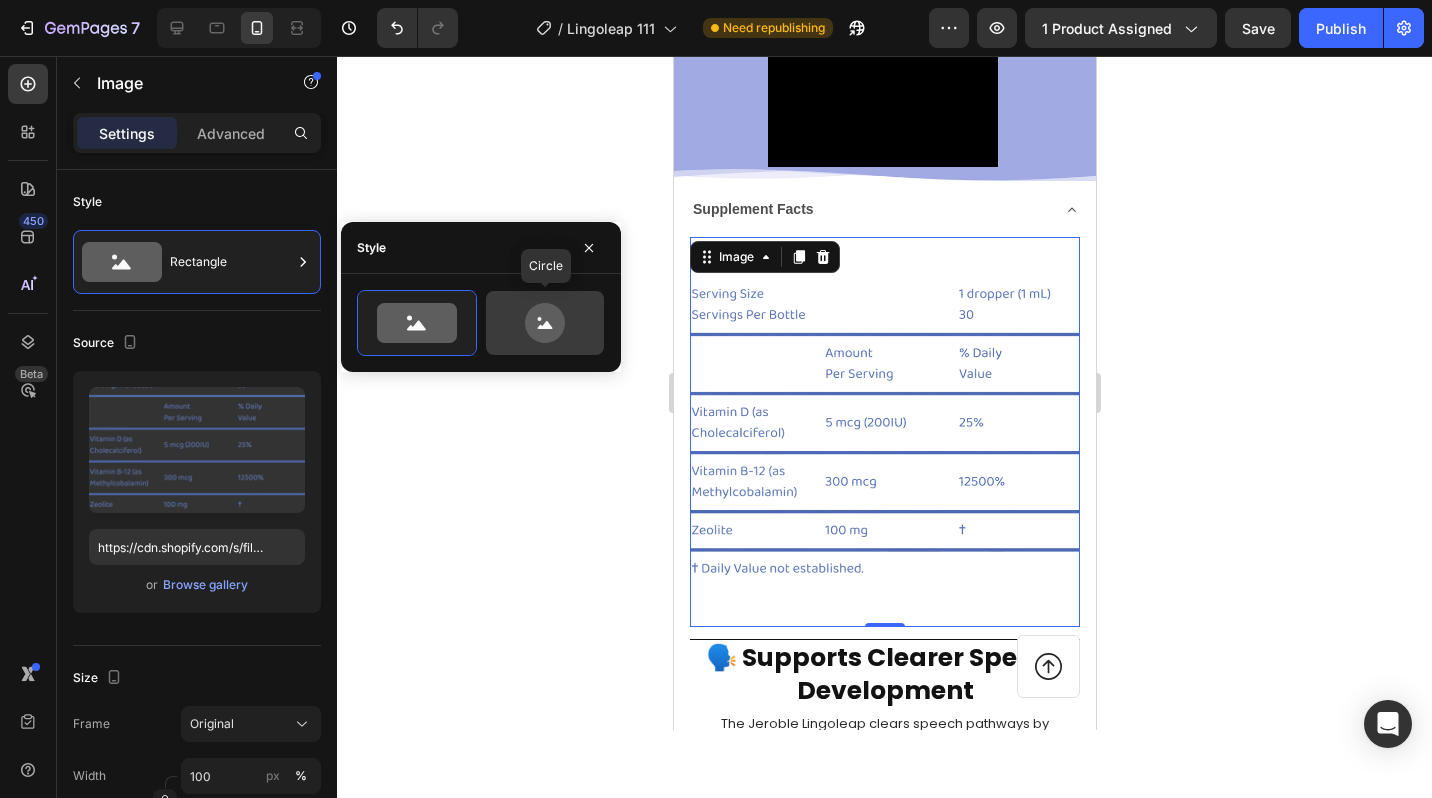 click 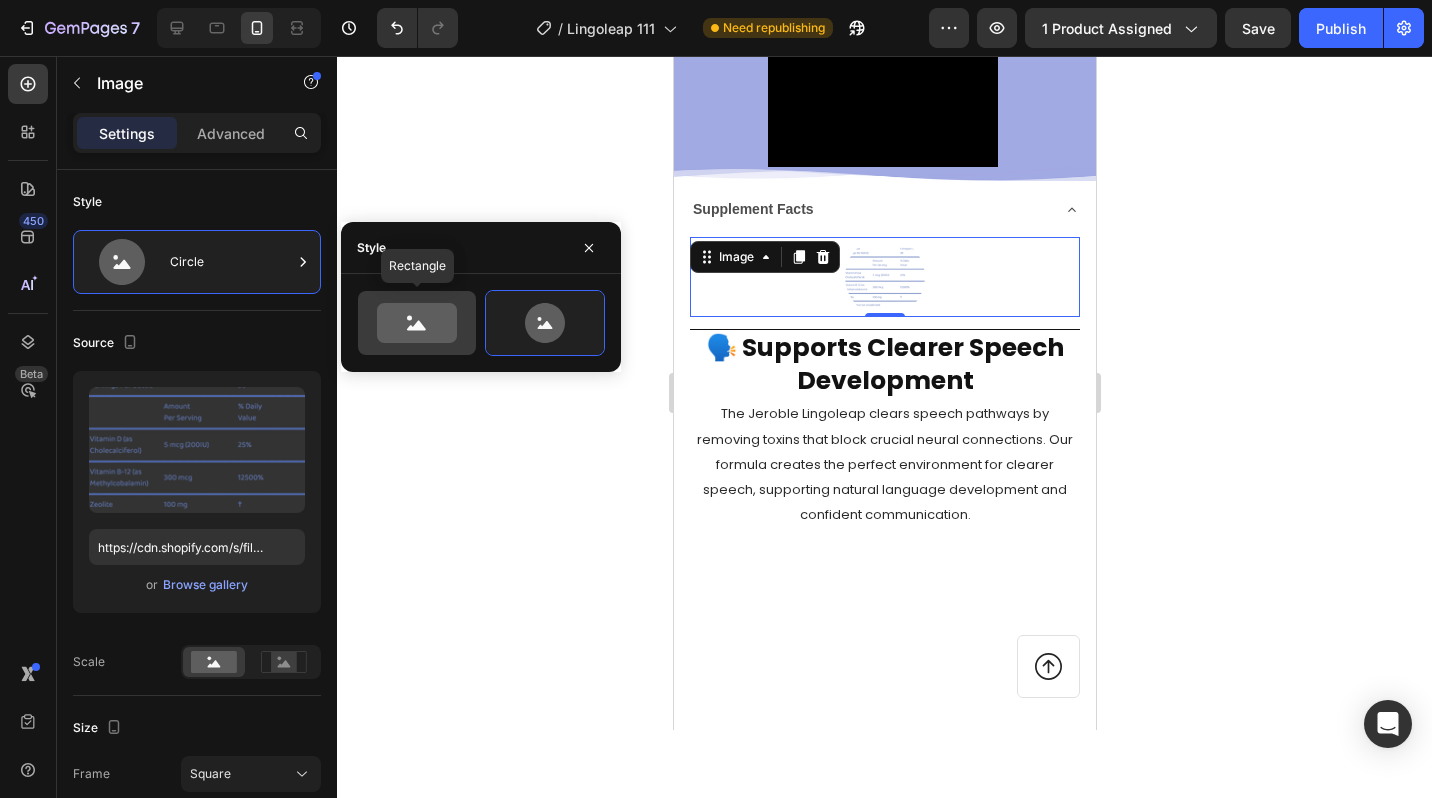 click 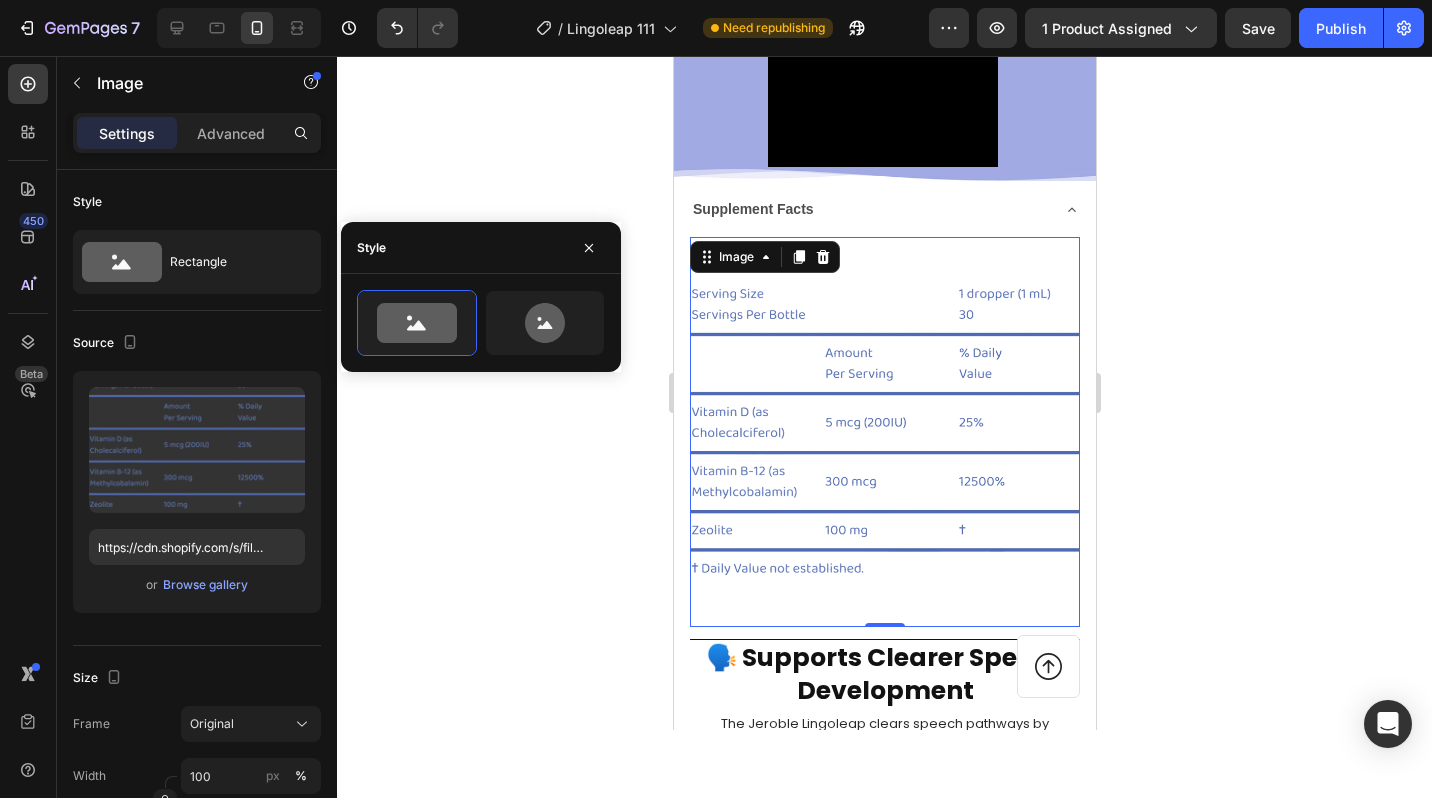 click 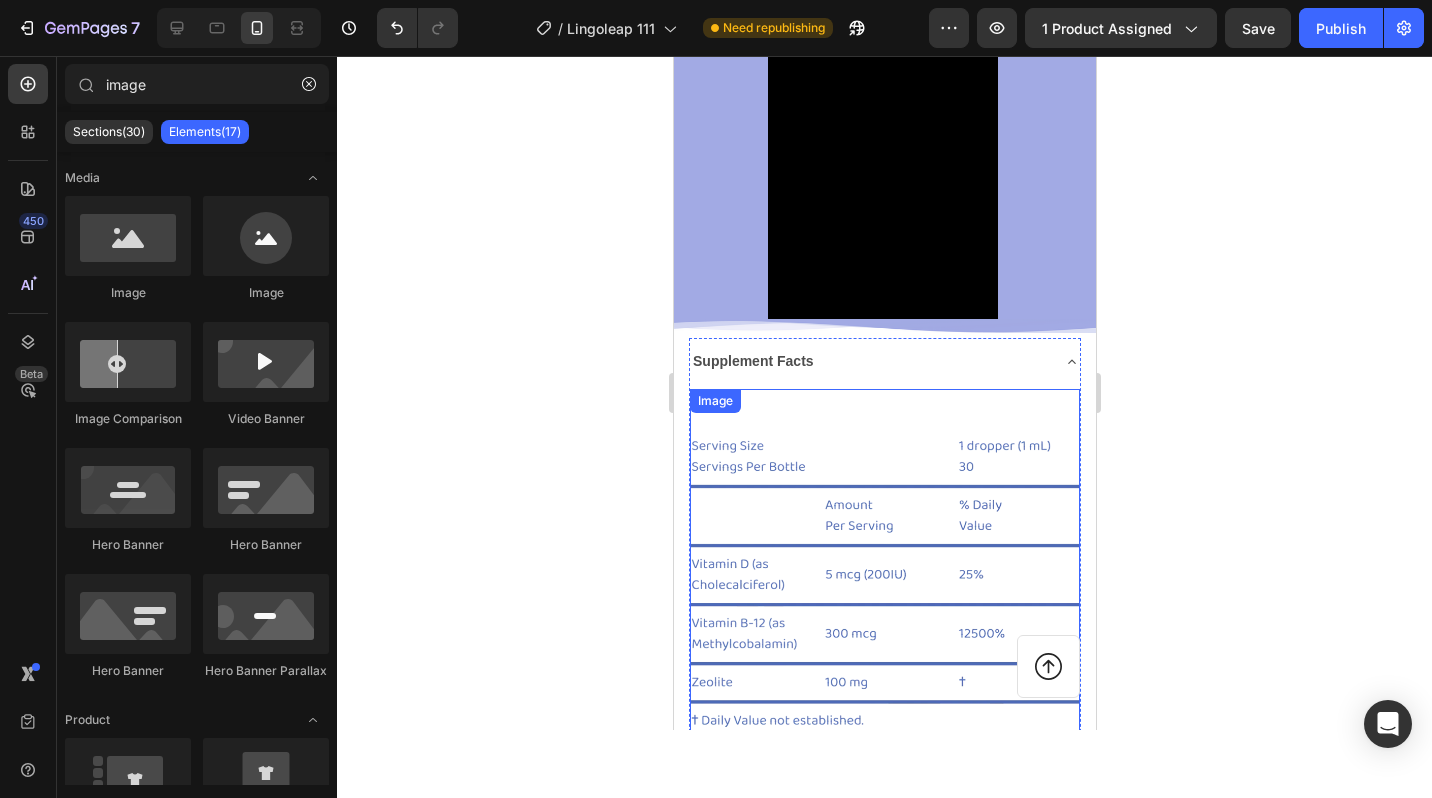 scroll, scrollTop: 1036, scrollLeft: 0, axis: vertical 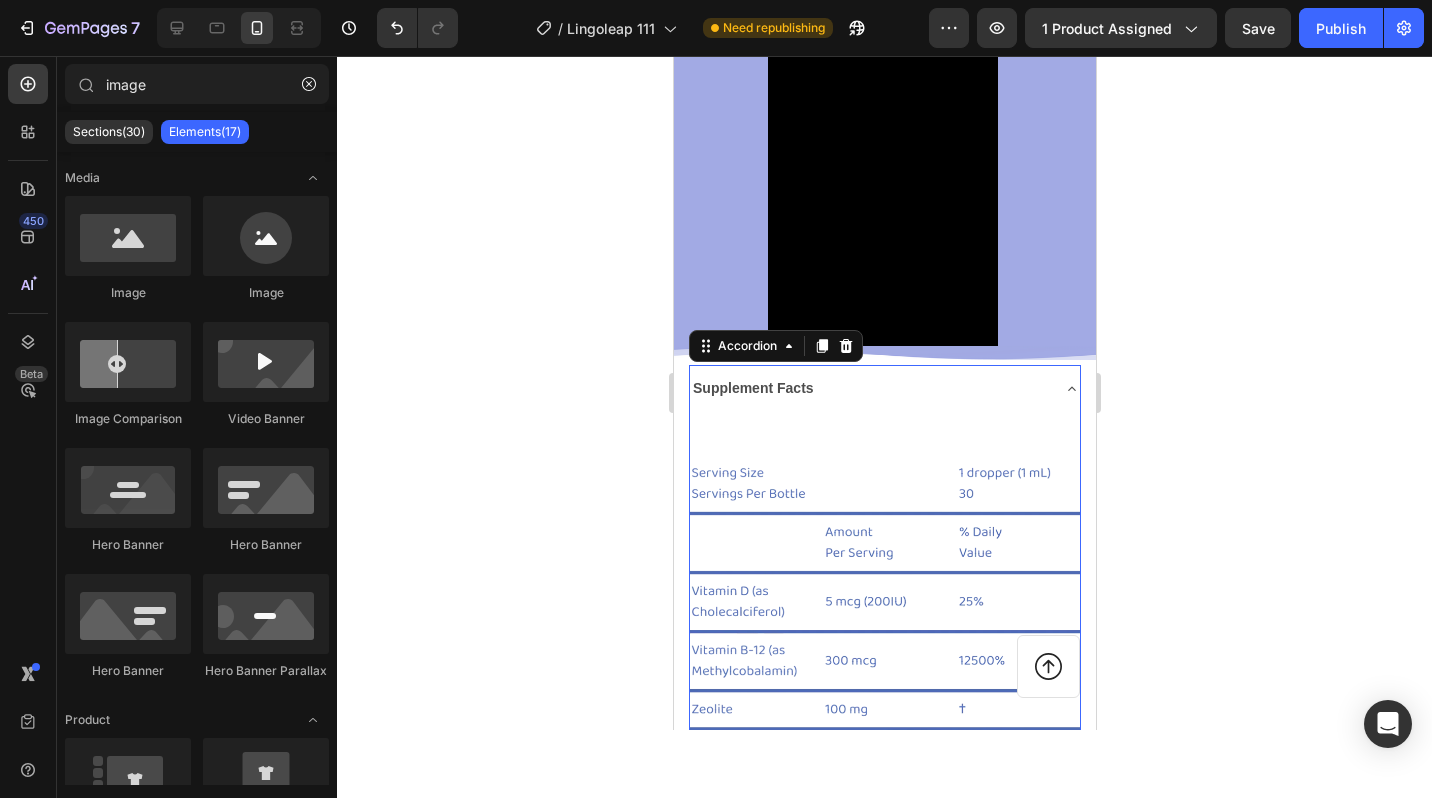 click on "Supplement Facts" at bounding box center (868, 388) 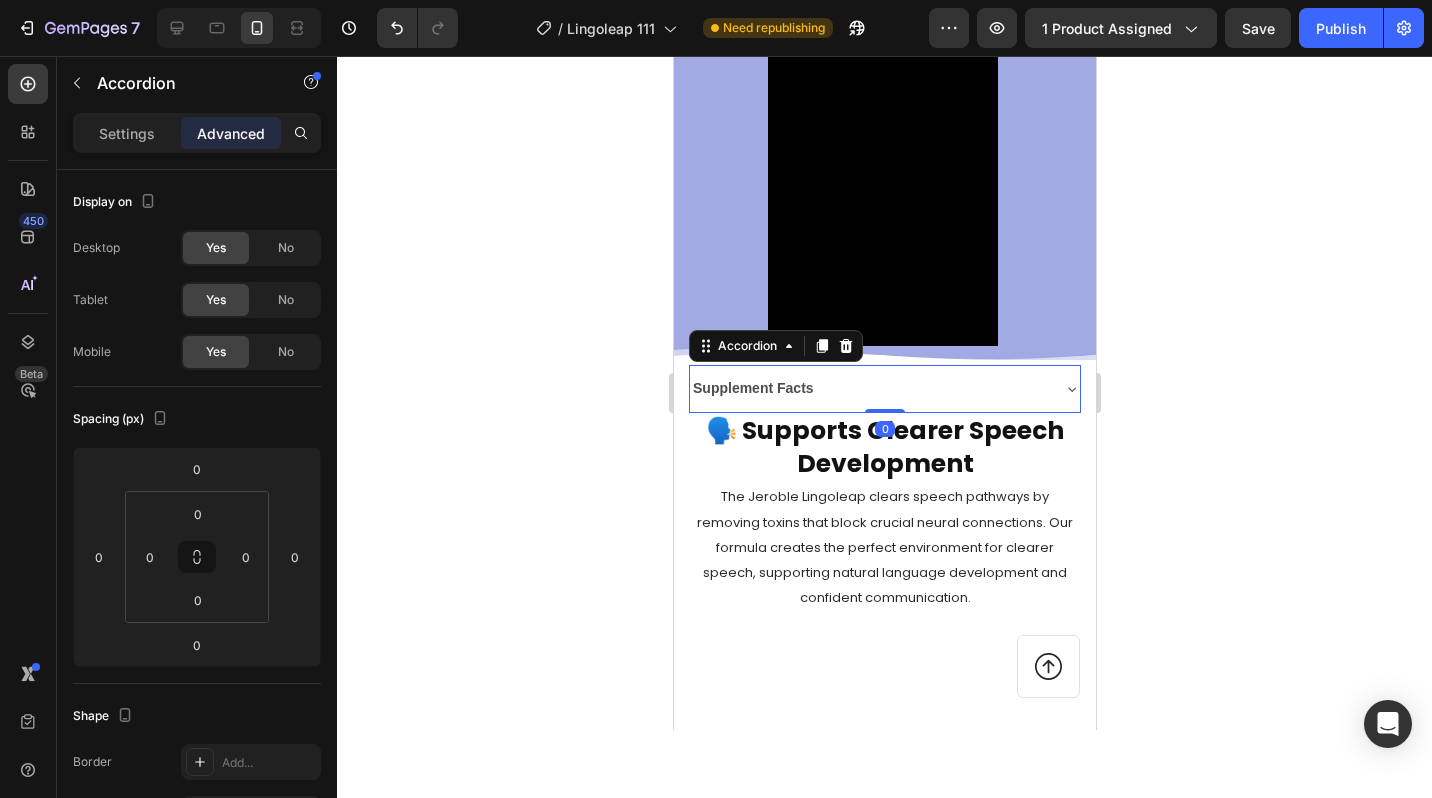 click on "Supplement Facts" at bounding box center [868, 388] 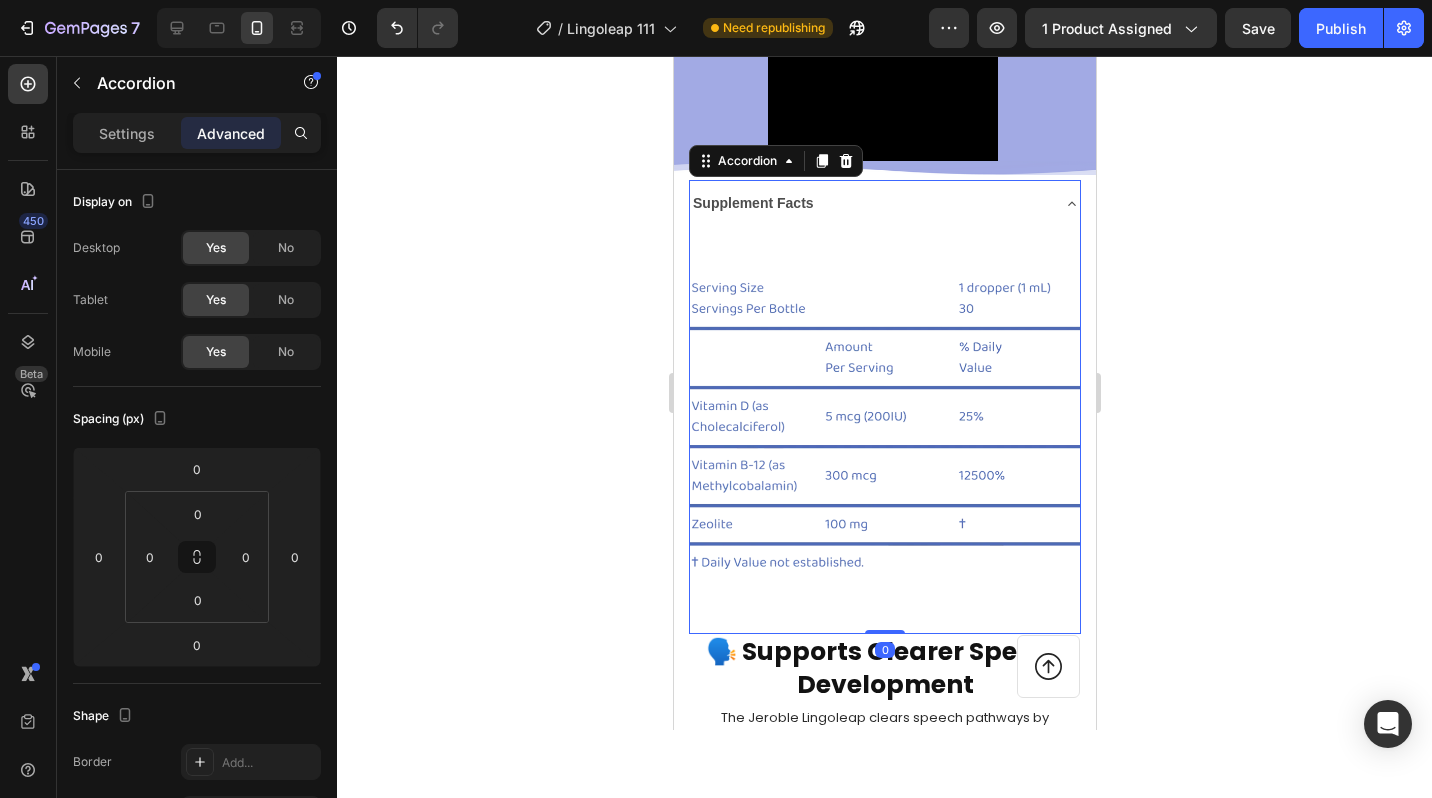 scroll, scrollTop: 1224, scrollLeft: 0, axis: vertical 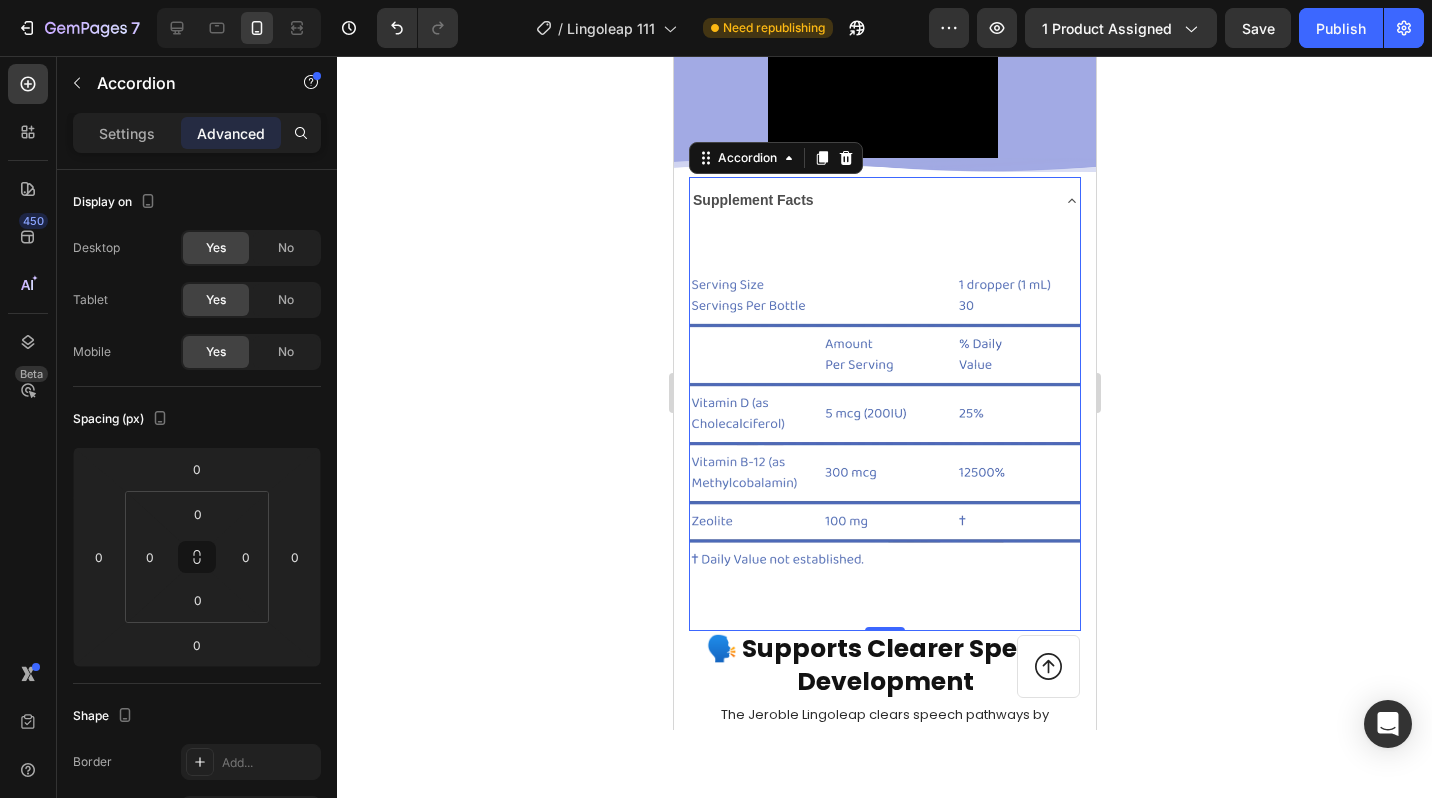 click on "Supplement Facts" at bounding box center (868, 200) 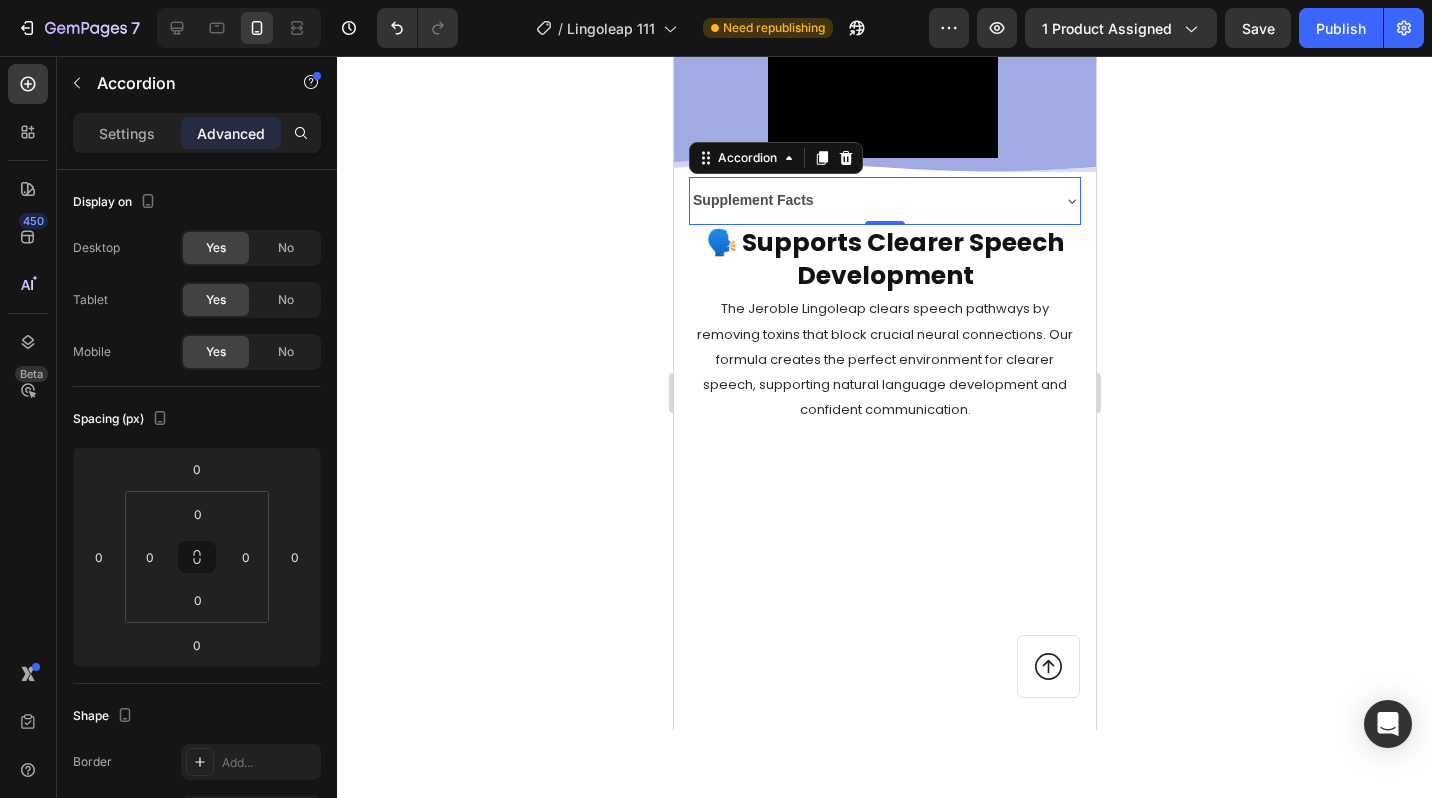 click on "Supplement Facts" at bounding box center [884, 200] 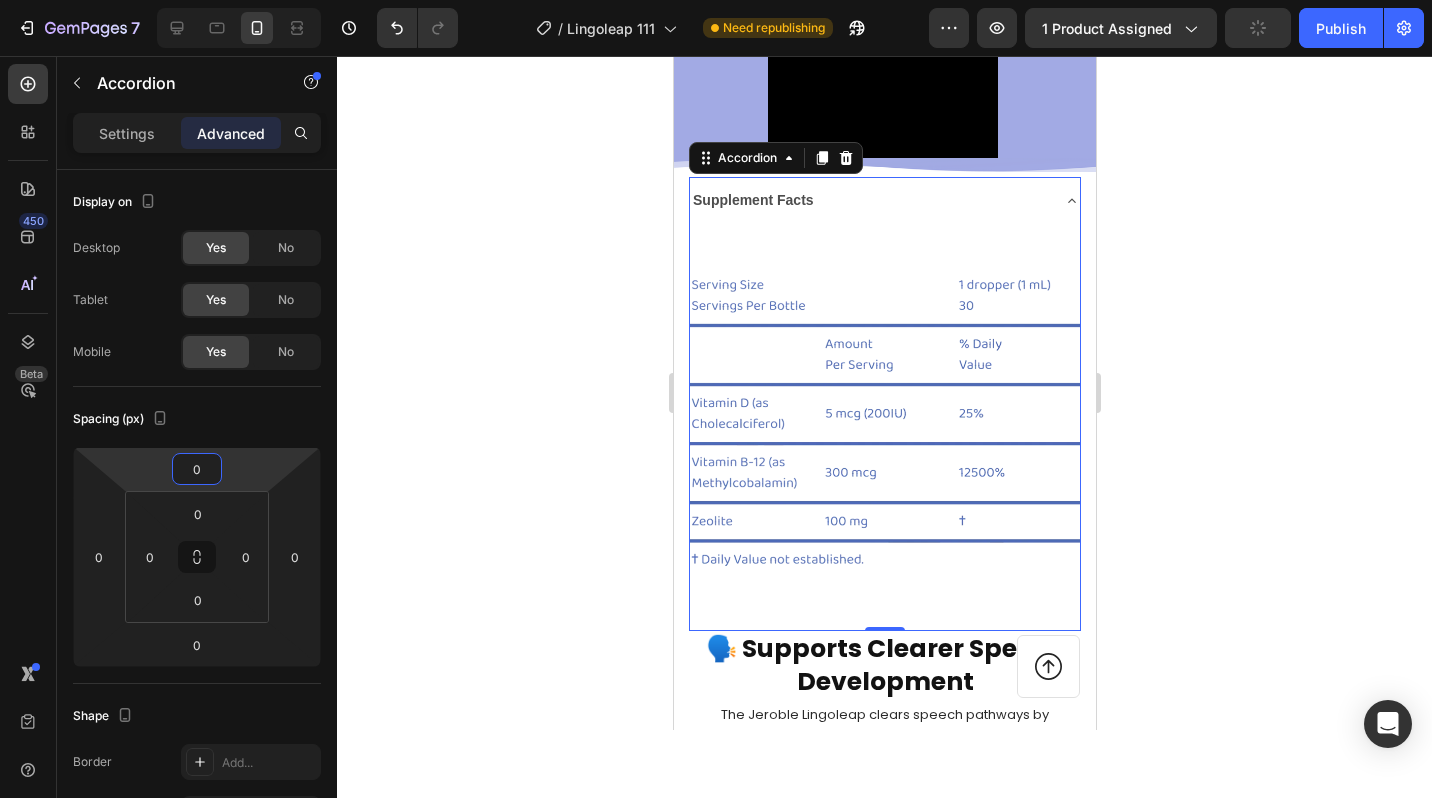 type on "-2" 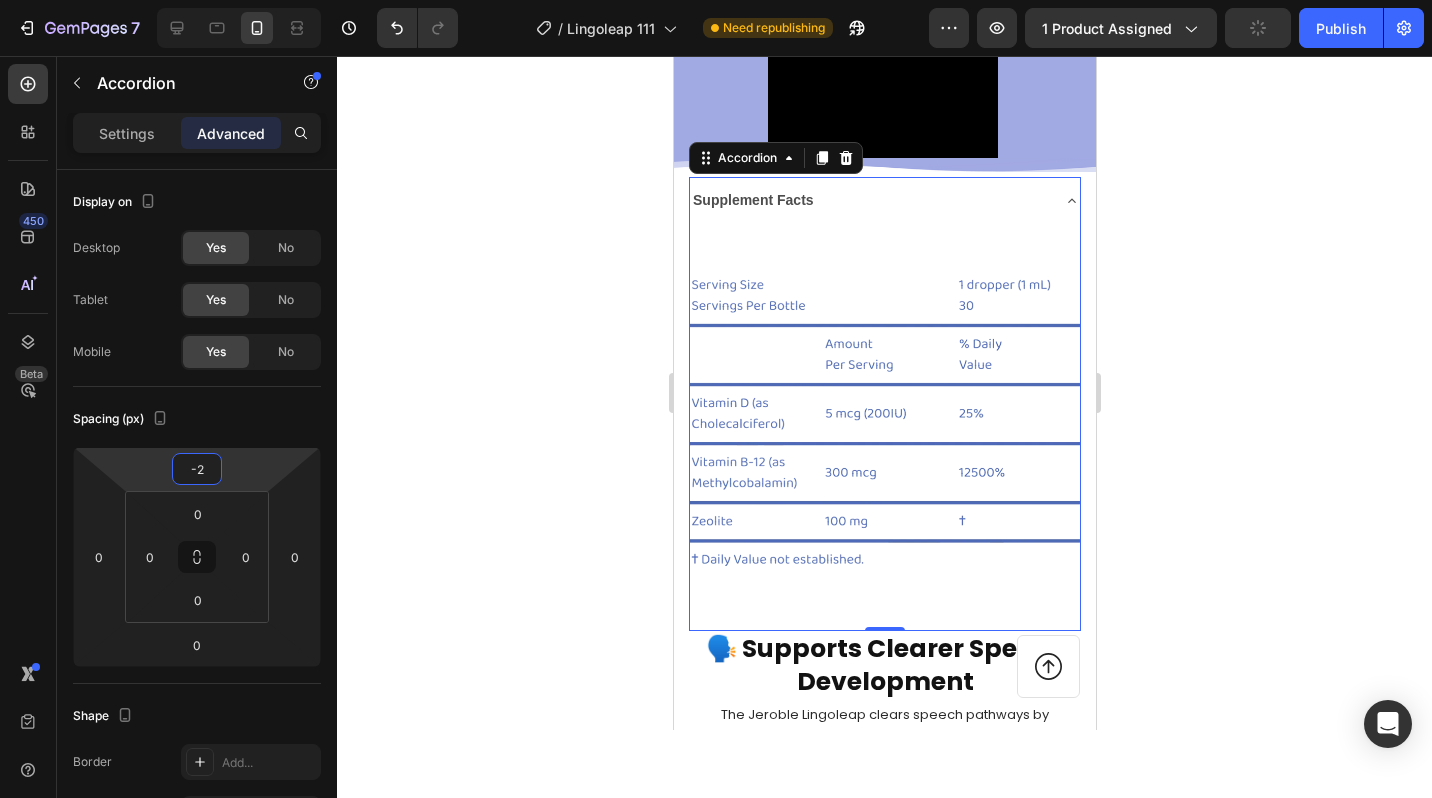 click on "7  Version history  /  Lingoleap 111 Need republishing Preview 1 product assigned  Publish  450 Beta image Sections(30) Elements(17) Media
Image
Image
Image Comparison
Video Banner
Hero Banner
Hero Banner
Hero Banner
Hero Banner Parallax Product" at bounding box center (716, 0) 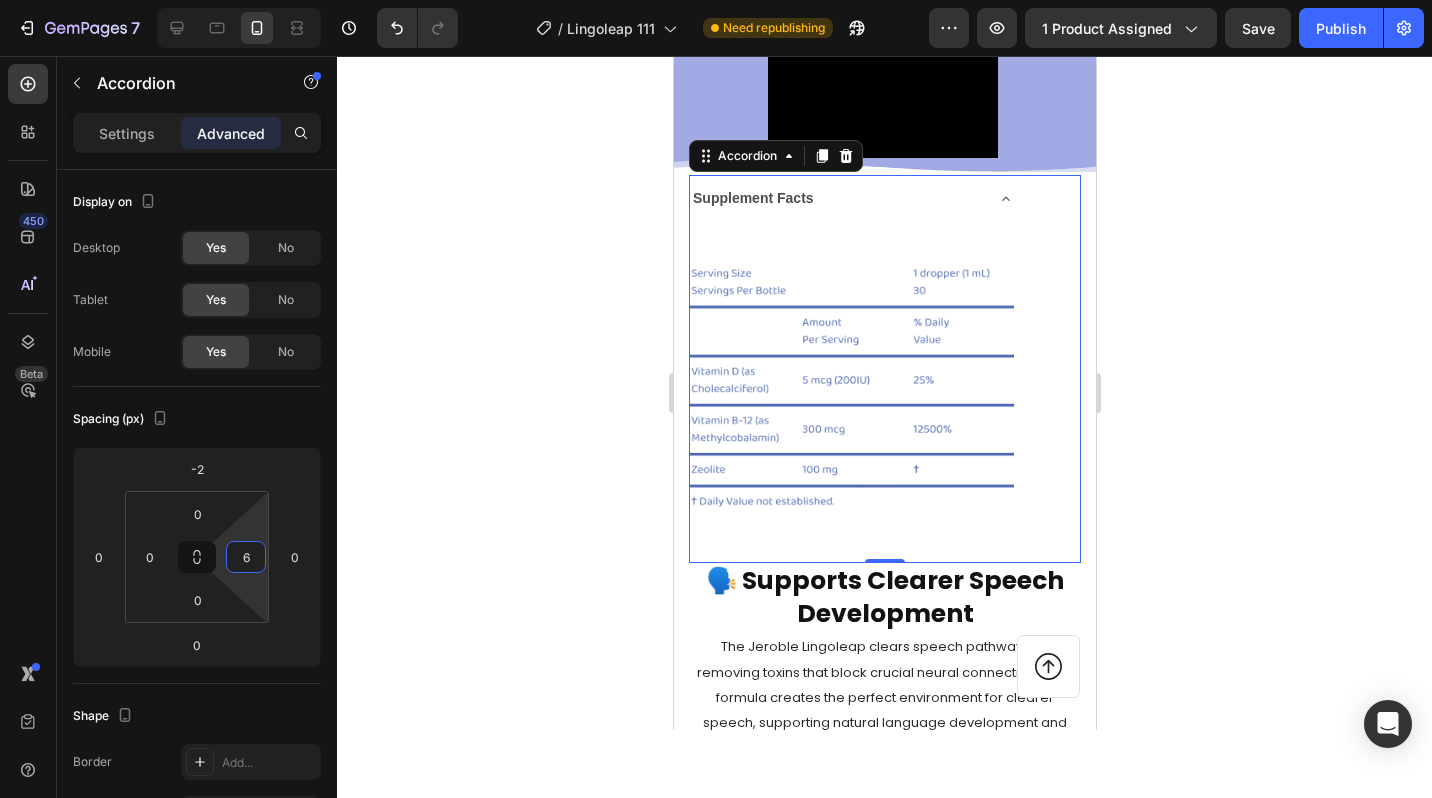 type on "0" 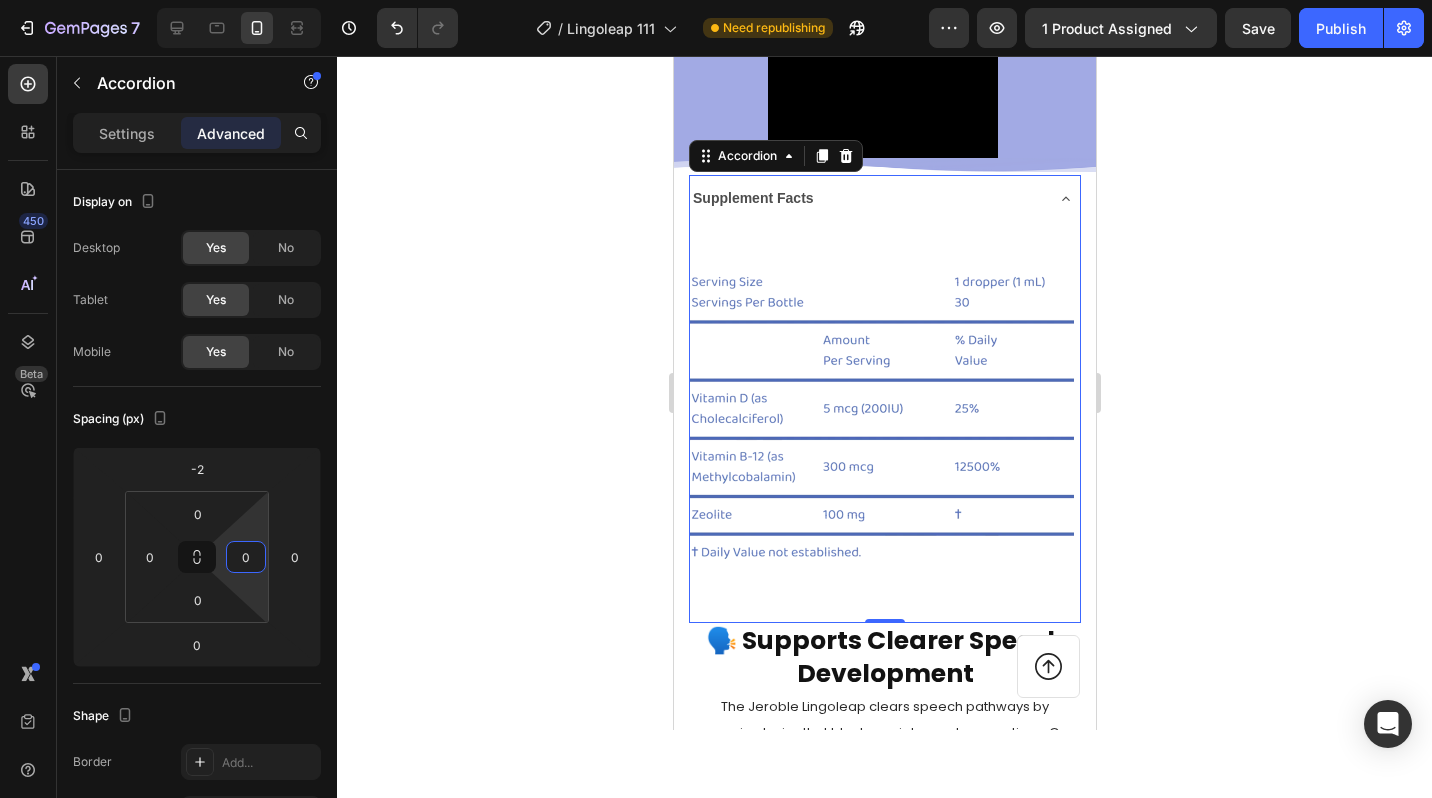 click on "7  Version history  /  Lingoleap 111 Need republishing Preview 1 product assigned  Save   Publish  450 Beta image Sections(30) Elements(17) Media
Image
Image
Image Comparison
Video Banner
Hero Banner
Hero Banner
Hero Banner
Hero Banner Parallax" at bounding box center [716, 0] 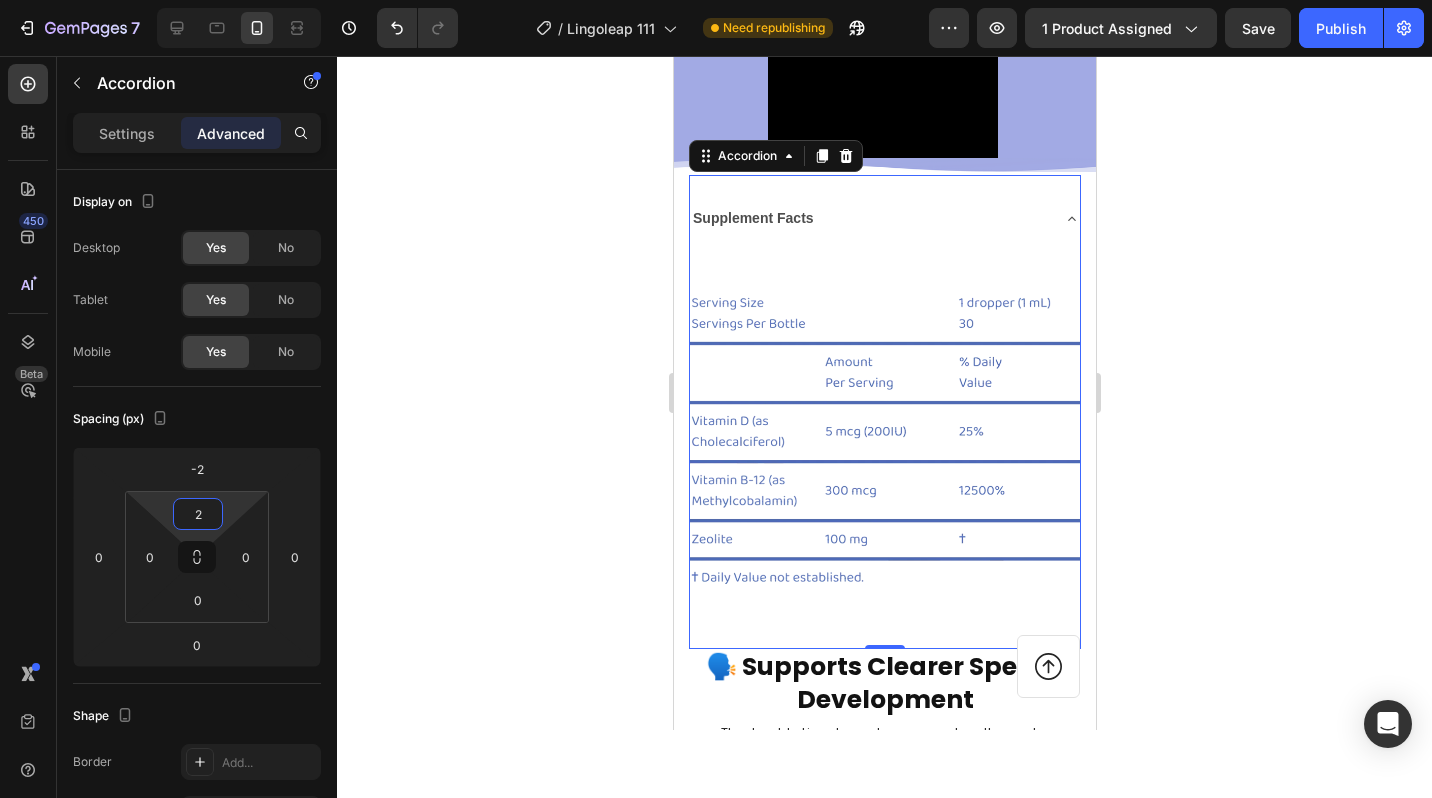 type on "0" 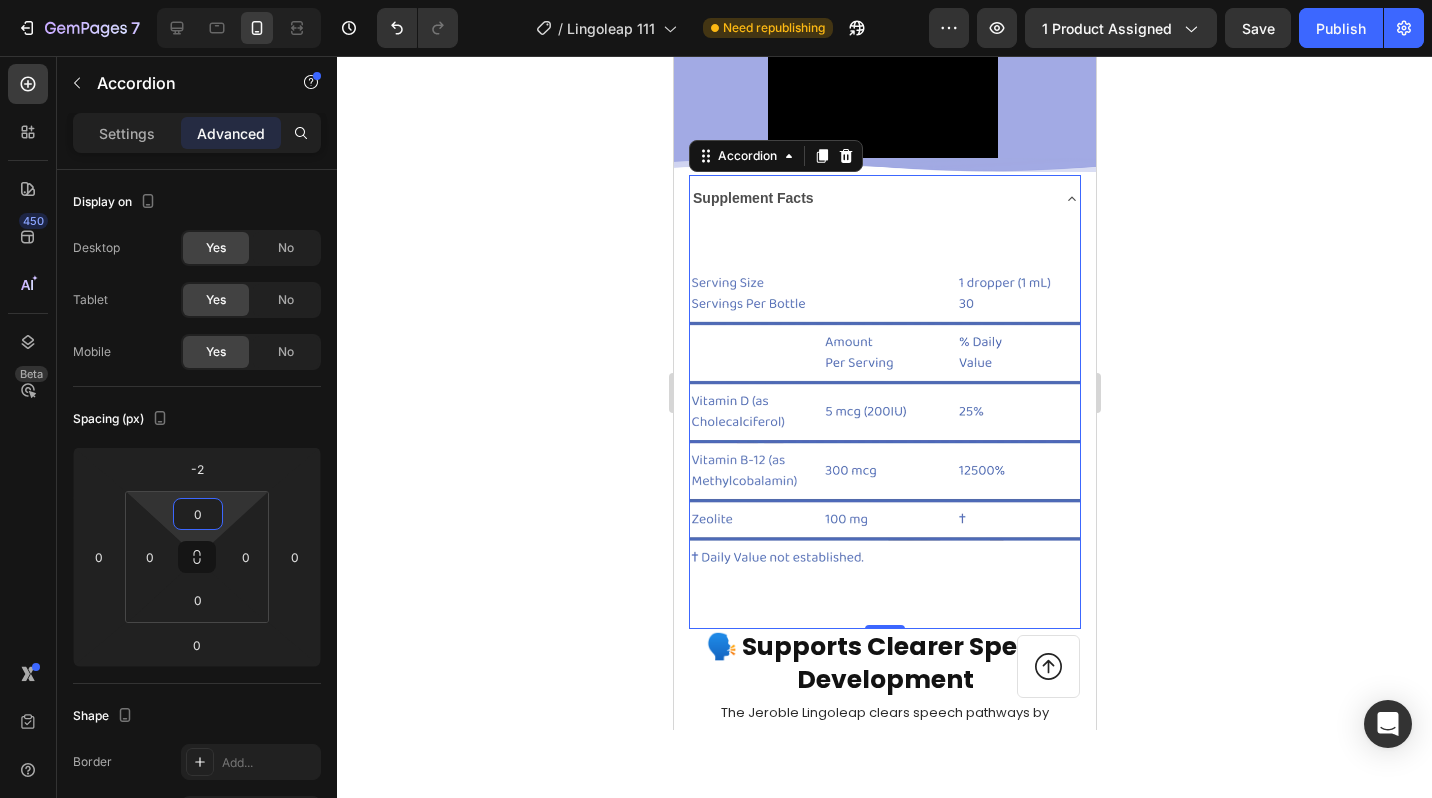 click on "7  Version history  /  Lingoleap 111 Need republishing Preview 1 product assigned  Save   Publish  450 Beta image Sections(30) Elements(17) Media
Image
Image
Image Comparison
Video Banner
Hero Banner
Hero Banner
Hero Banner
Hero Banner Parallax" at bounding box center [716, 0] 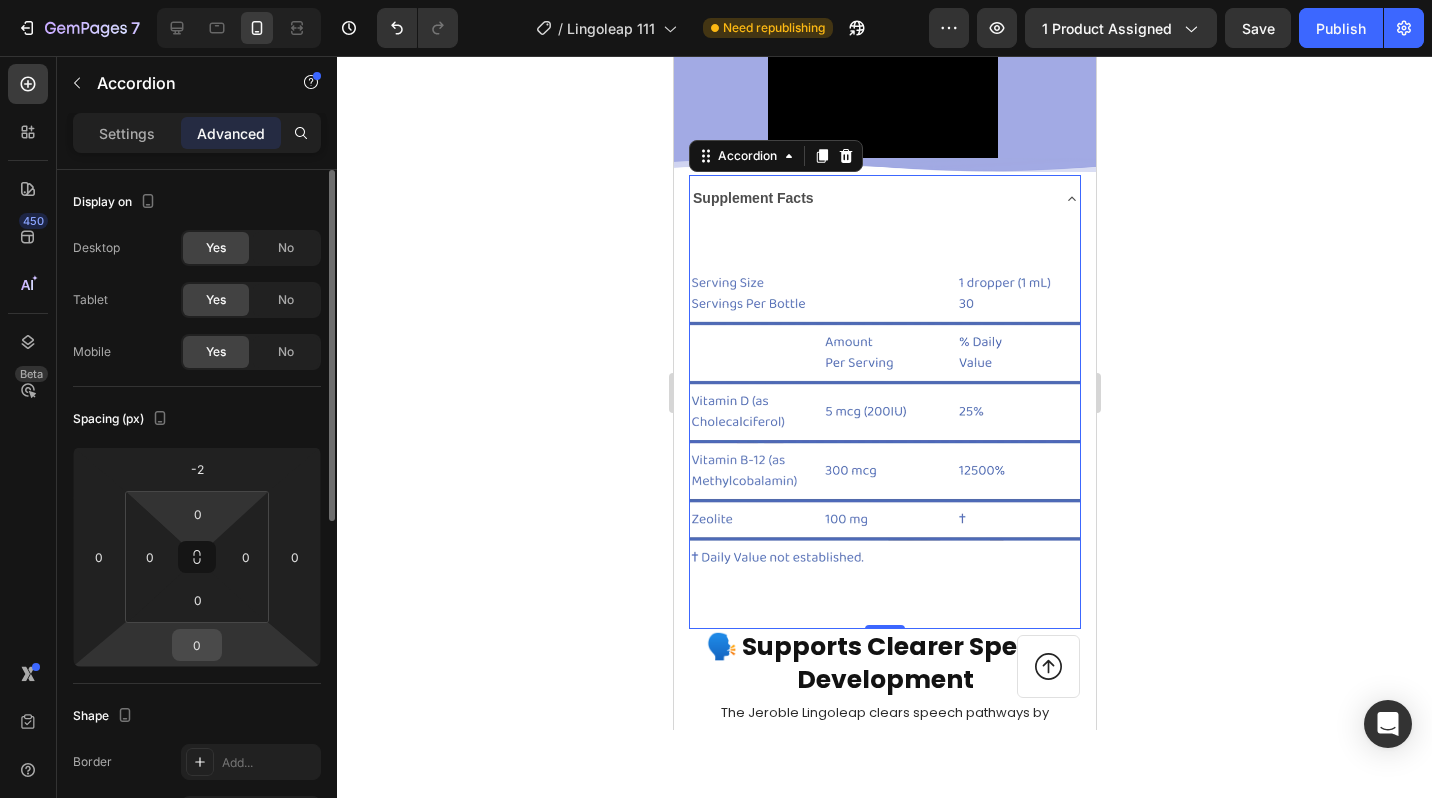 drag, startPoint x: 220, startPoint y: 606, endPoint x: 220, endPoint y: 636, distance: 30 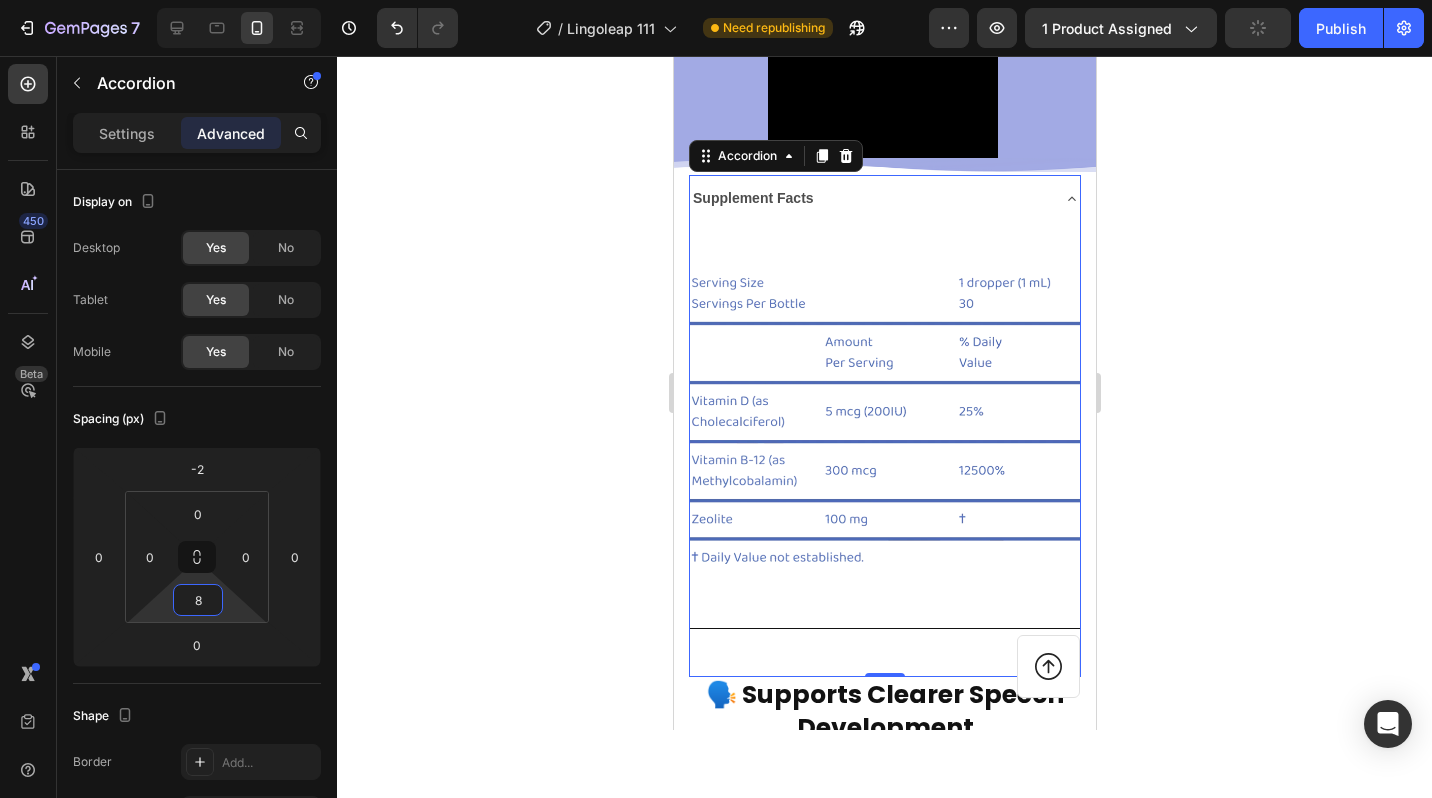 type on "0" 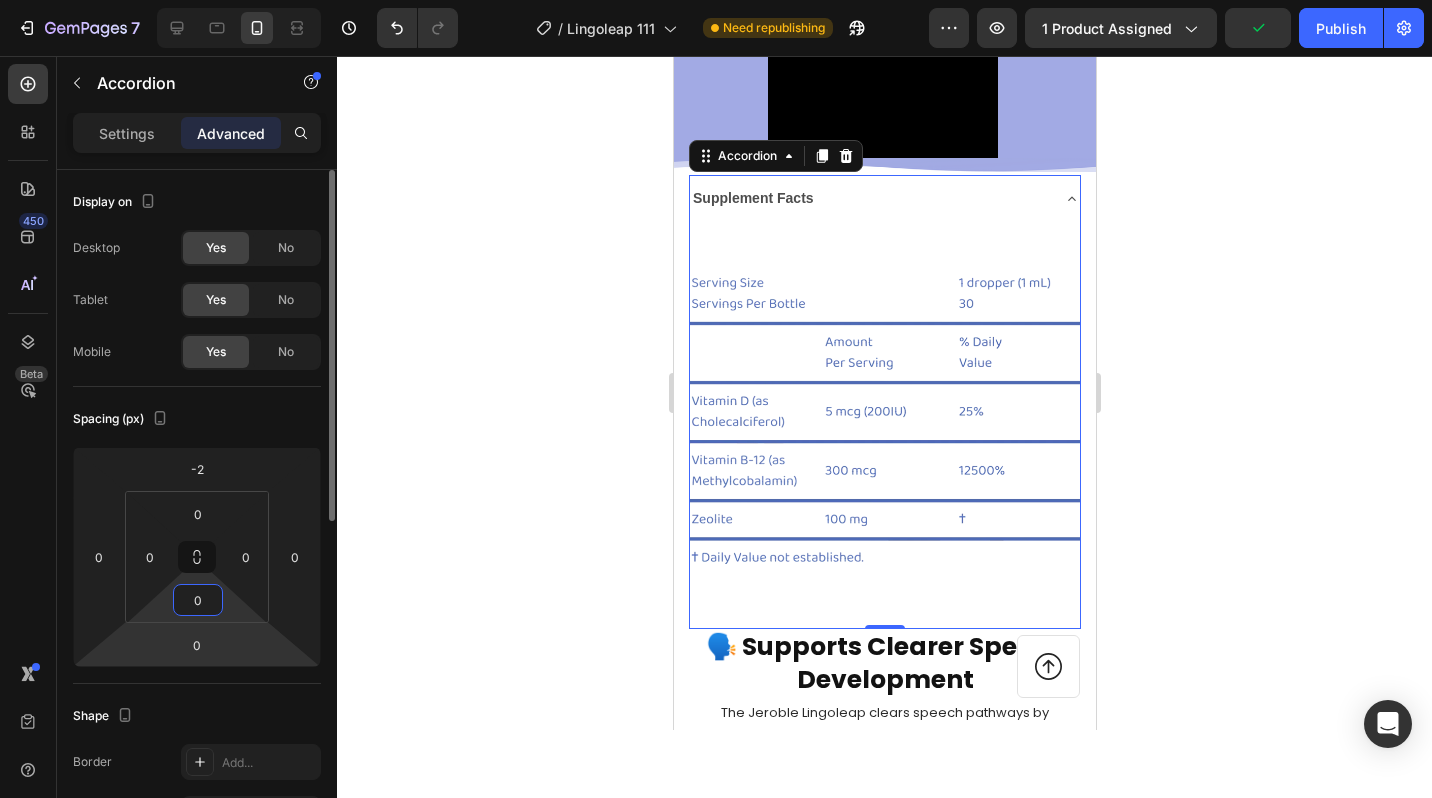drag, startPoint x: 223, startPoint y: 613, endPoint x: 223, endPoint y: 632, distance: 19 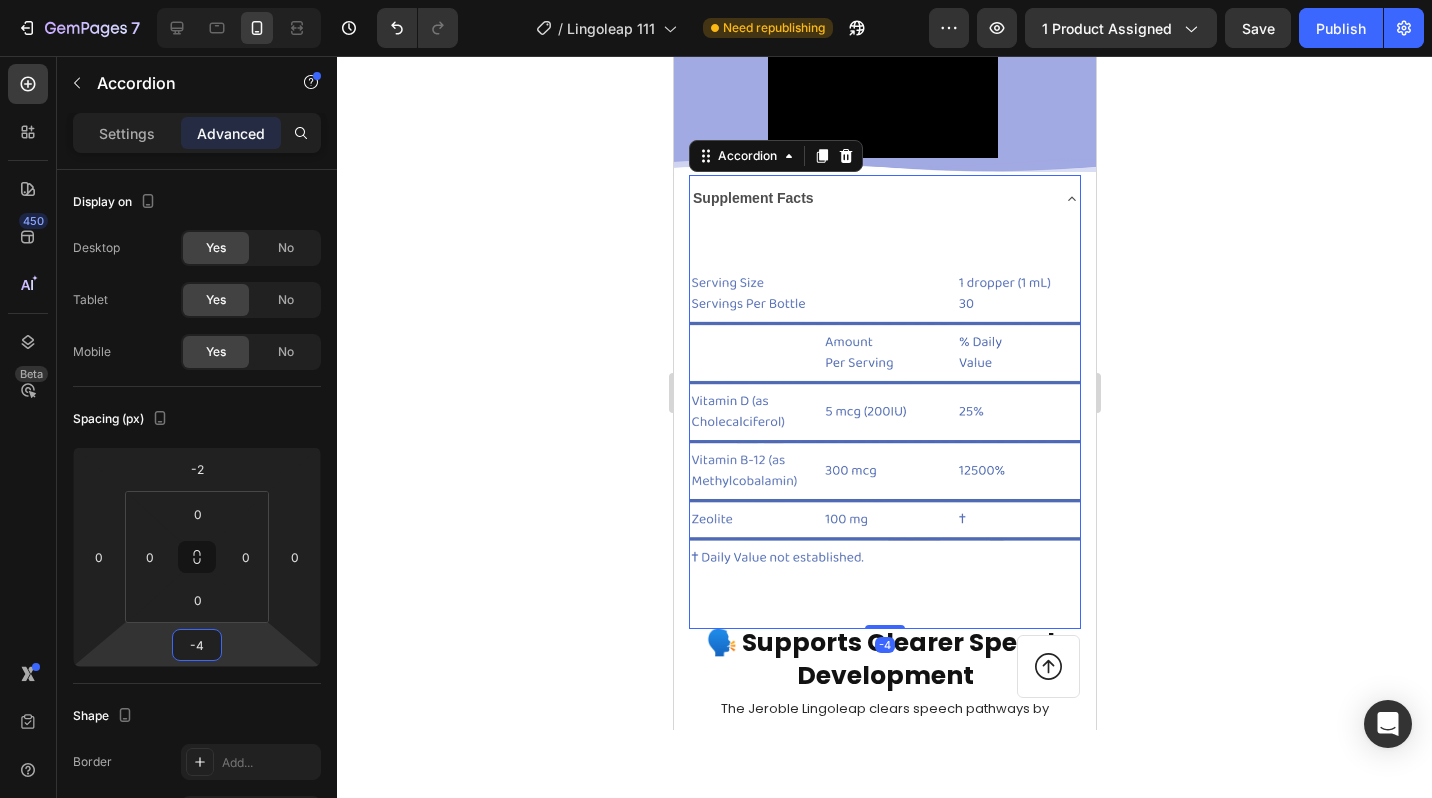 type on "-2" 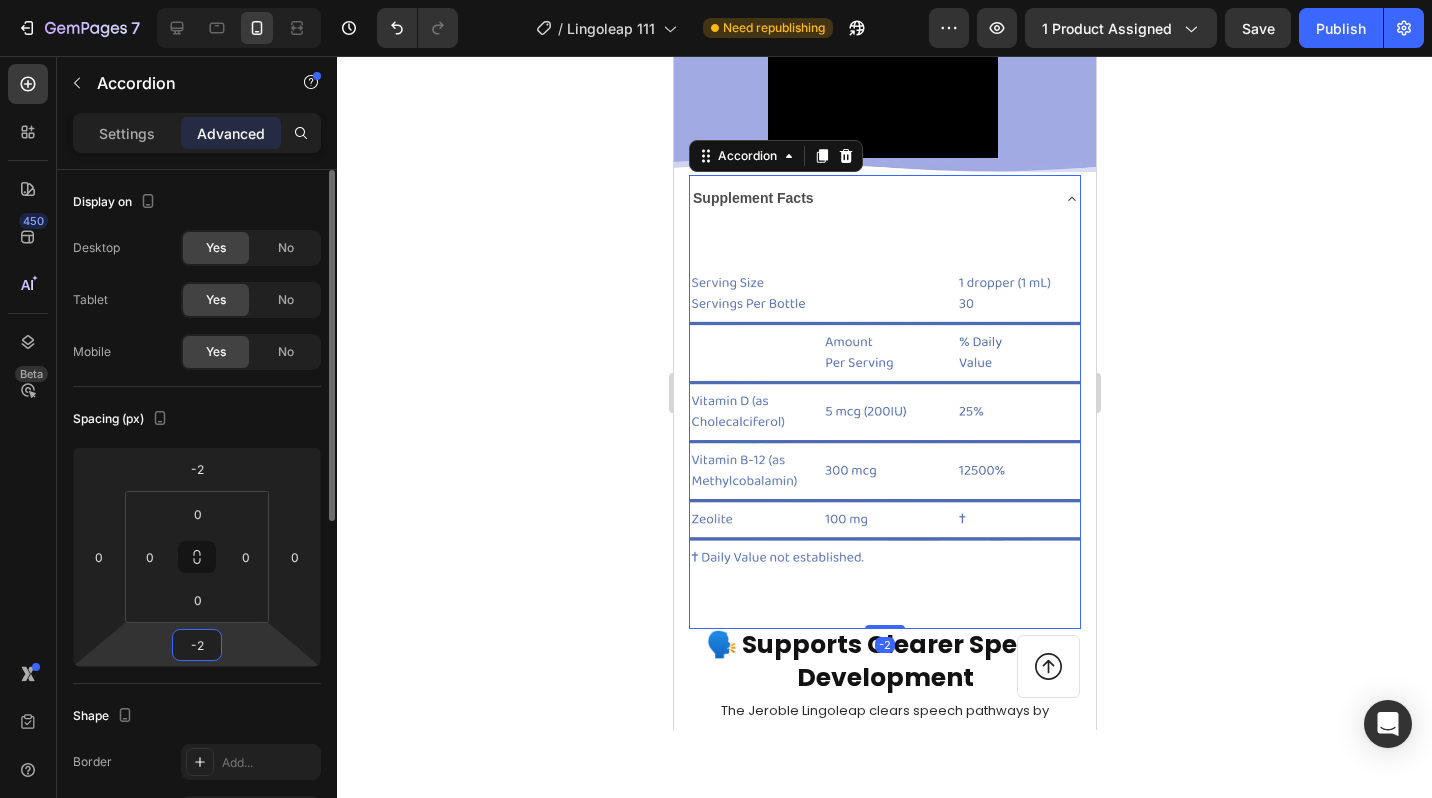 click on "7  Version history  /  Lingoleap 111 Need republishing Preview 1 product assigned  Save   Publish  450 Beta image Sections(30) Elements(17) Media
Image
Image
Image Comparison
Video Banner
Hero Banner
Hero Banner
Hero Banner
Hero Banner Parallax" at bounding box center (716, 0) 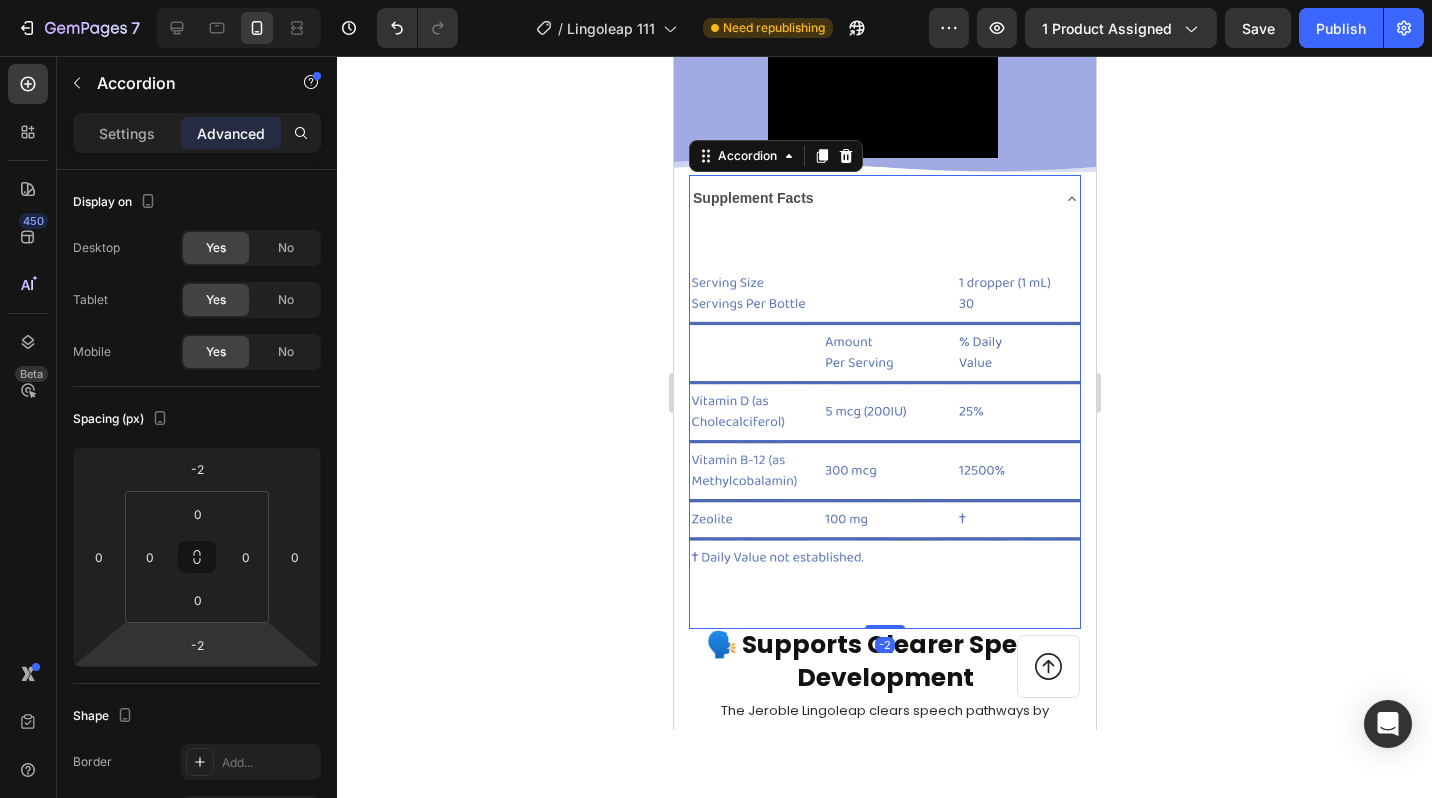 click 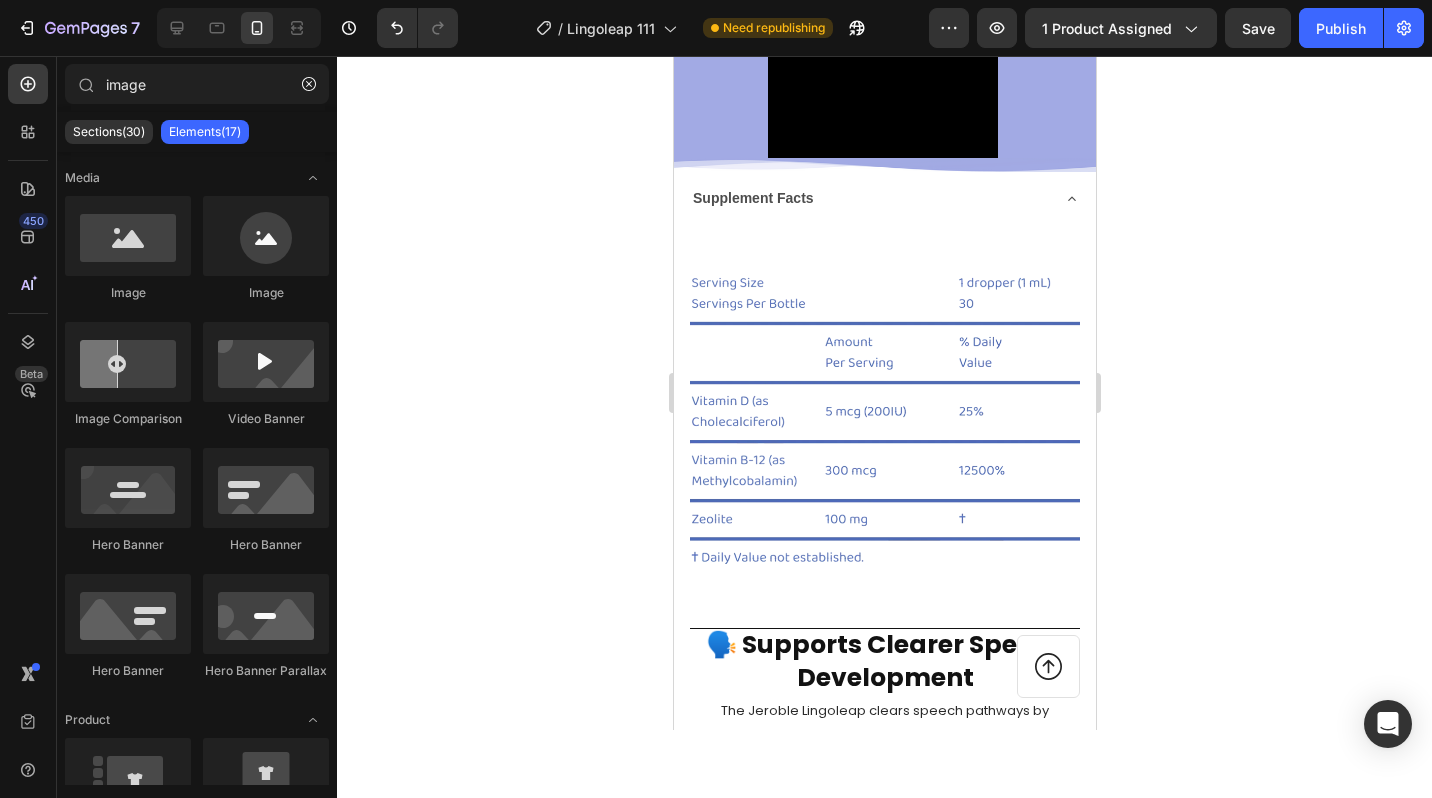 click 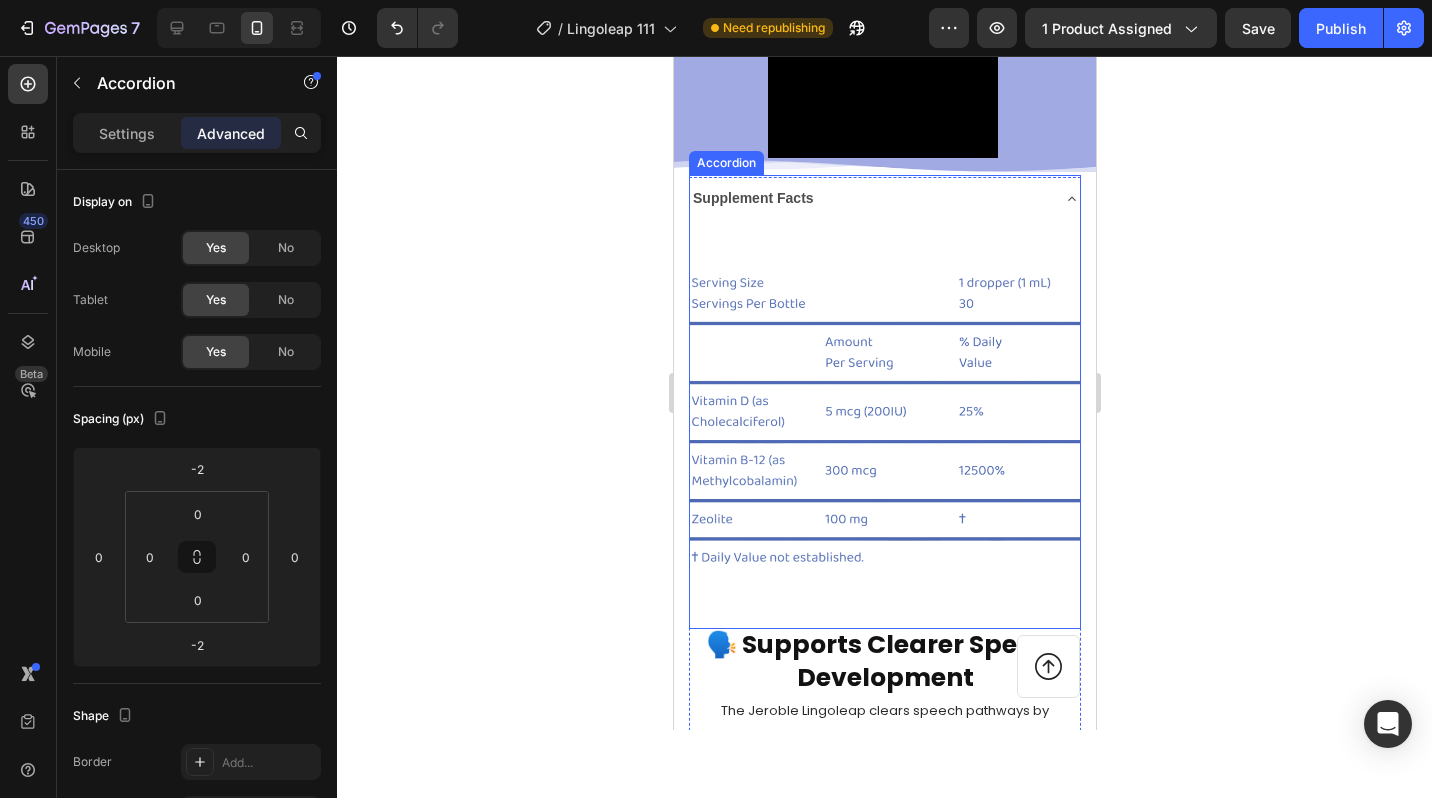 click on "Supplement Facts" at bounding box center (752, 198) 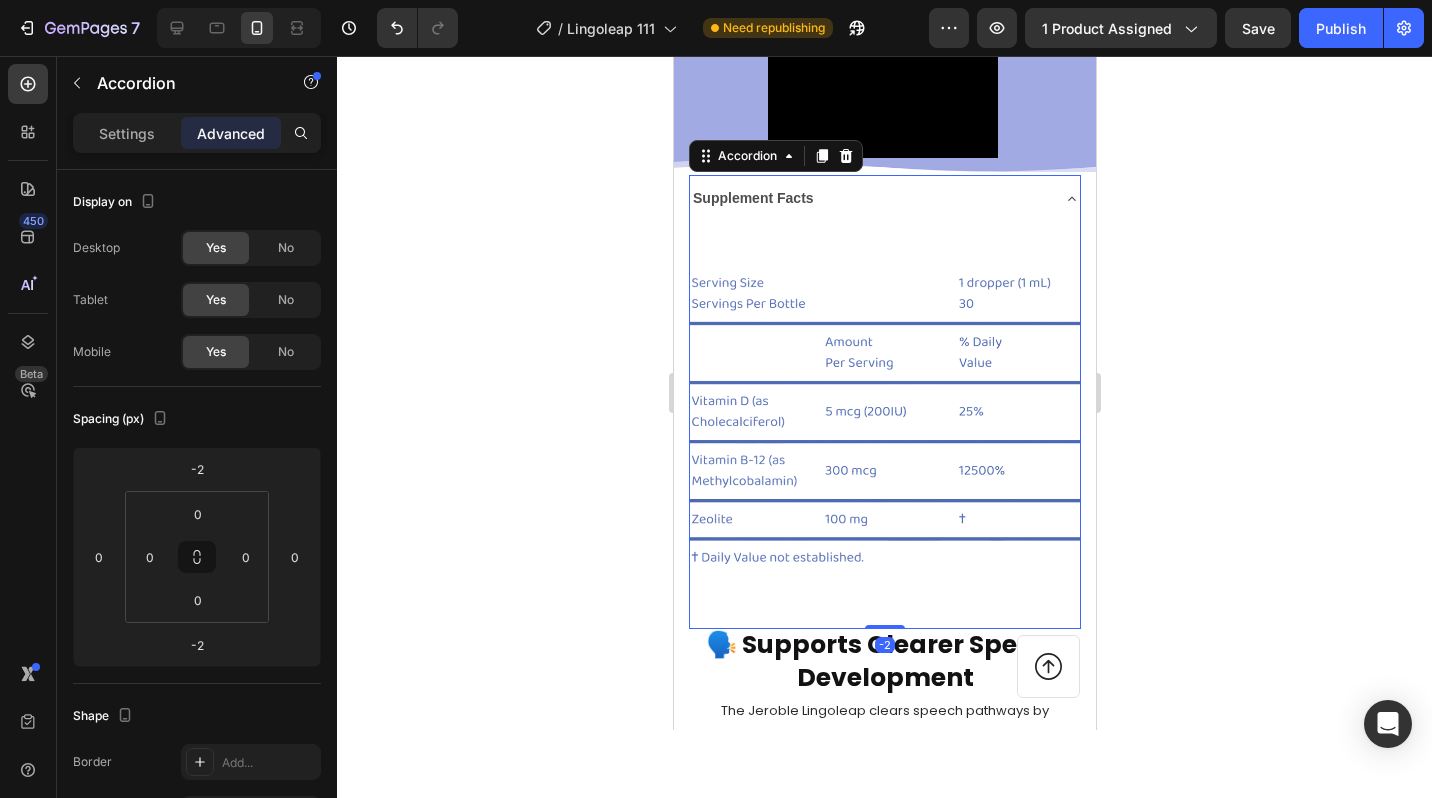 click on "Supplement Facts" at bounding box center [868, 198] 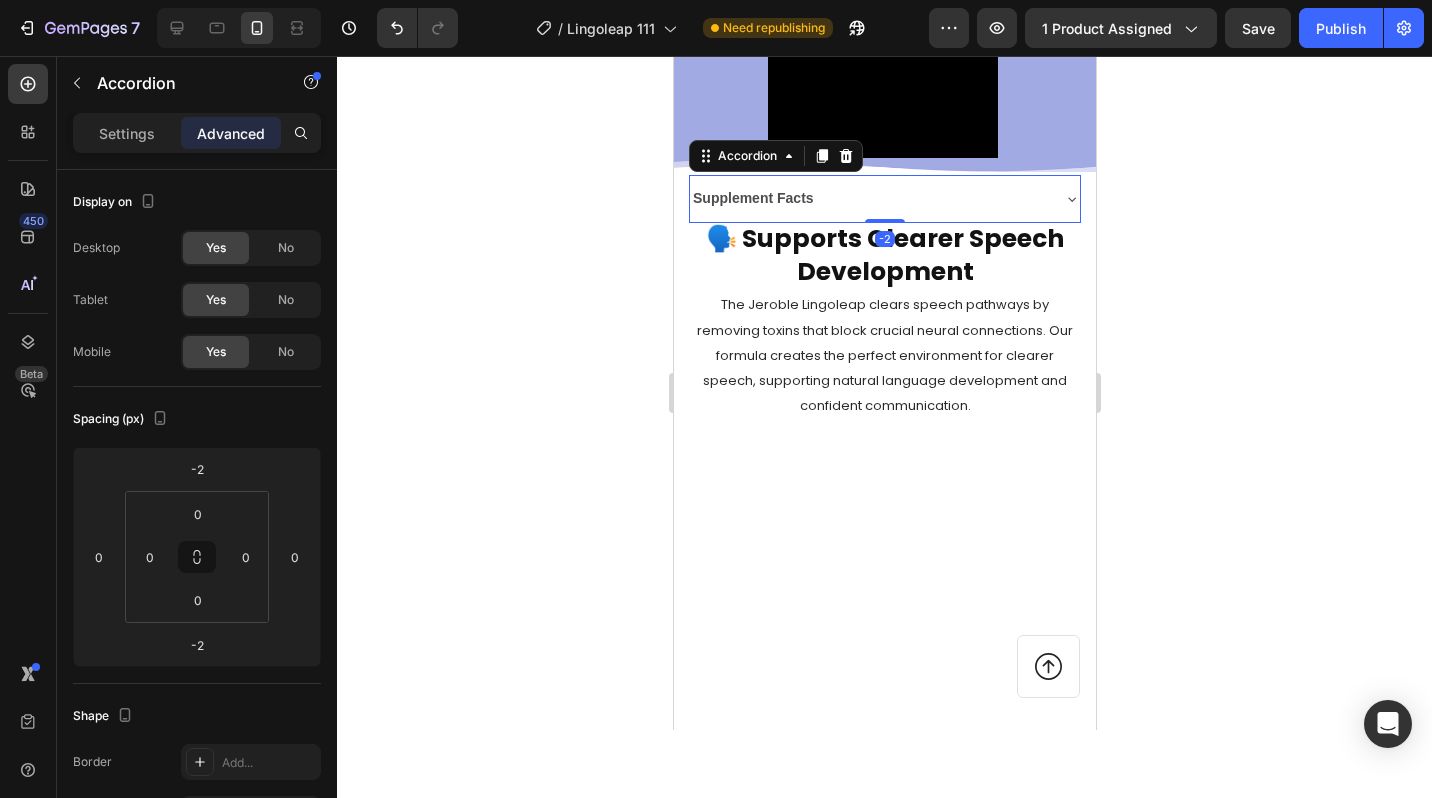 click 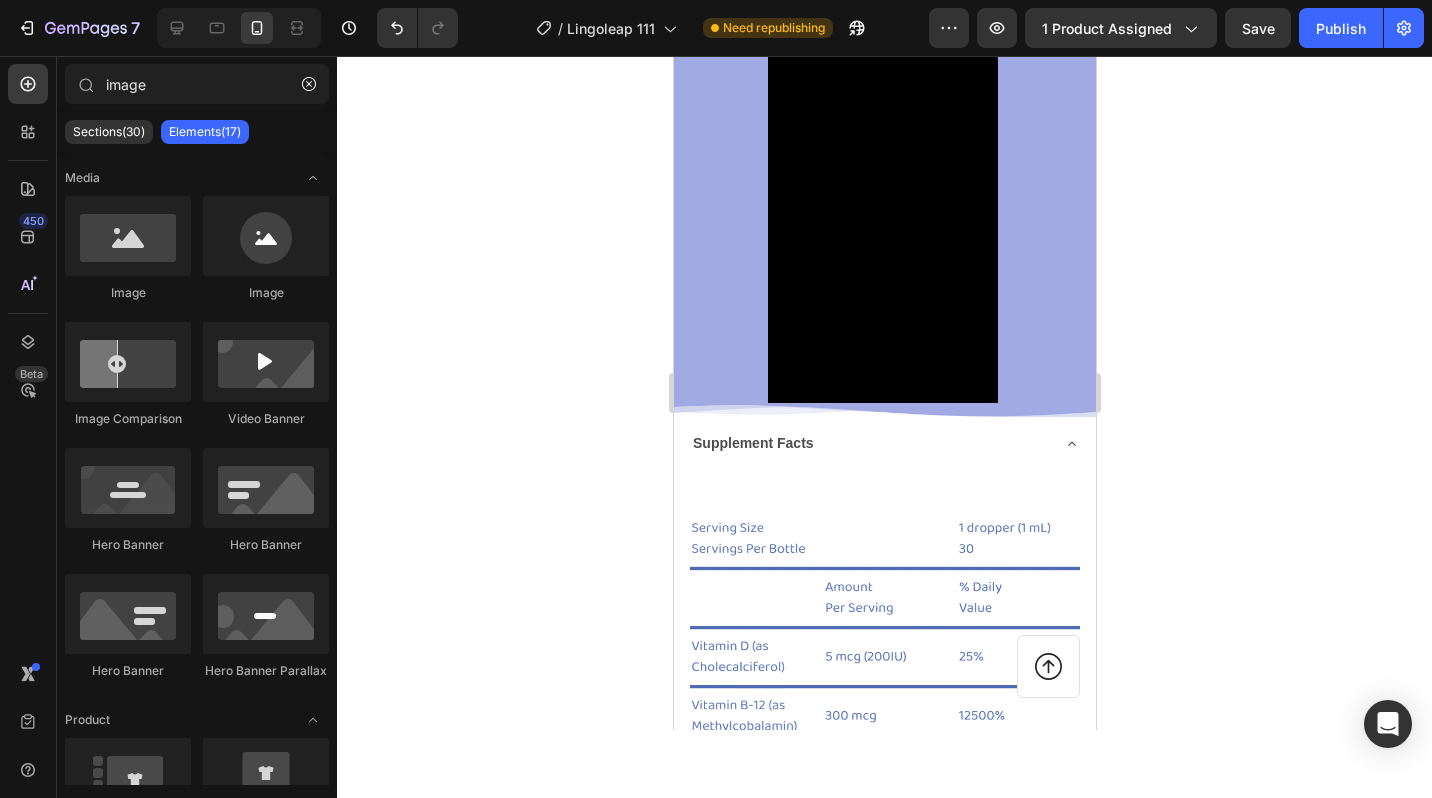 scroll, scrollTop: 1027, scrollLeft: 0, axis: vertical 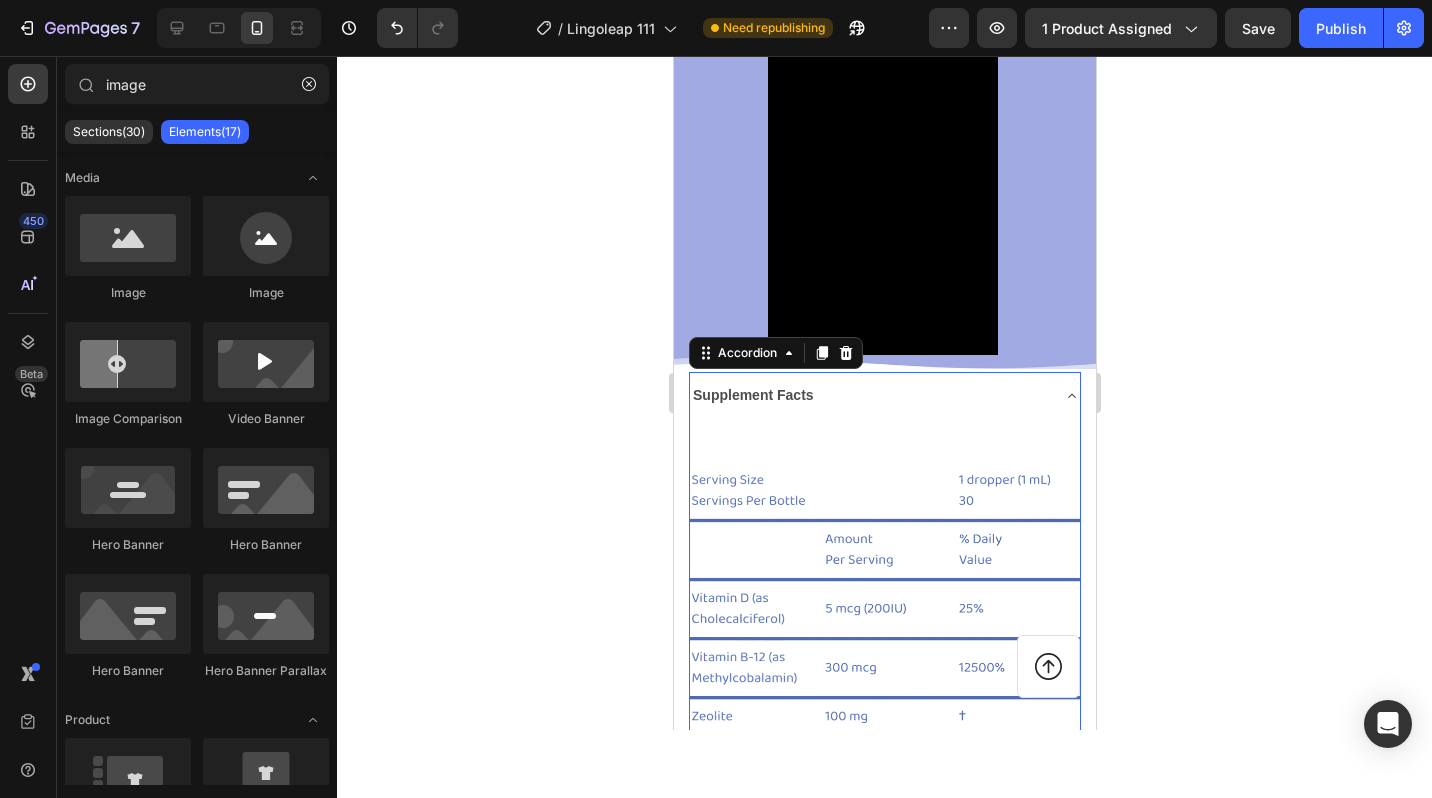 click on "Supplement Facts" at bounding box center (868, 395) 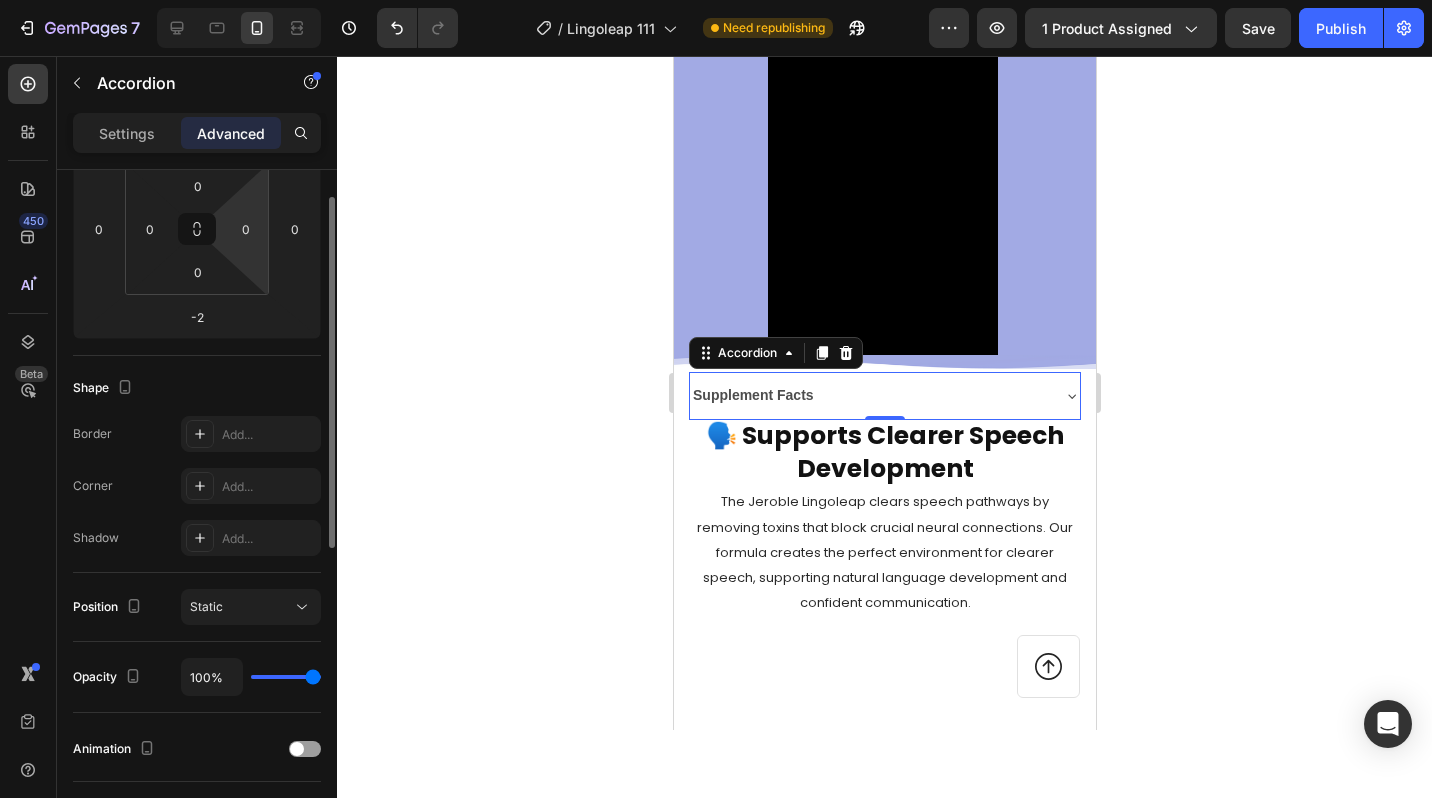 scroll, scrollTop: 0, scrollLeft: 0, axis: both 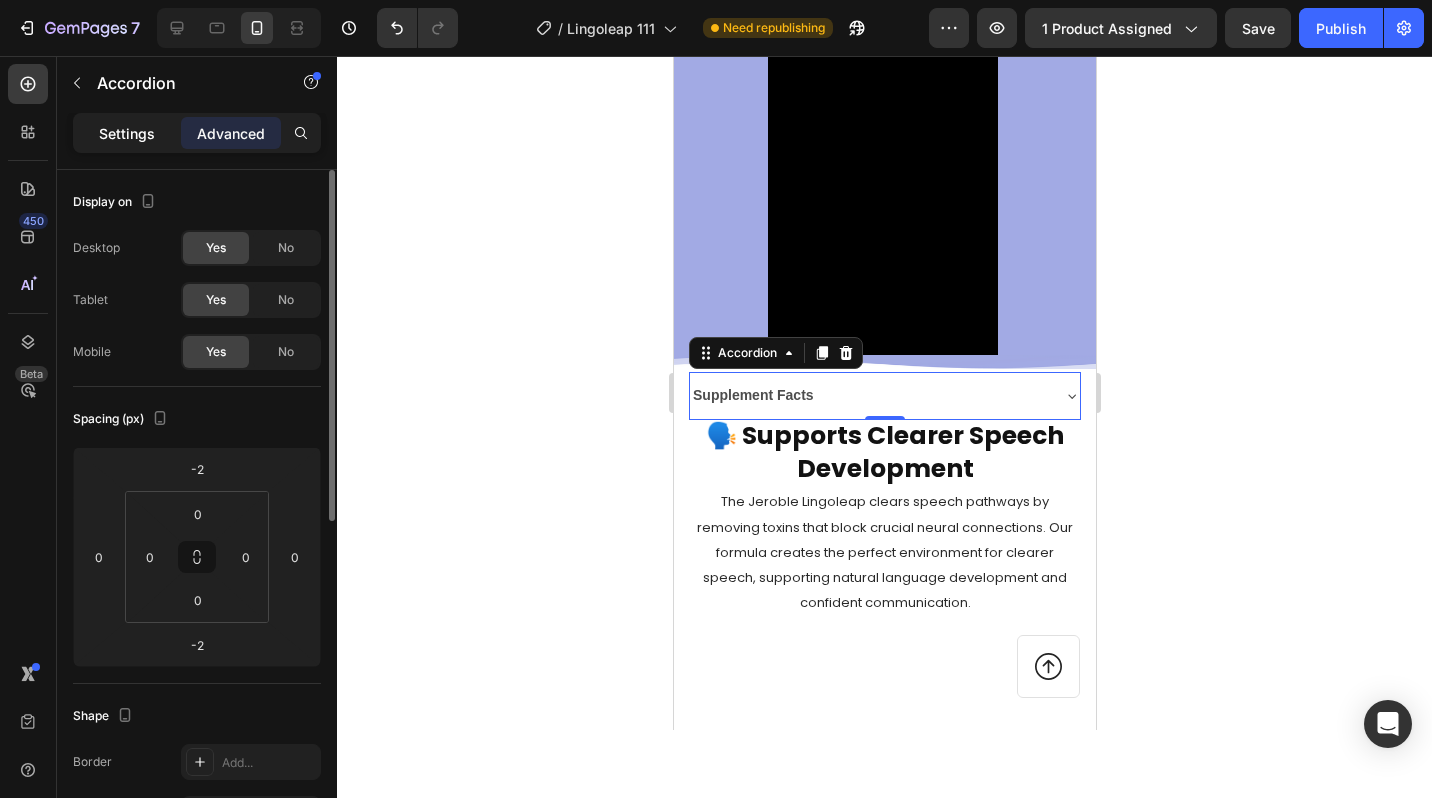 click on "Settings" 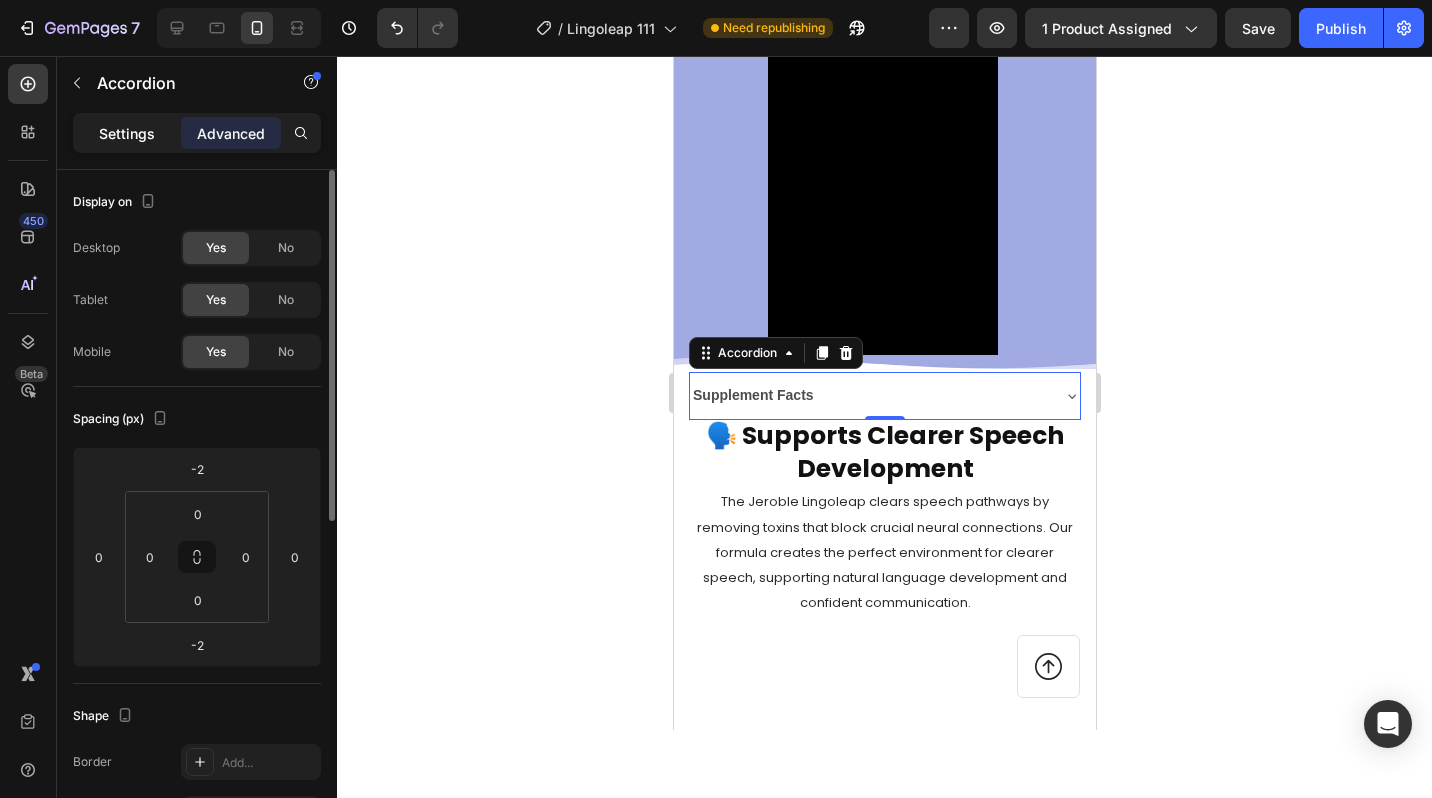 type on "8" 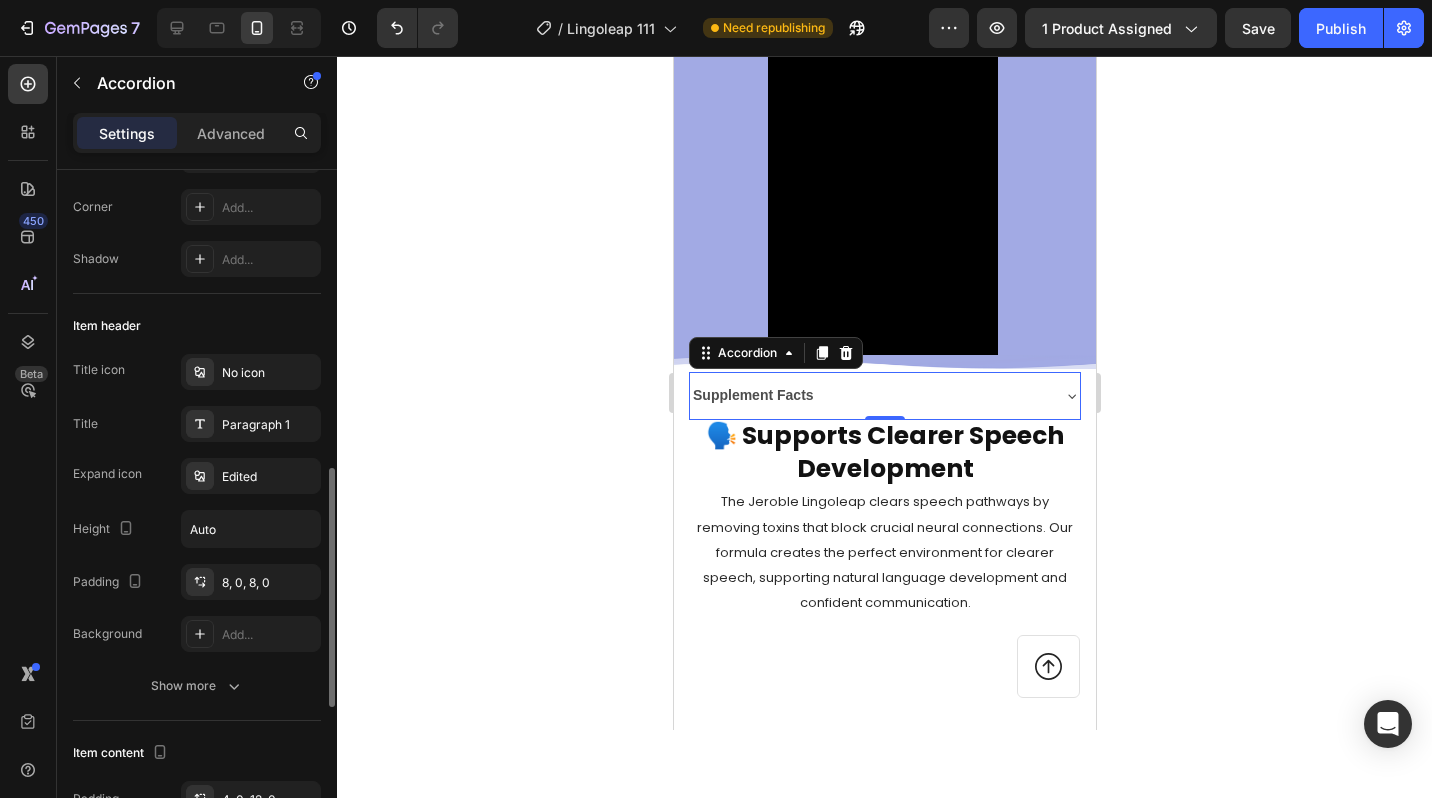 scroll, scrollTop: 0, scrollLeft: 0, axis: both 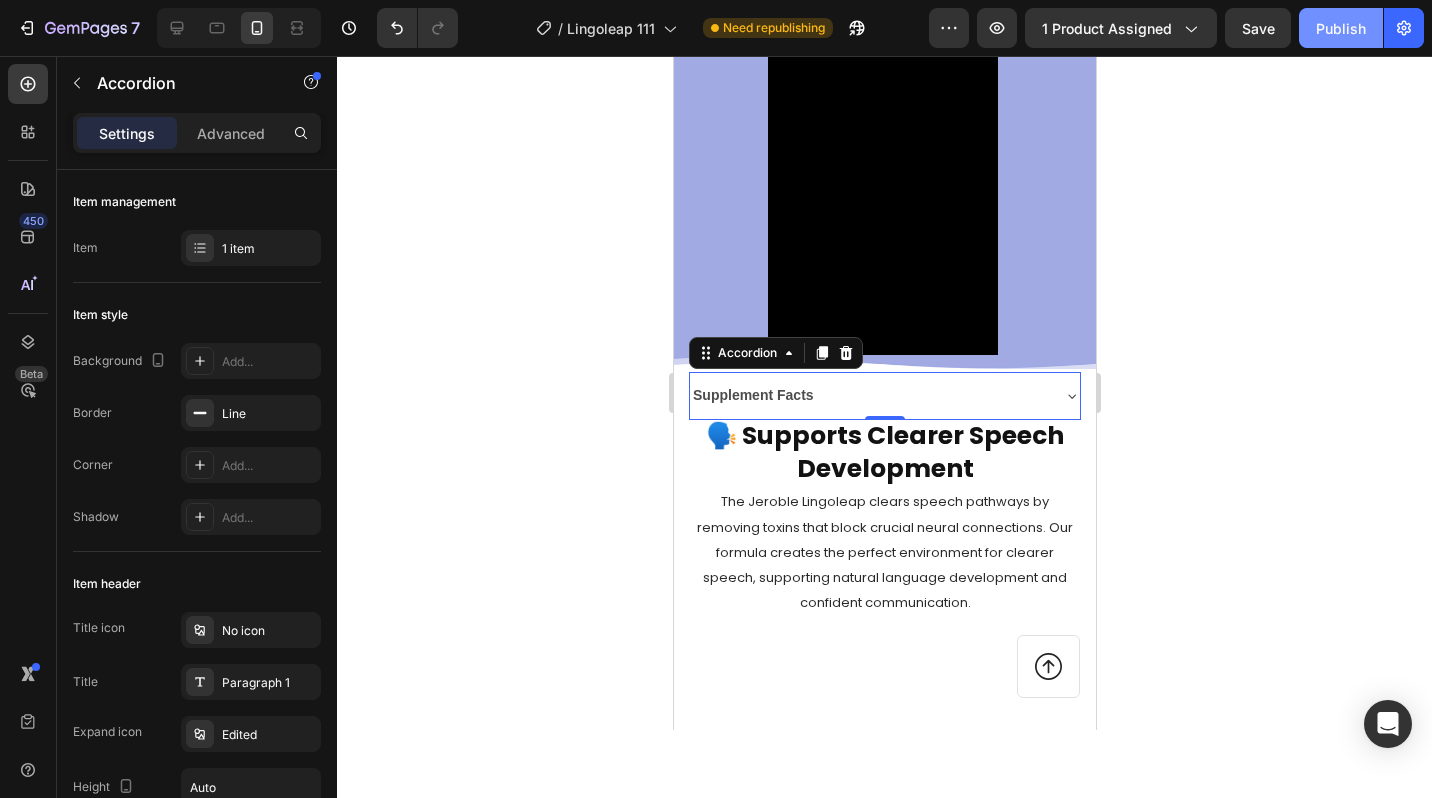 click on "Publish" 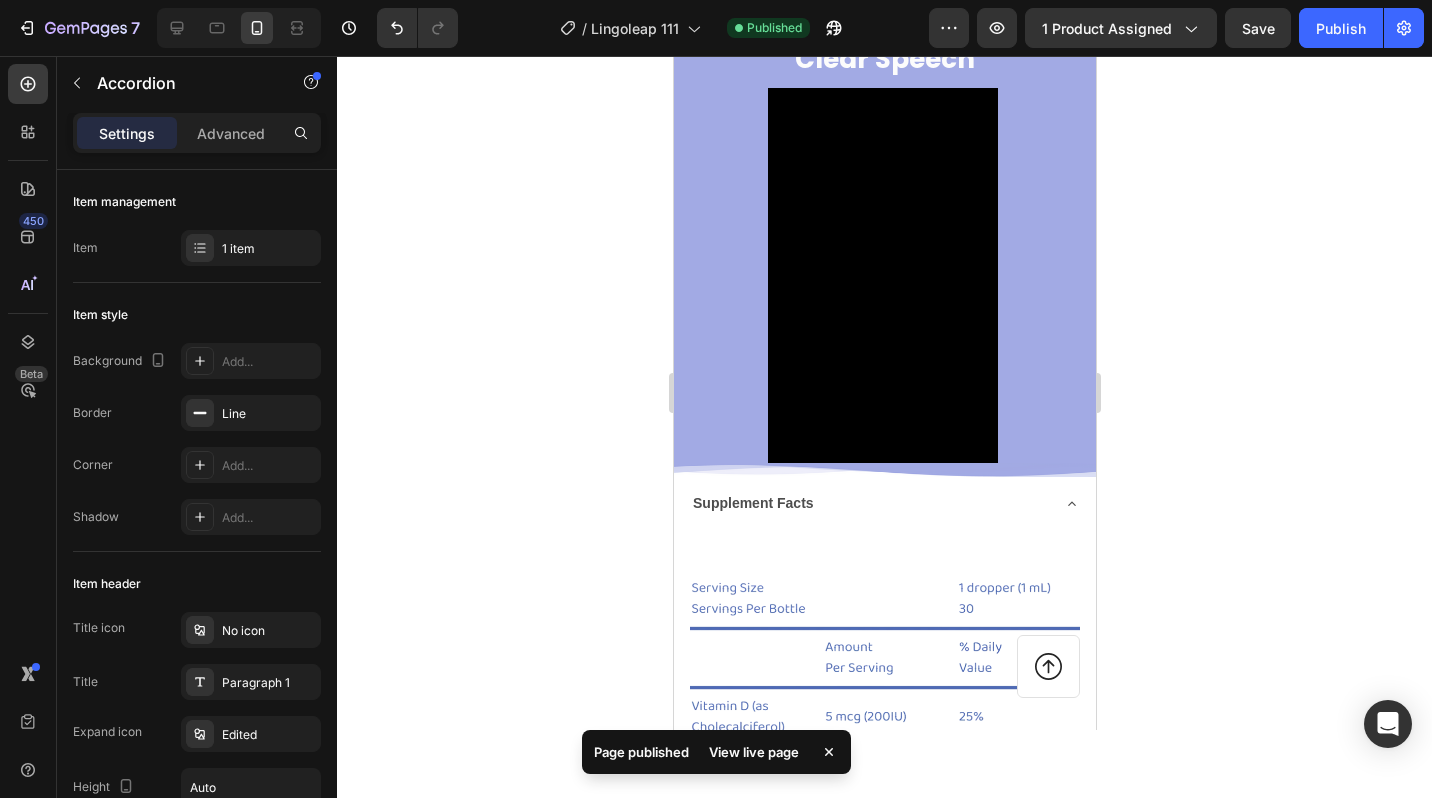 scroll, scrollTop: 974, scrollLeft: 0, axis: vertical 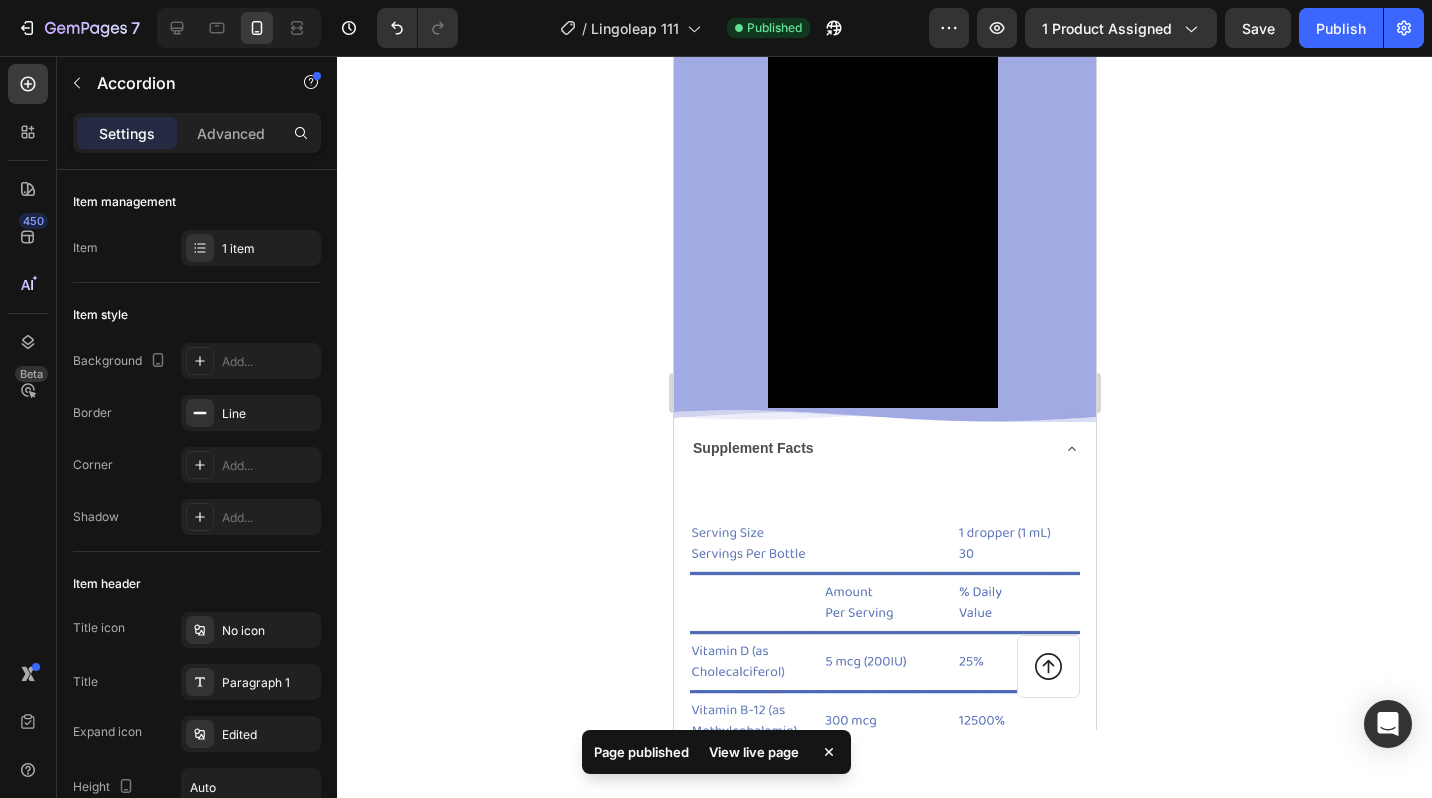 click on "Supplement Facts" at bounding box center [868, 448] 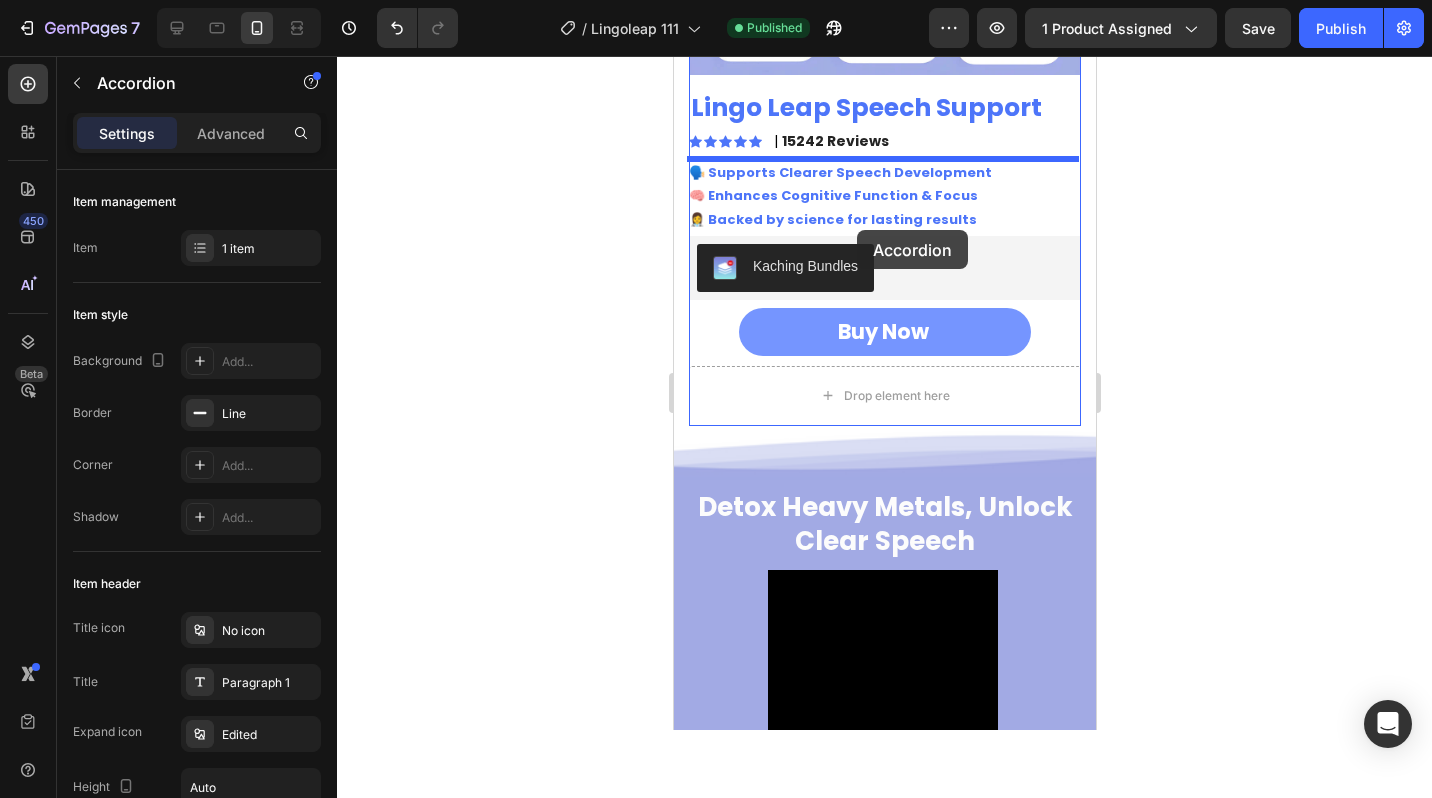scroll, scrollTop: 432, scrollLeft: 0, axis: vertical 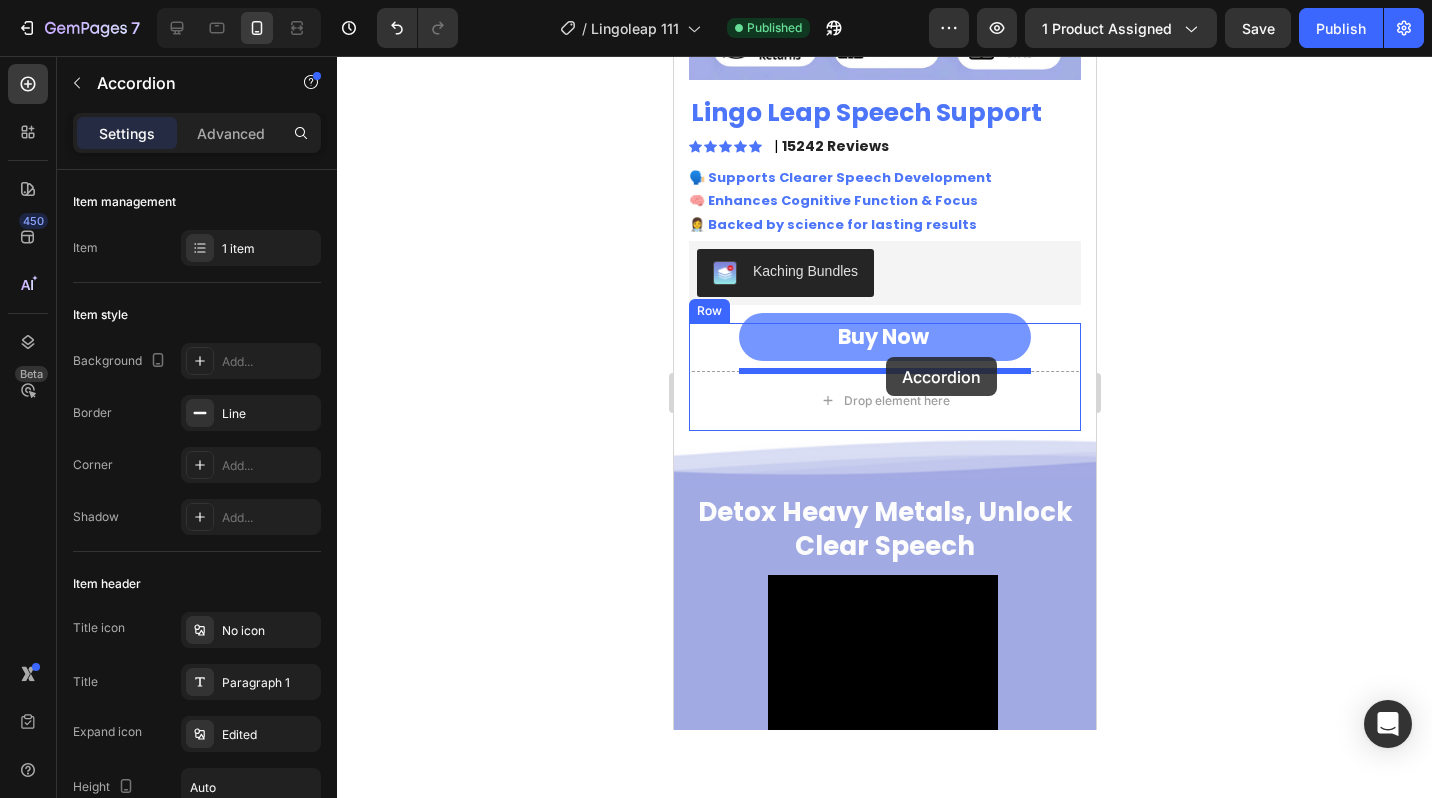 drag, startPoint x: 1014, startPoint y: 447, endPoint x: 885, endPoint y: 357, distance: 157.29272 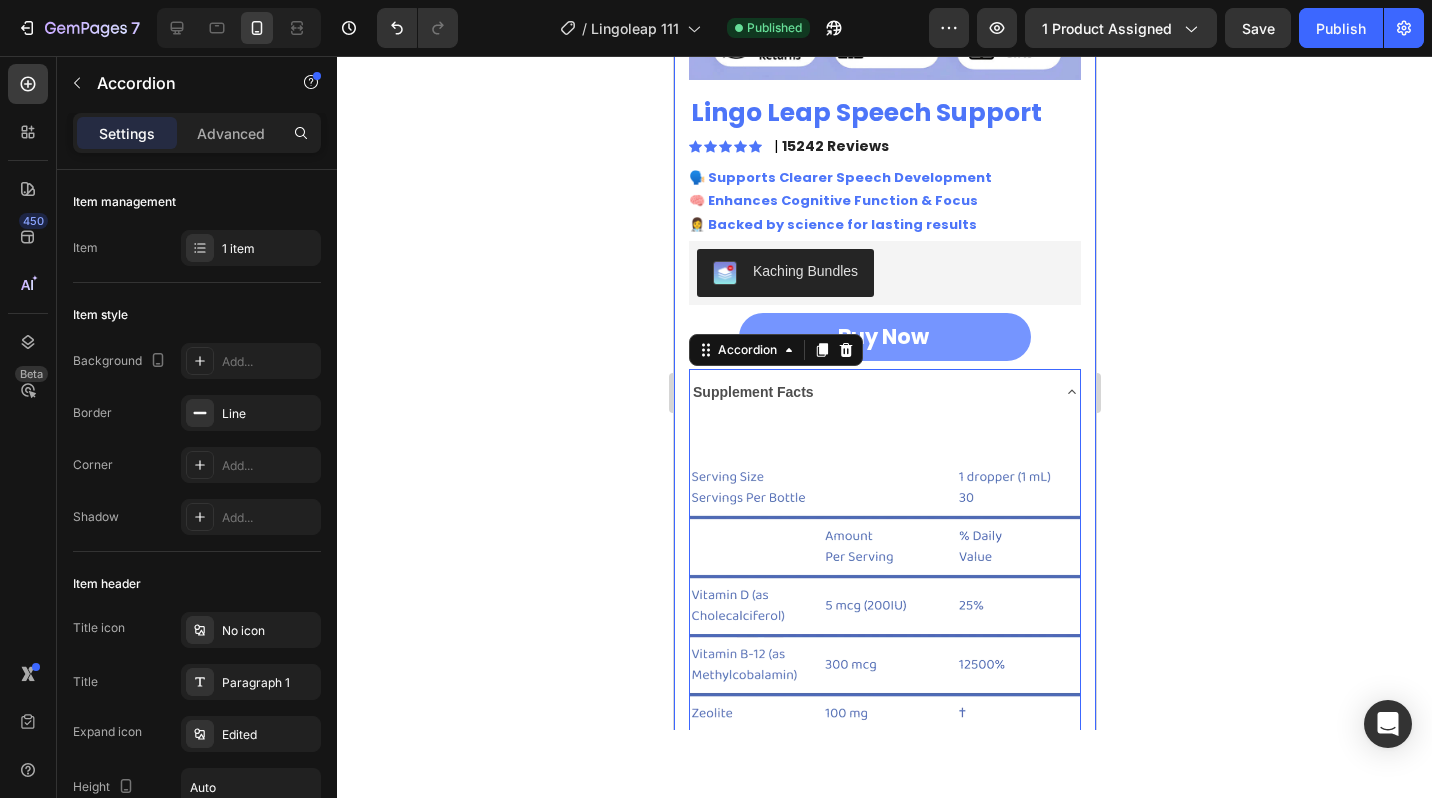 click 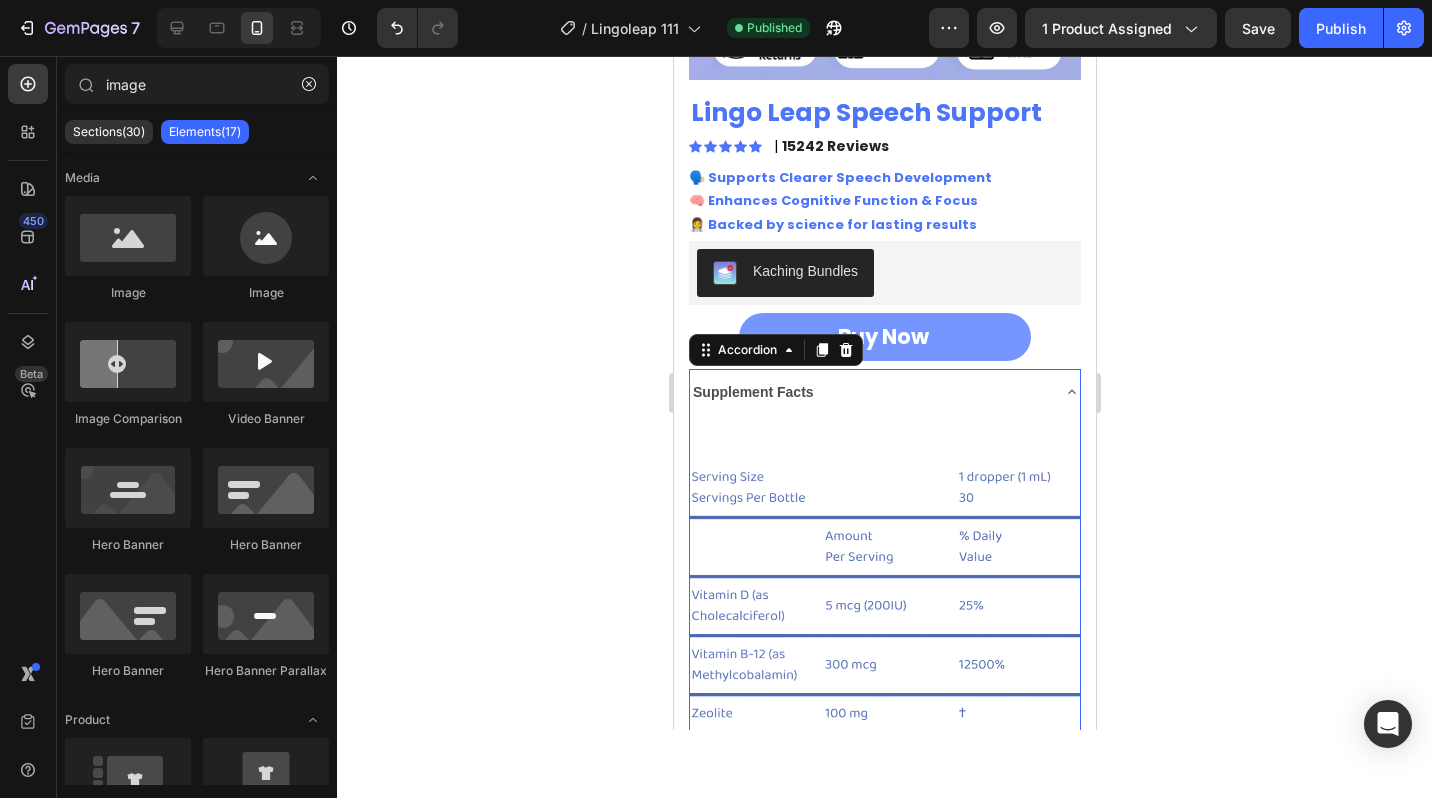 click on "Supplement Facts" at bounding box center (884, 392) 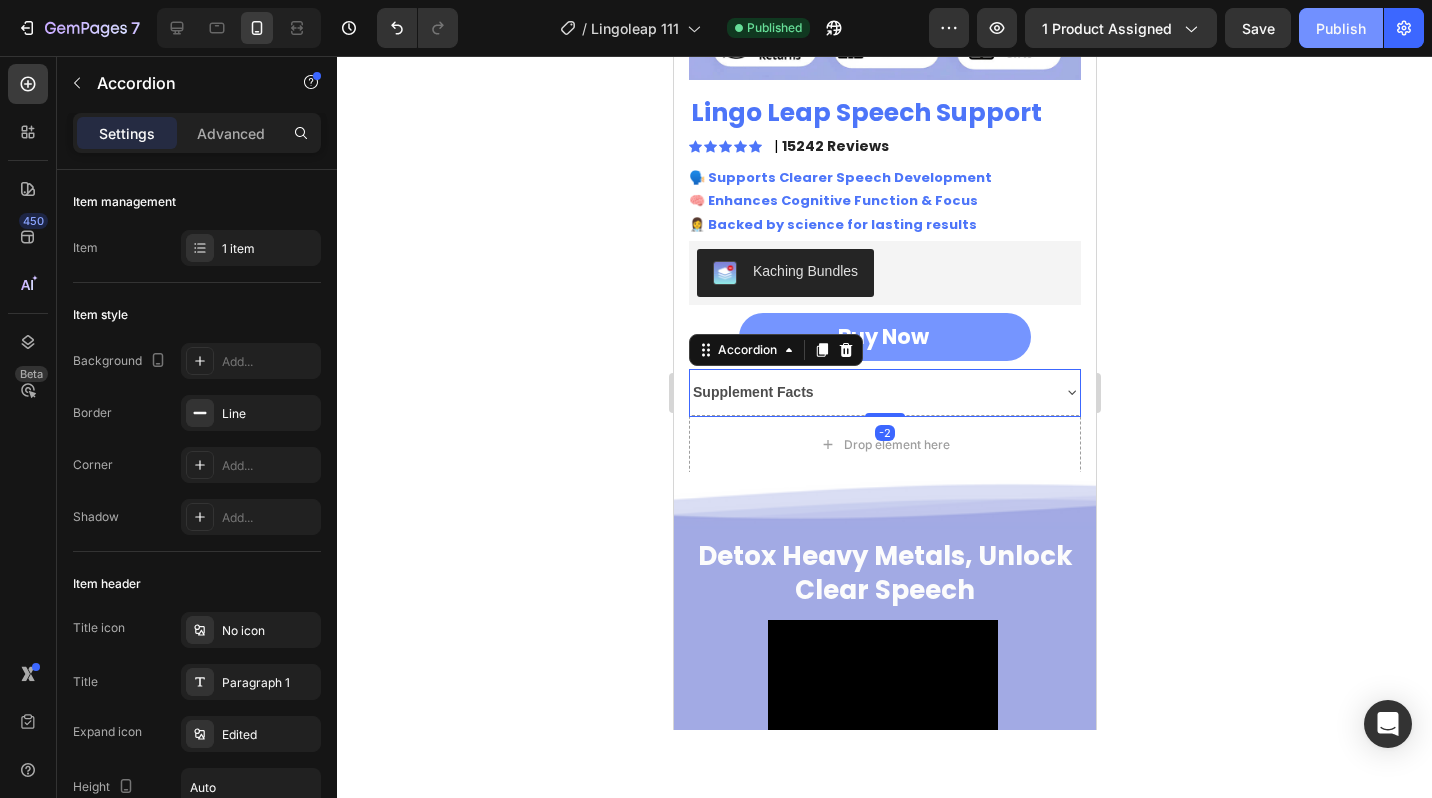 click on "Publish" at bounding box center [1341, 28] 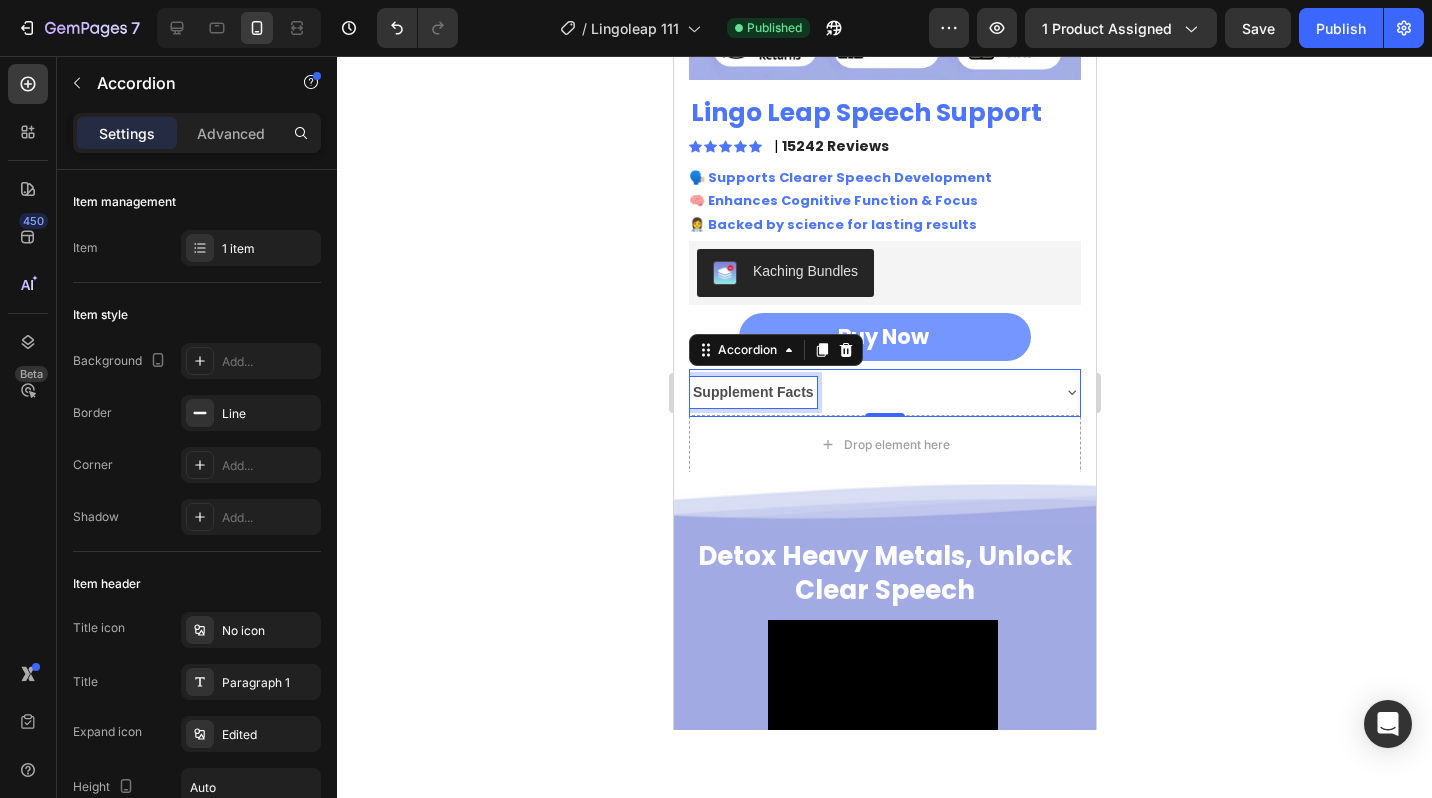 click on "Supplement Facts" at bounding box center (752, 392) 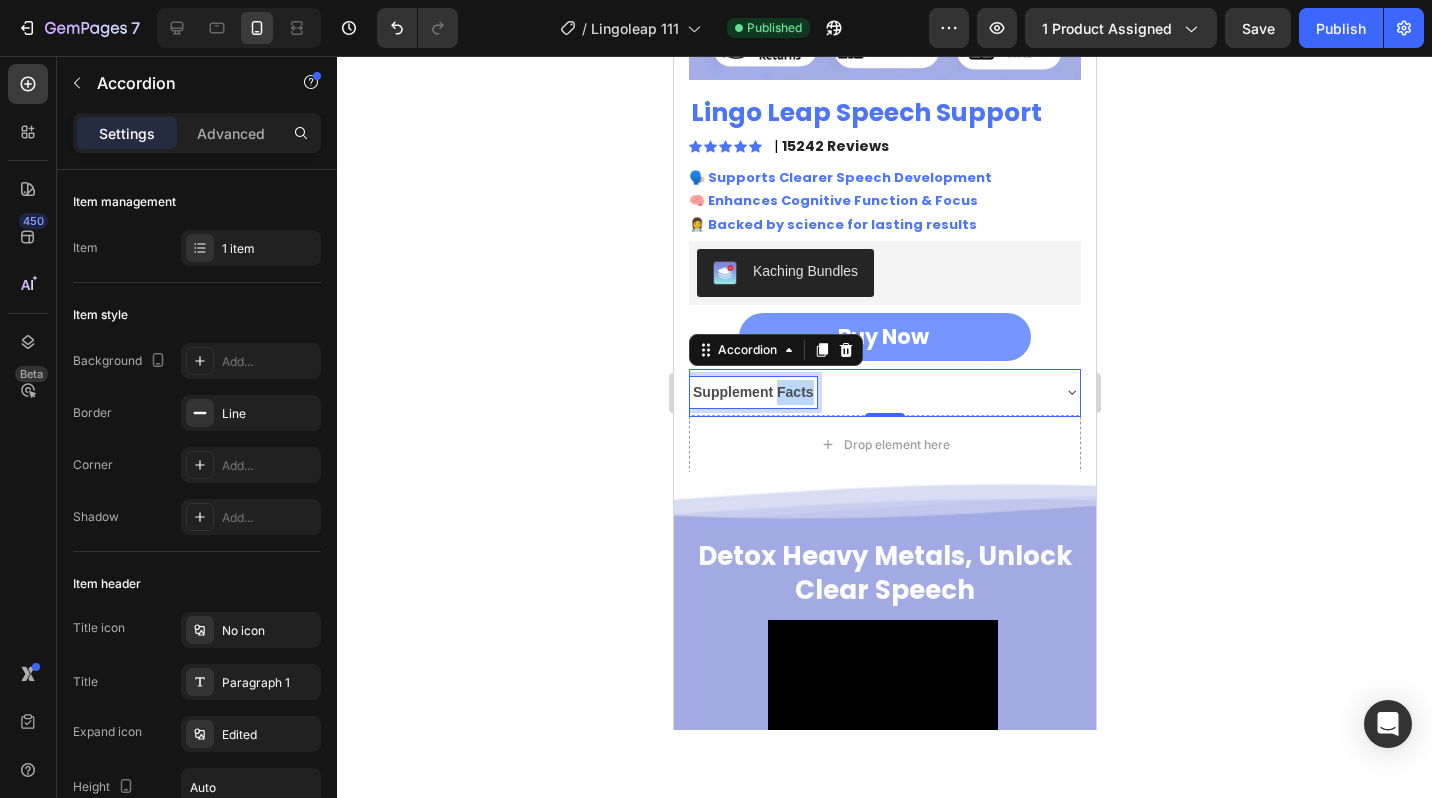 click on "Supplement Facts" at bounding box center [752, 392] 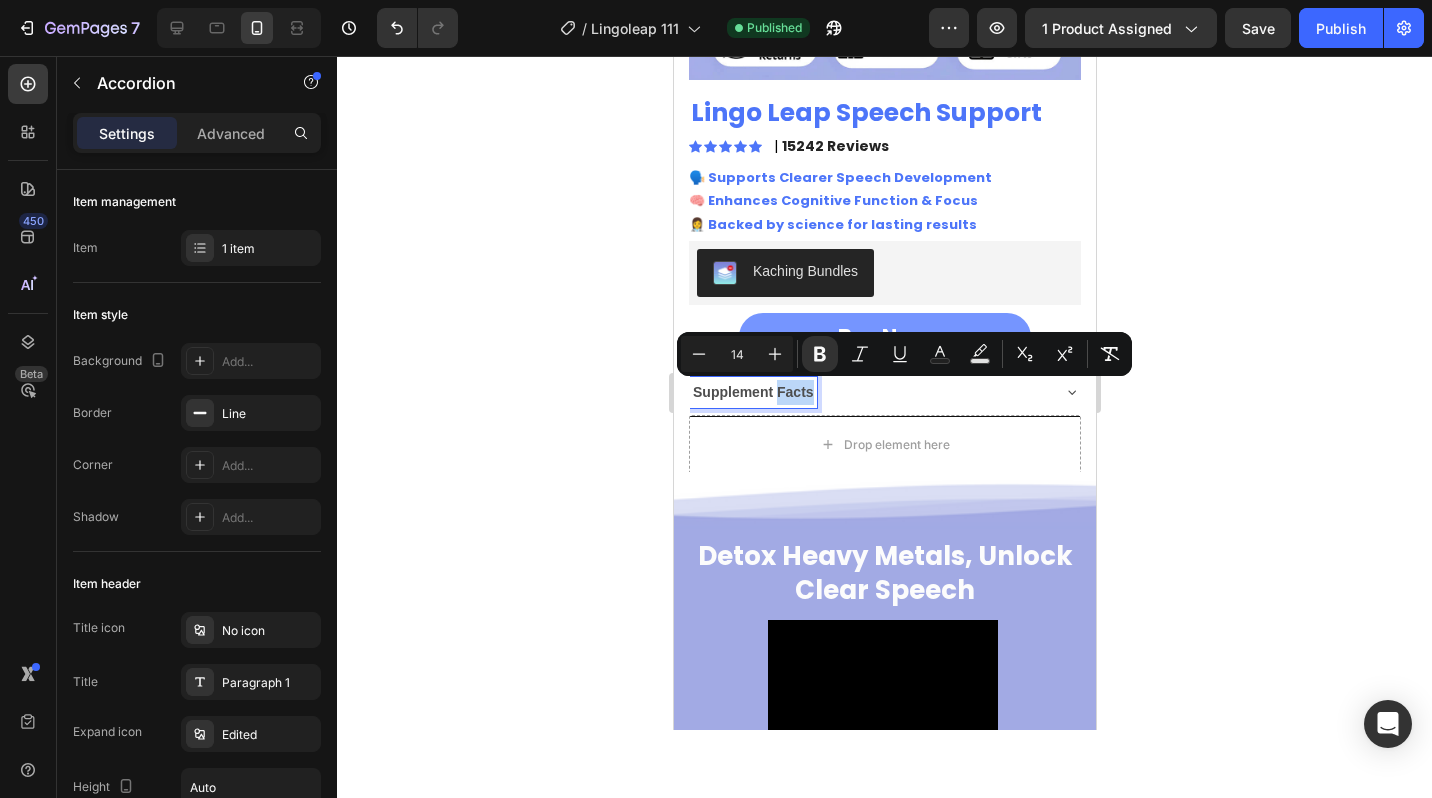 click on "Supplement Facts" at bounding box center (752, 392) 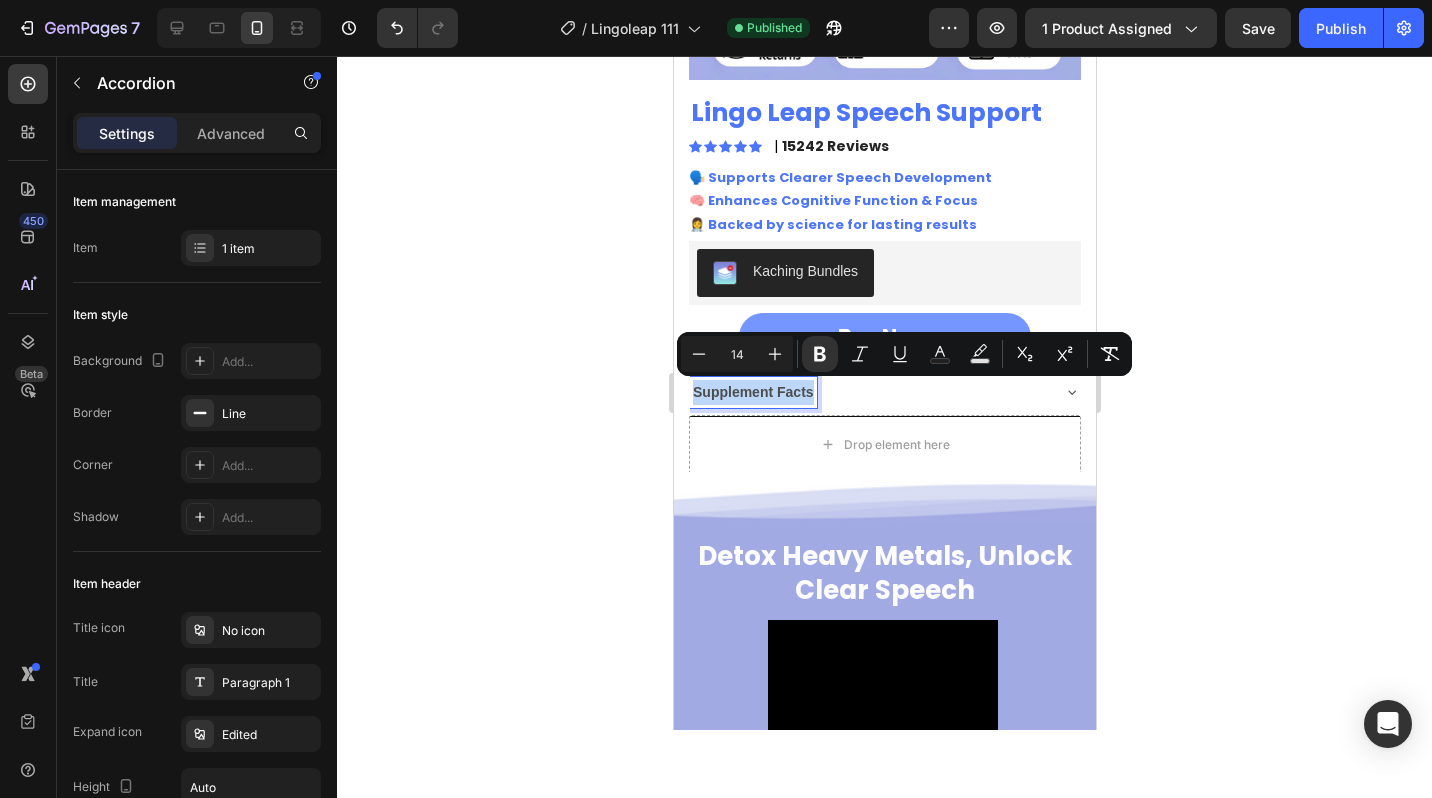 click on "Supplement Facts" at bounding box center (752, 392) 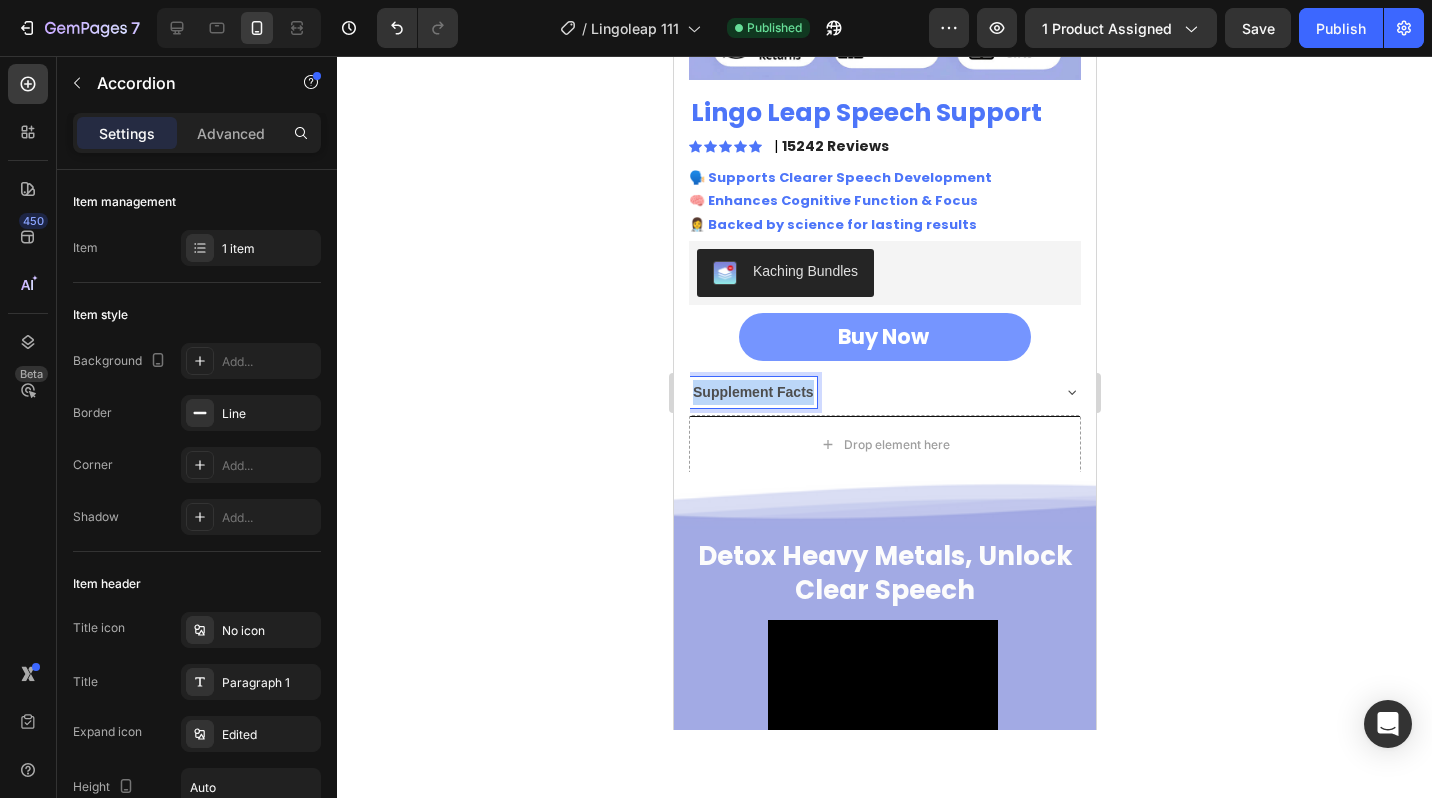 click on "Supplement Facts" at bounding box center [752, 392] 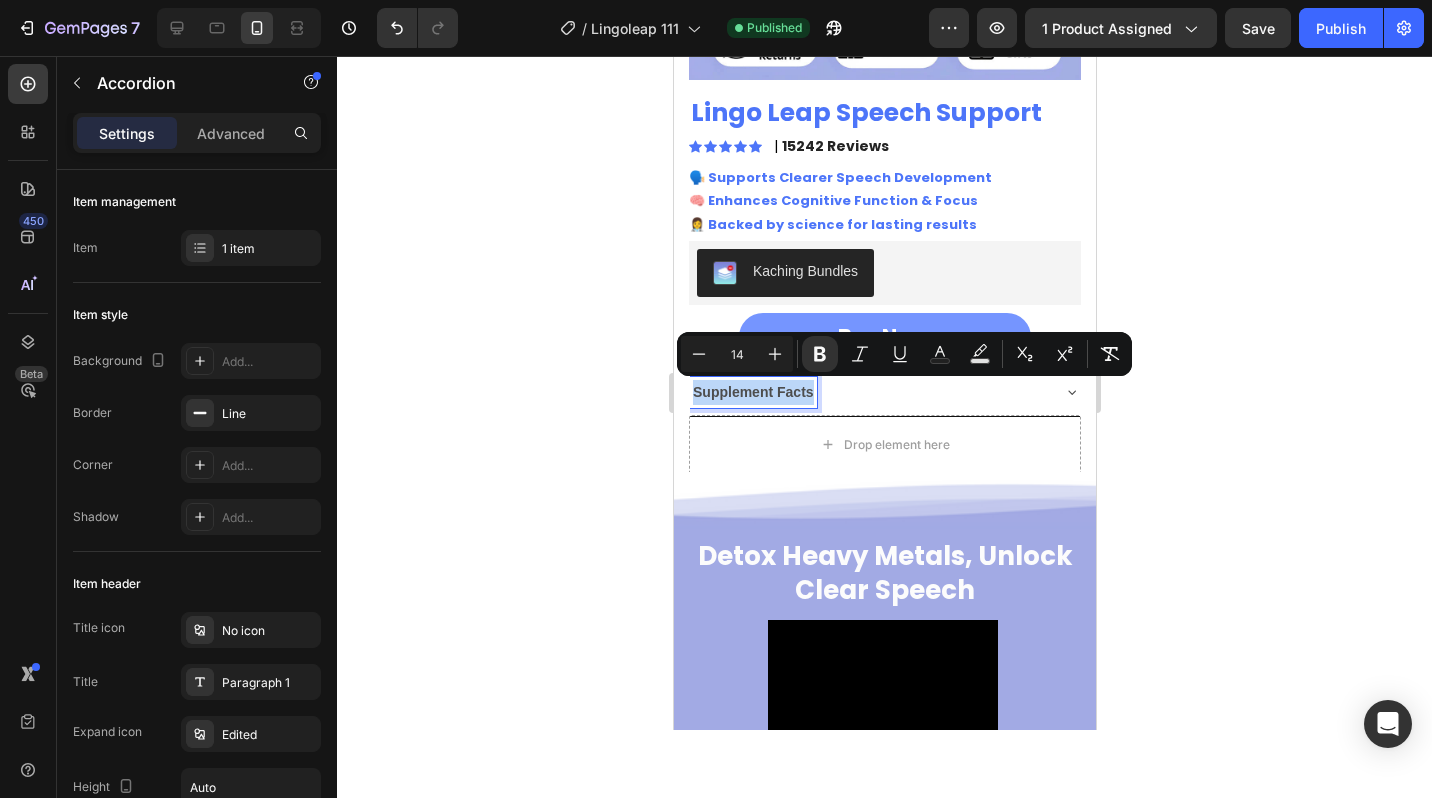 click on "Supplement Facts" at bounding box center (752, 392) 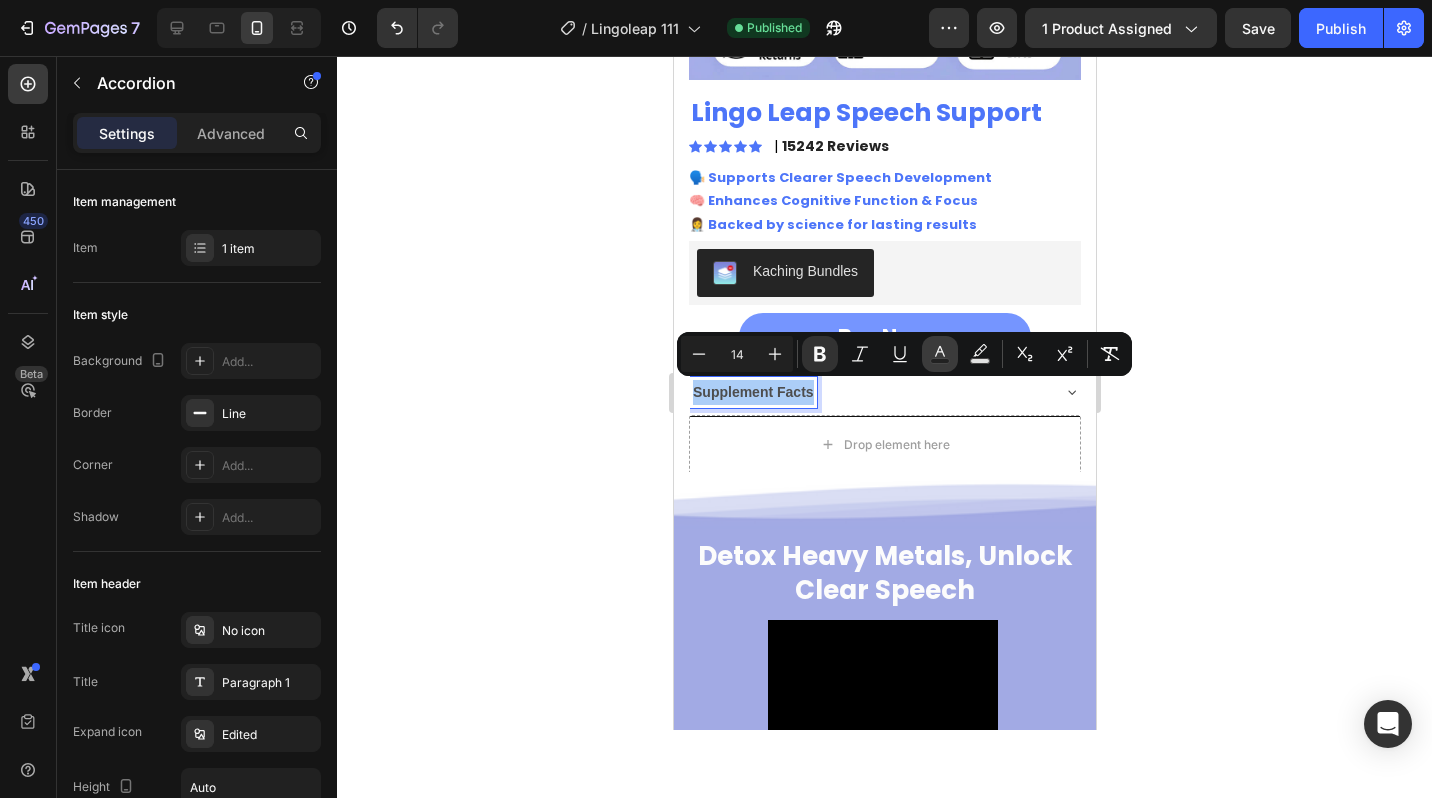 click 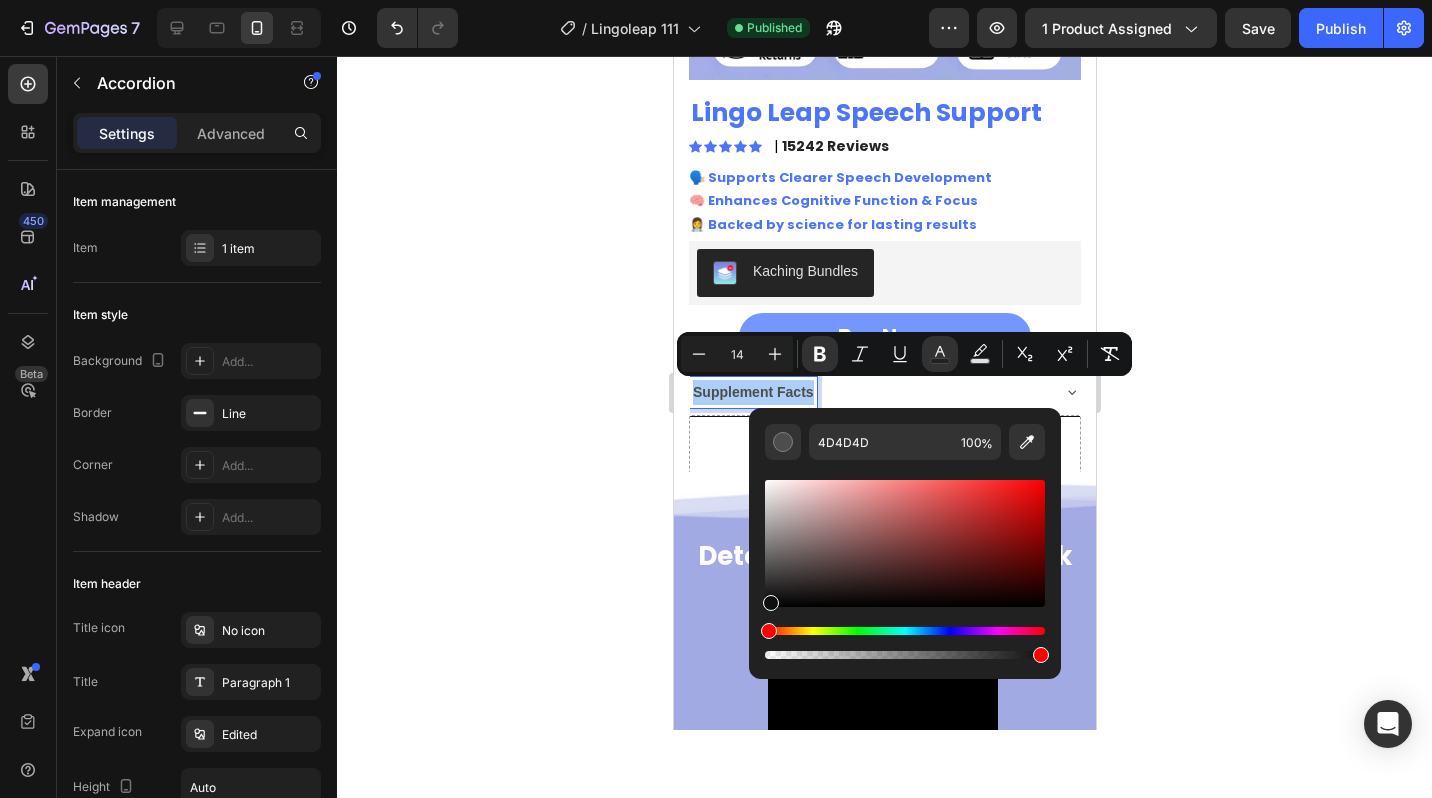 drag, startPoint x: 773, startPoint y: 595, endPoint x: 765, endPoint y: 607, distance: 14.422205 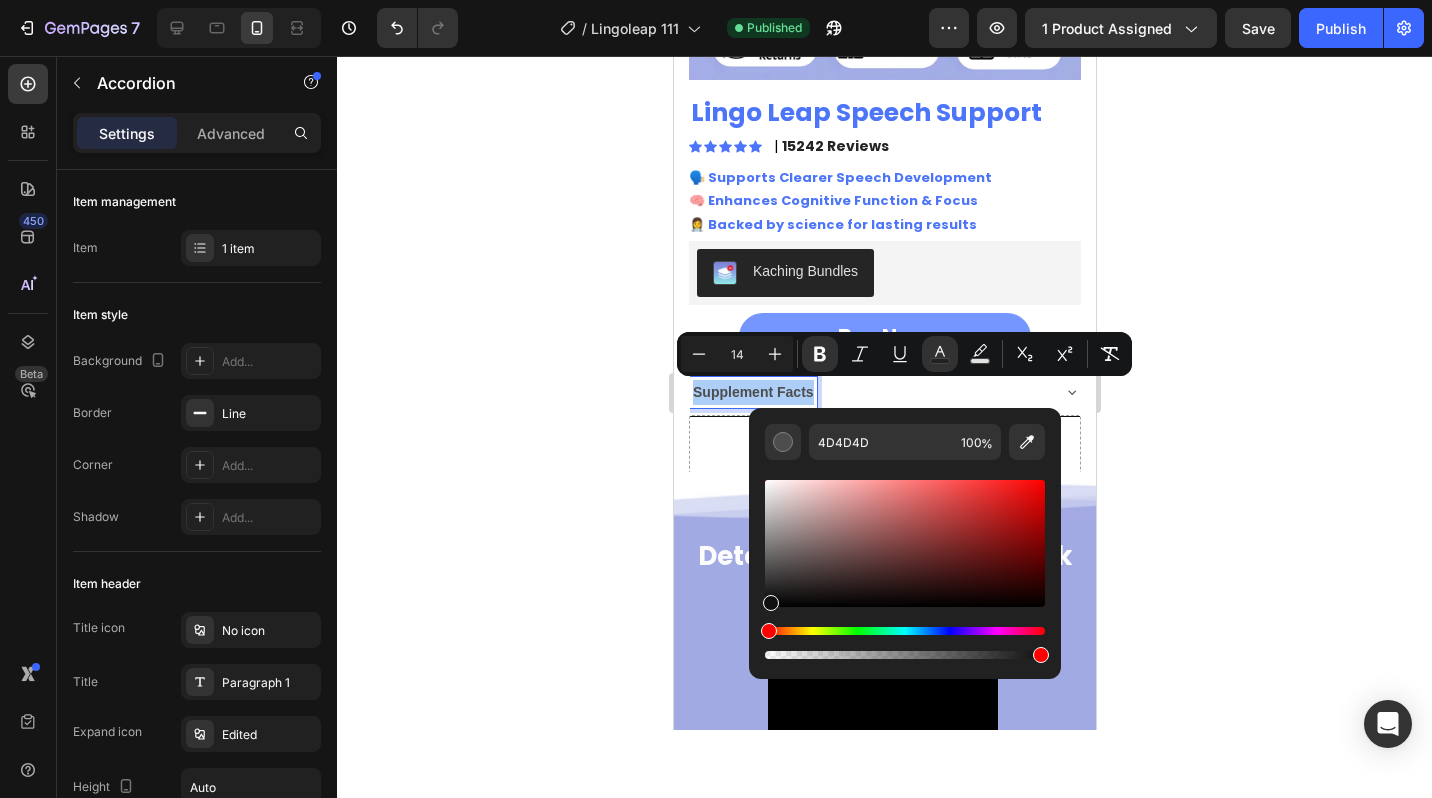 click at bounding box center (905, 543) 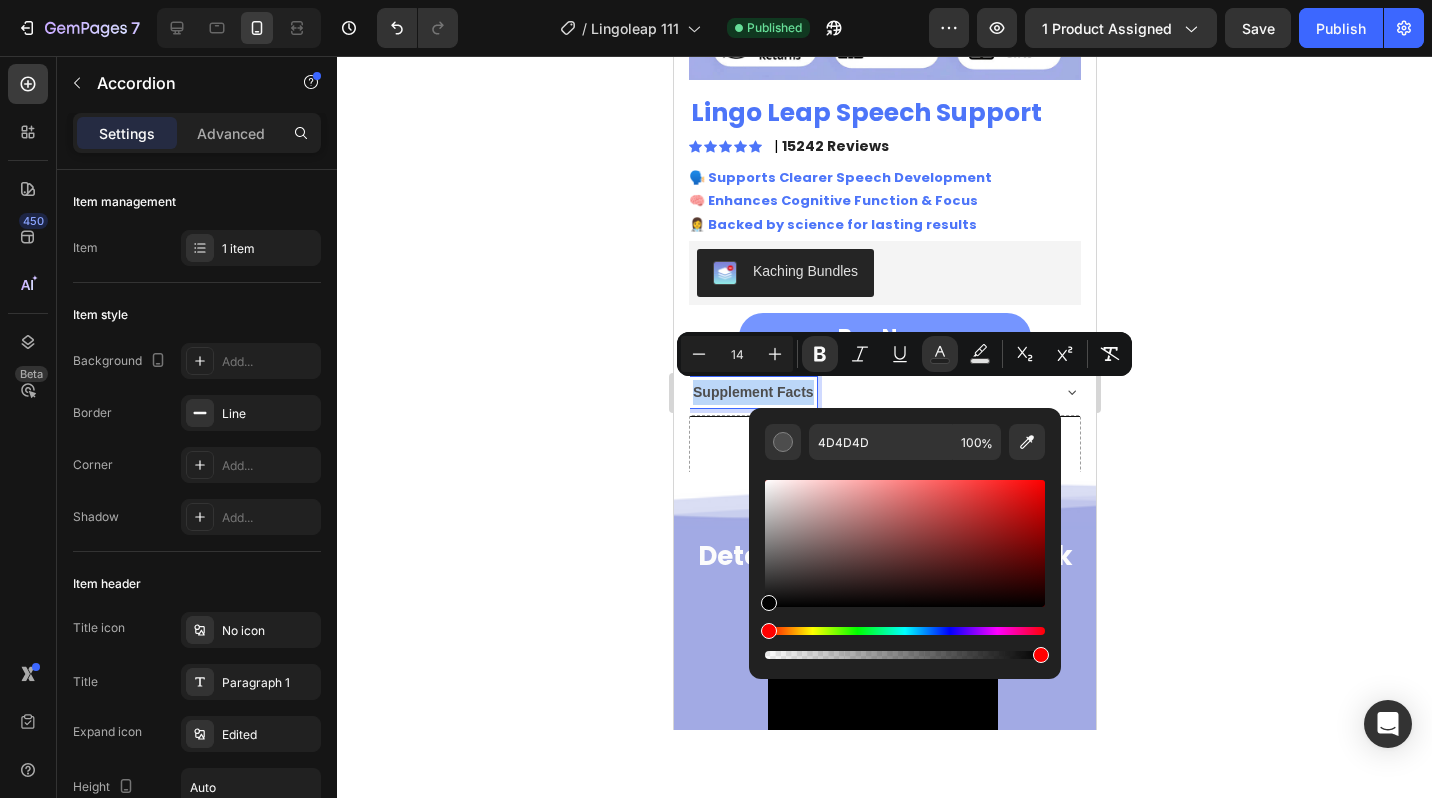 type on "000000" 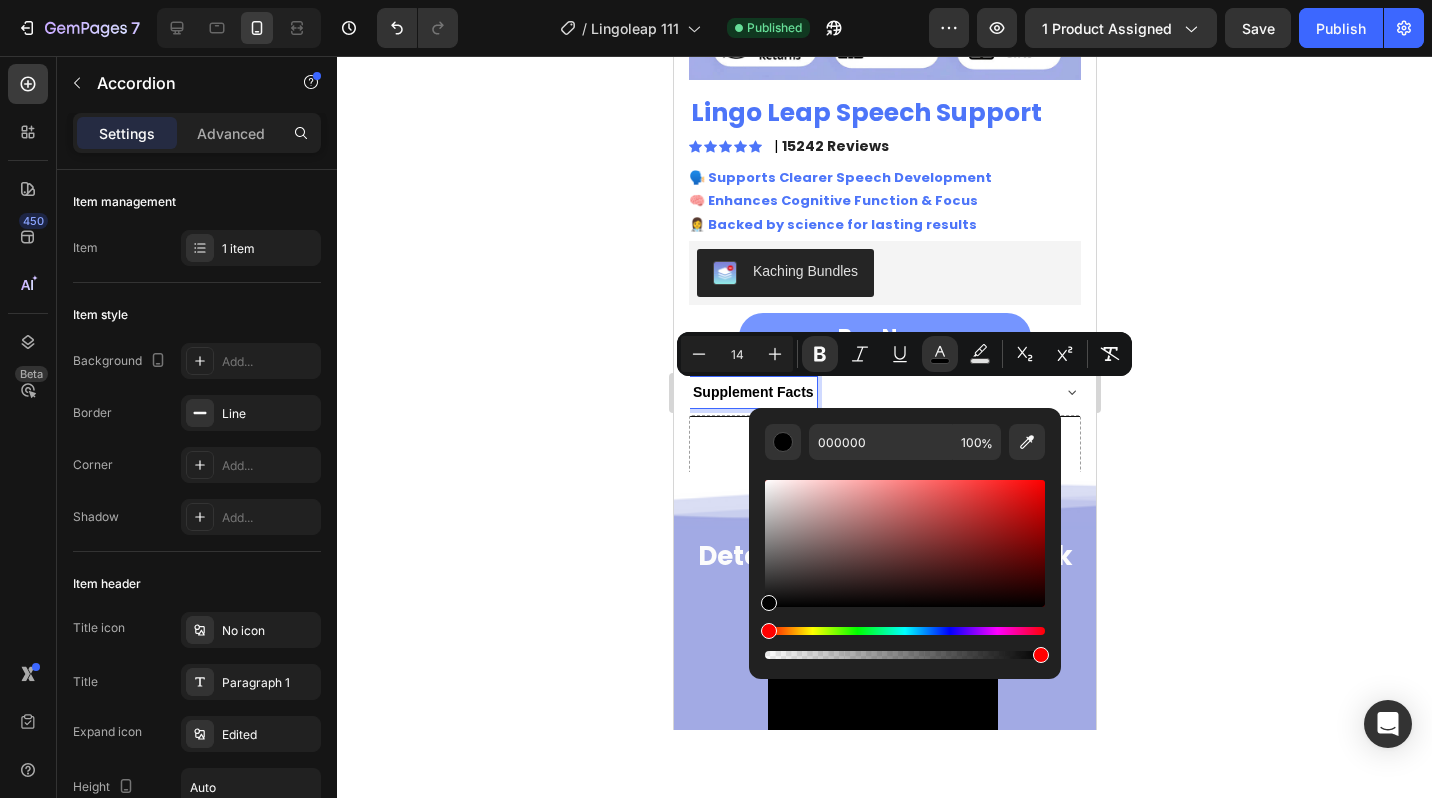click 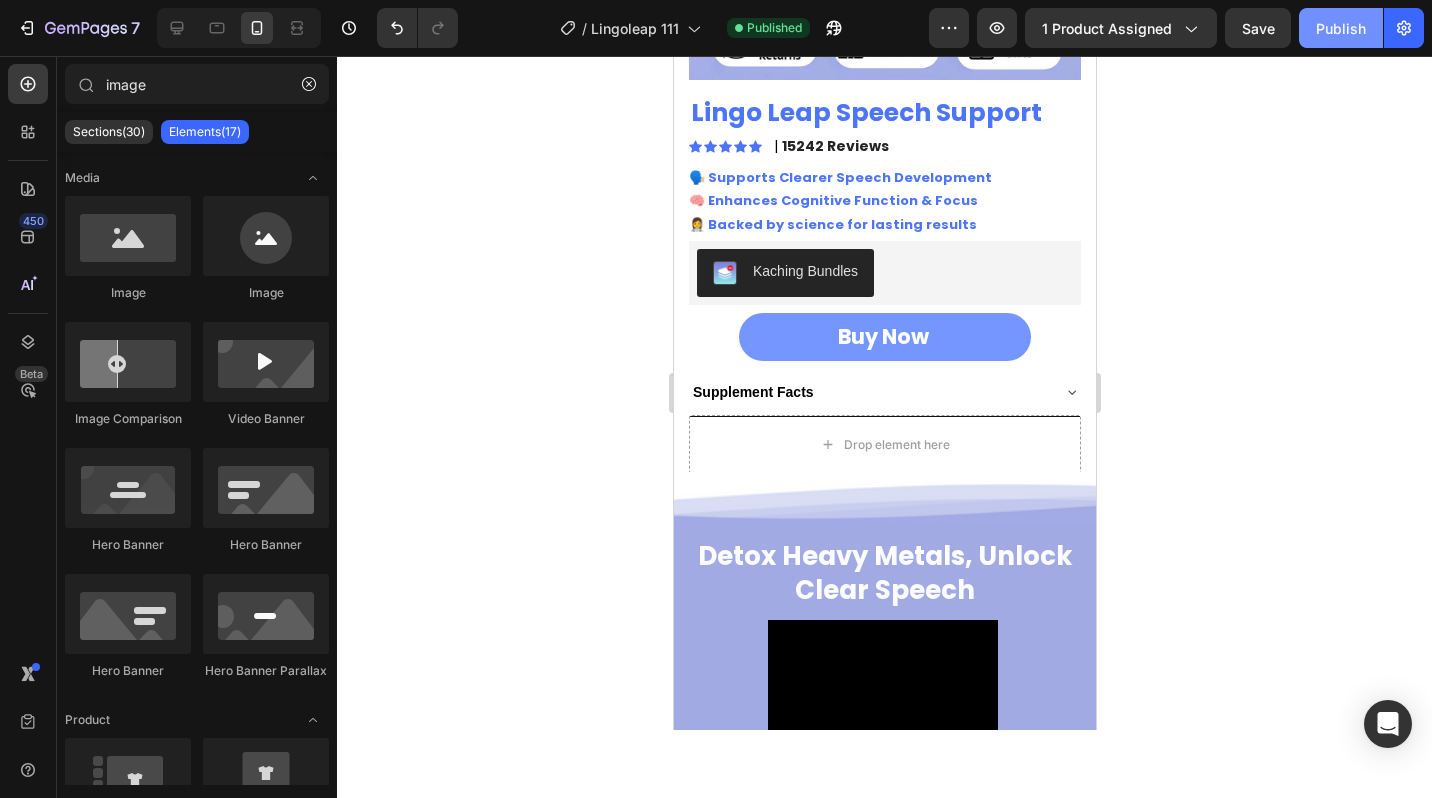click on "Publish" at bounding box center [1341, 28] 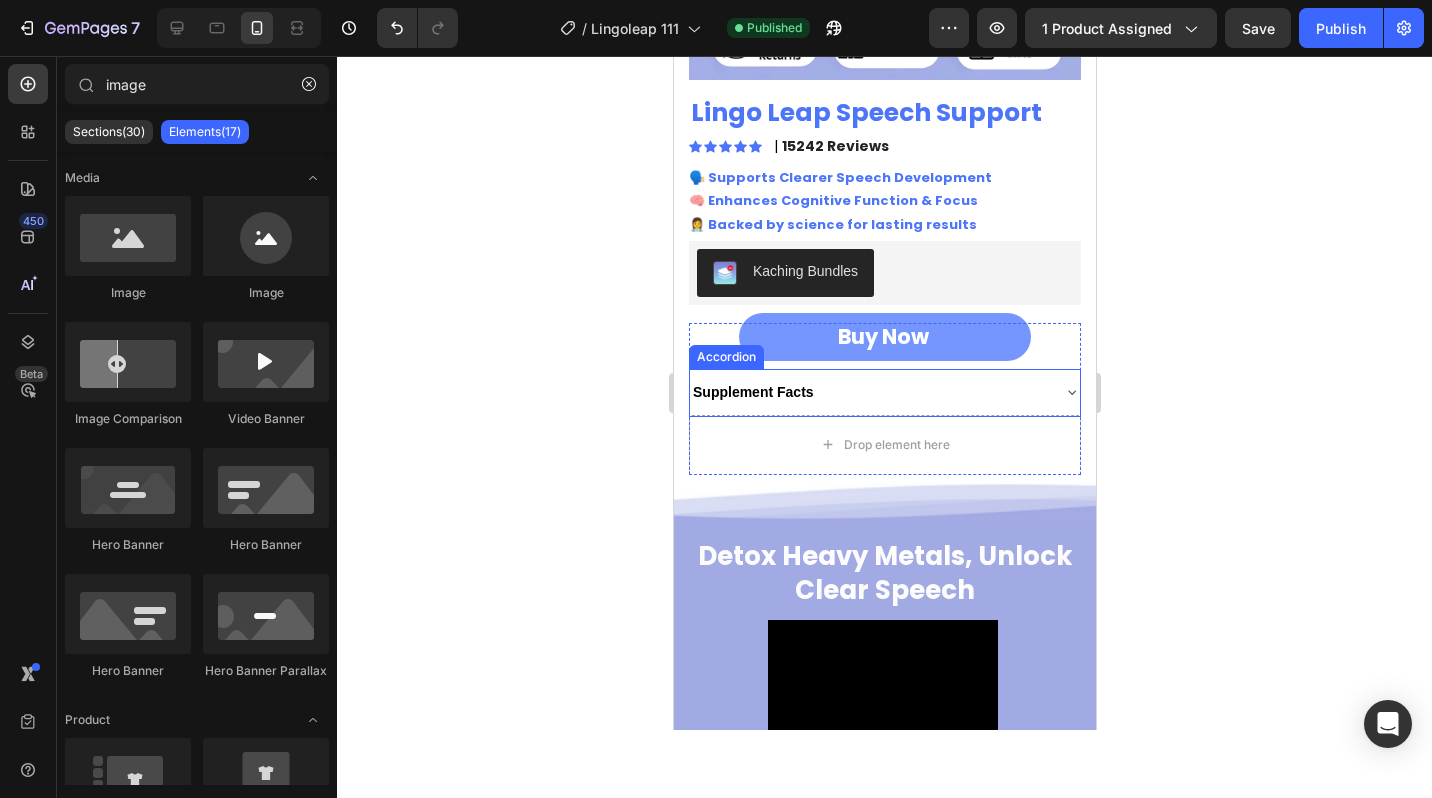 click on "Supplement Facts" at bounding box center [868, 392] 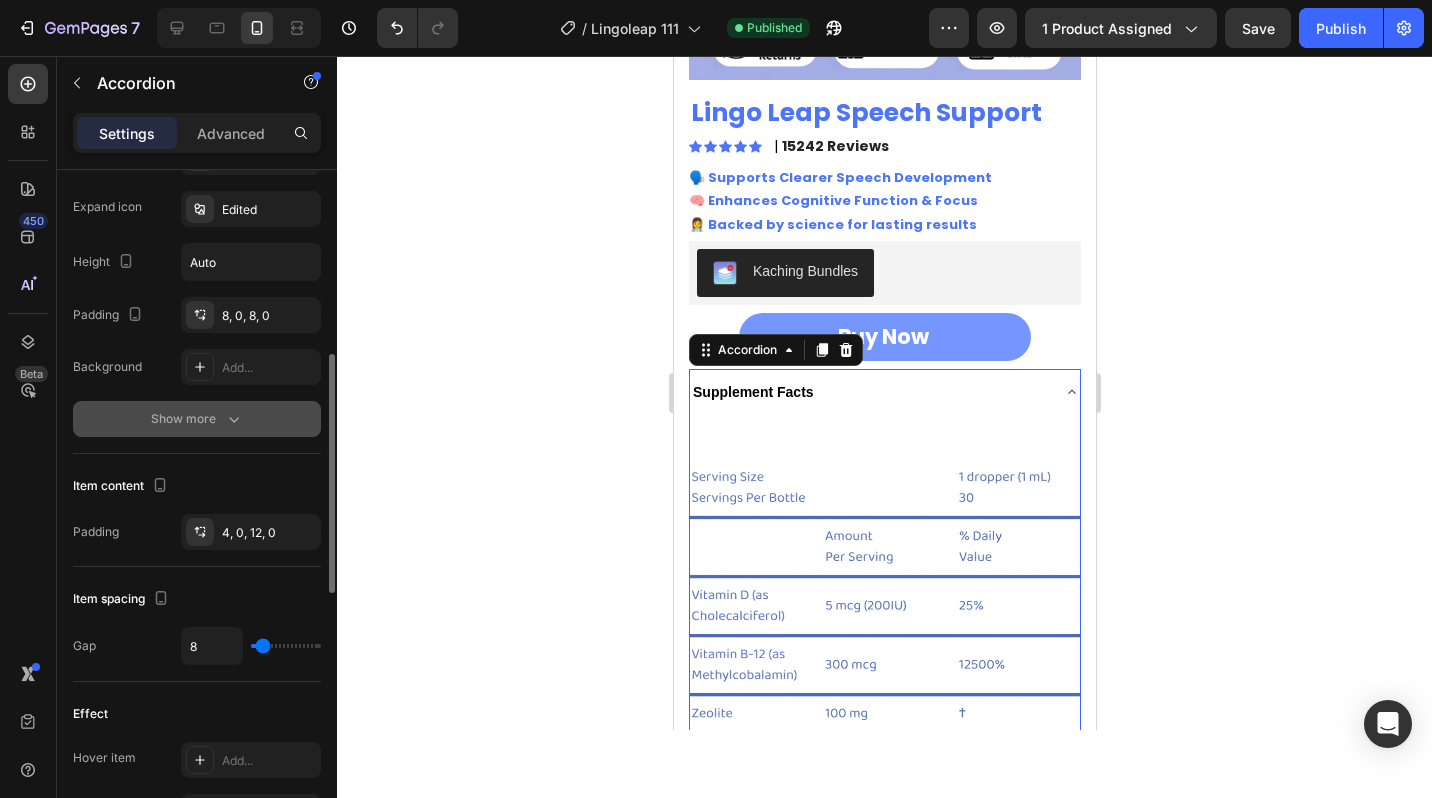 click on "Show more" at bounding box center (197, 419) 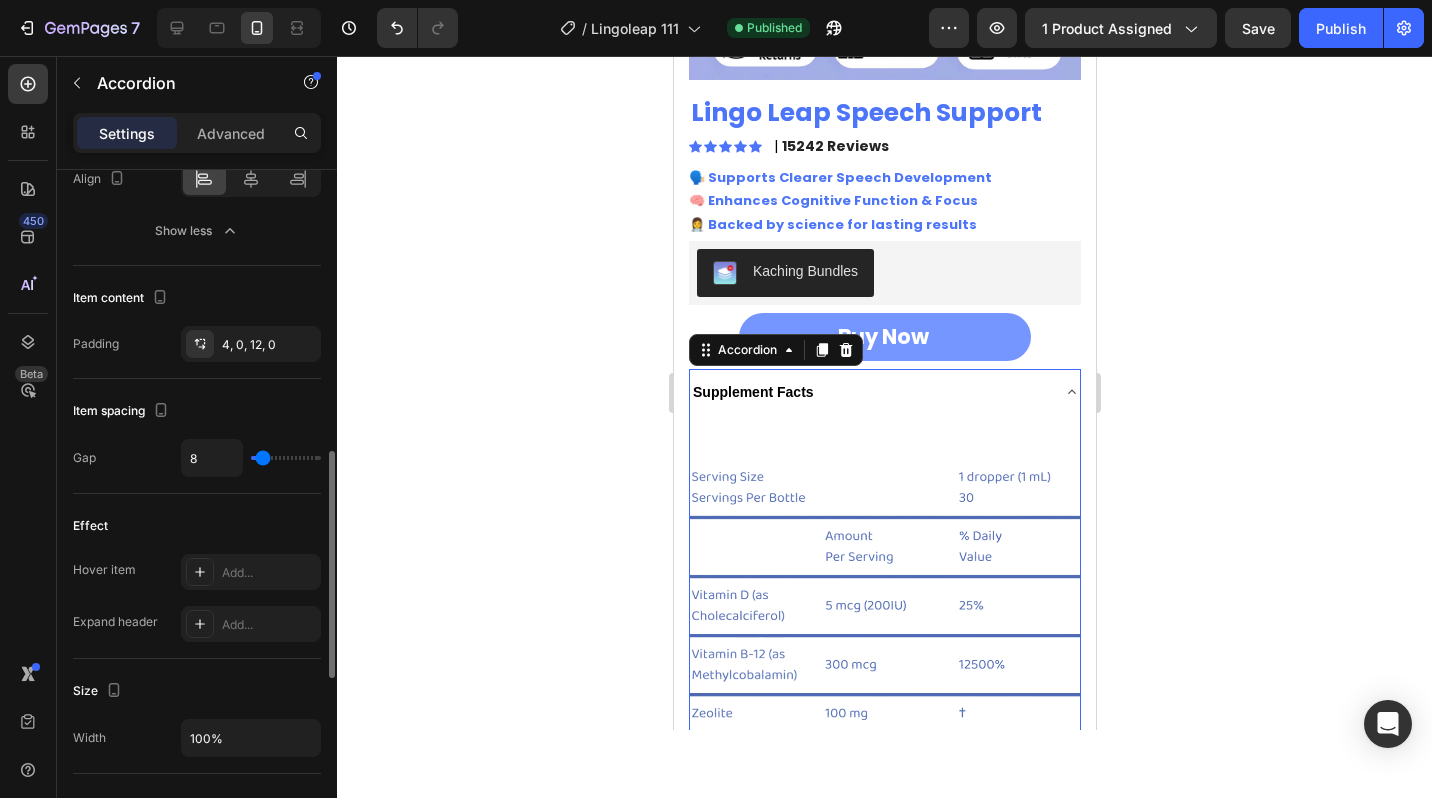 scroll, scrollTop: 759, scrollLeft: 0, axis: vertical 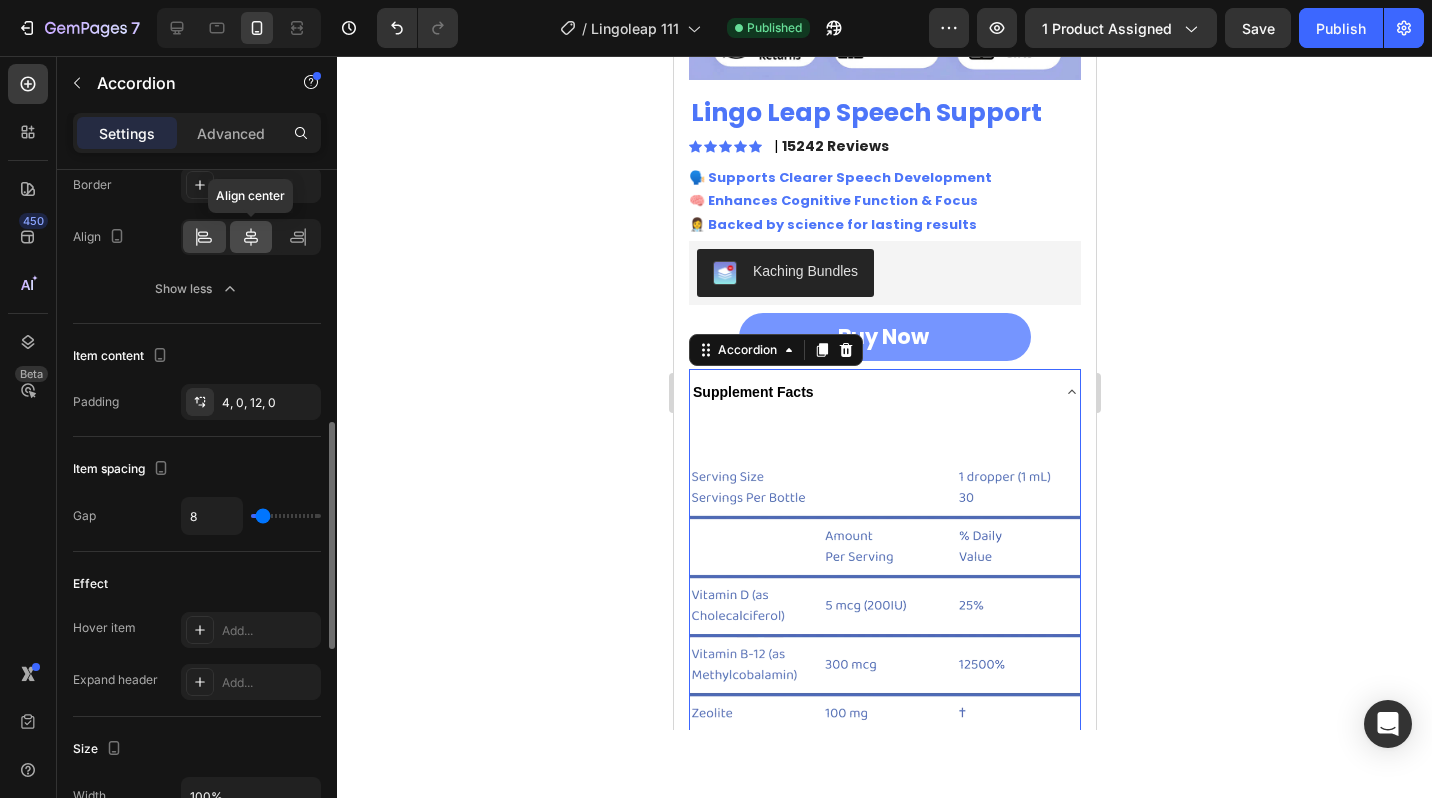 click 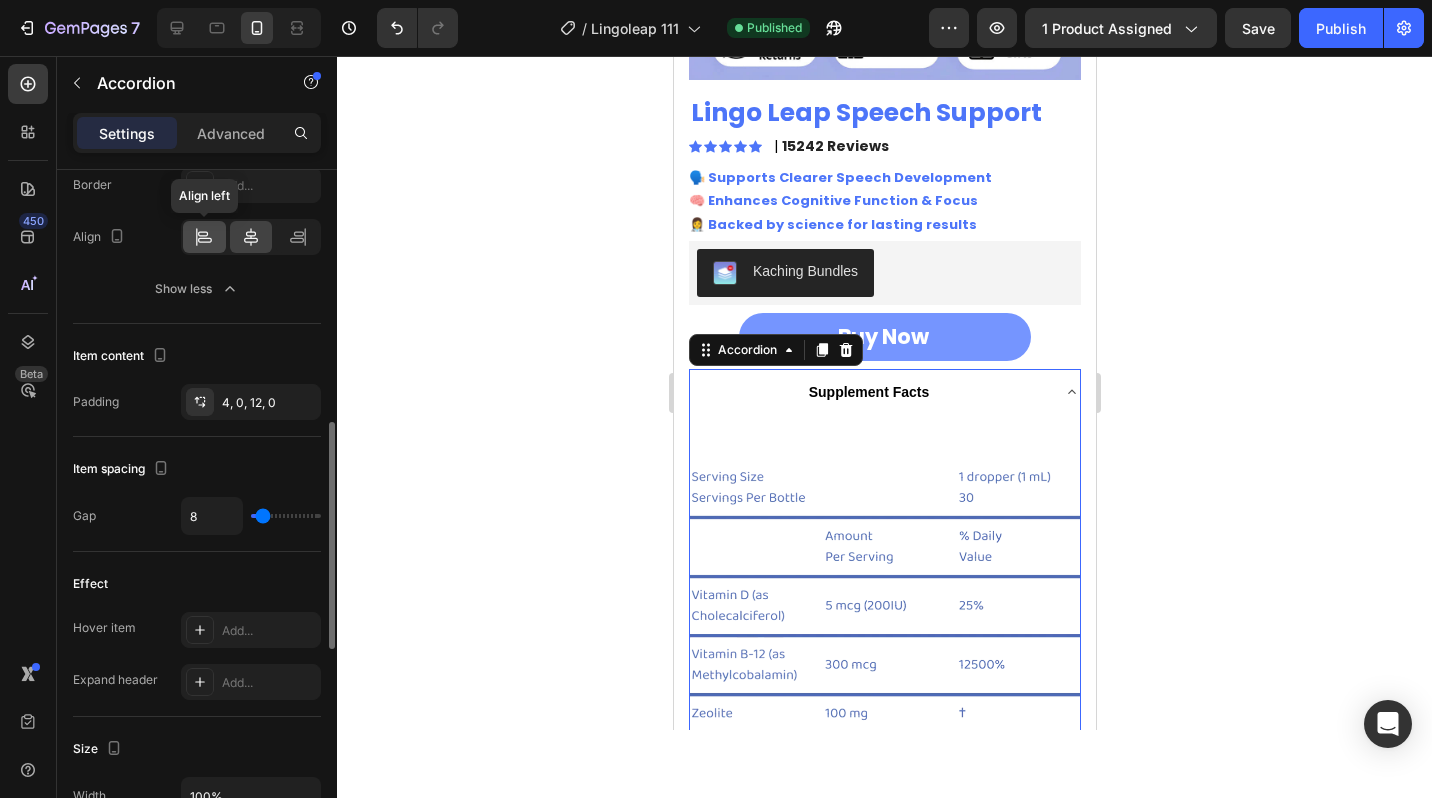click 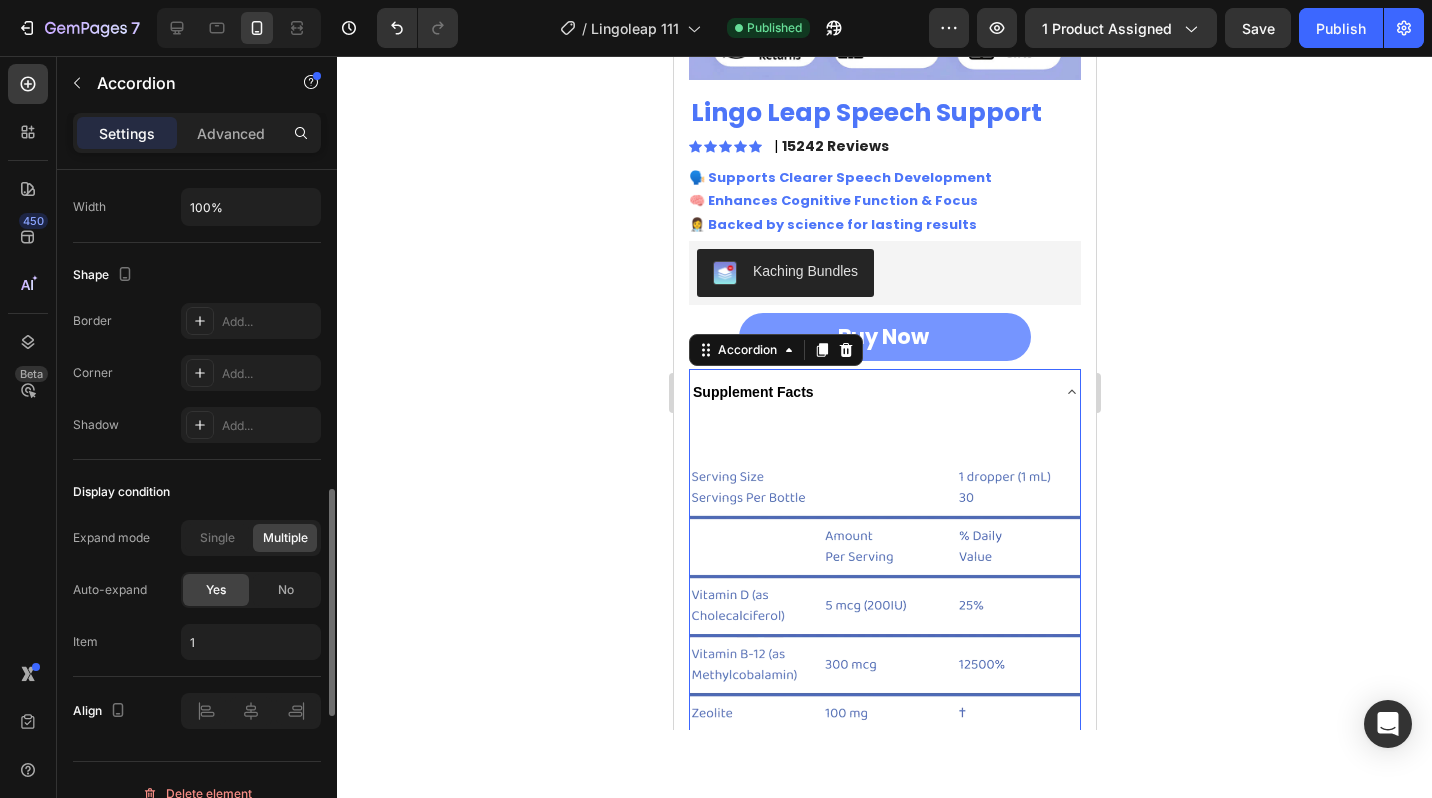 scroll, scrollTop: 1375, scrollLeft: 0, axis: vertical 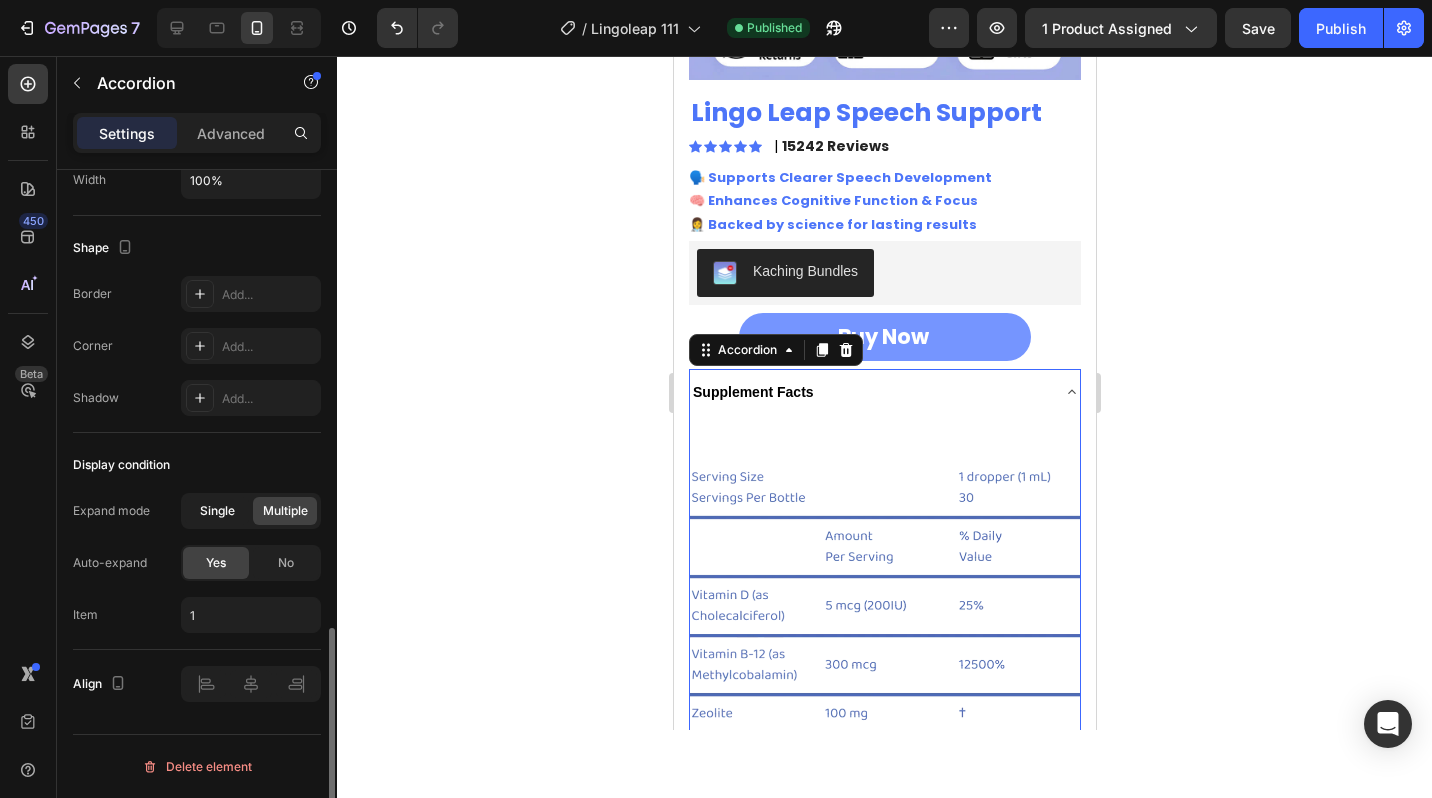 click on "Single" 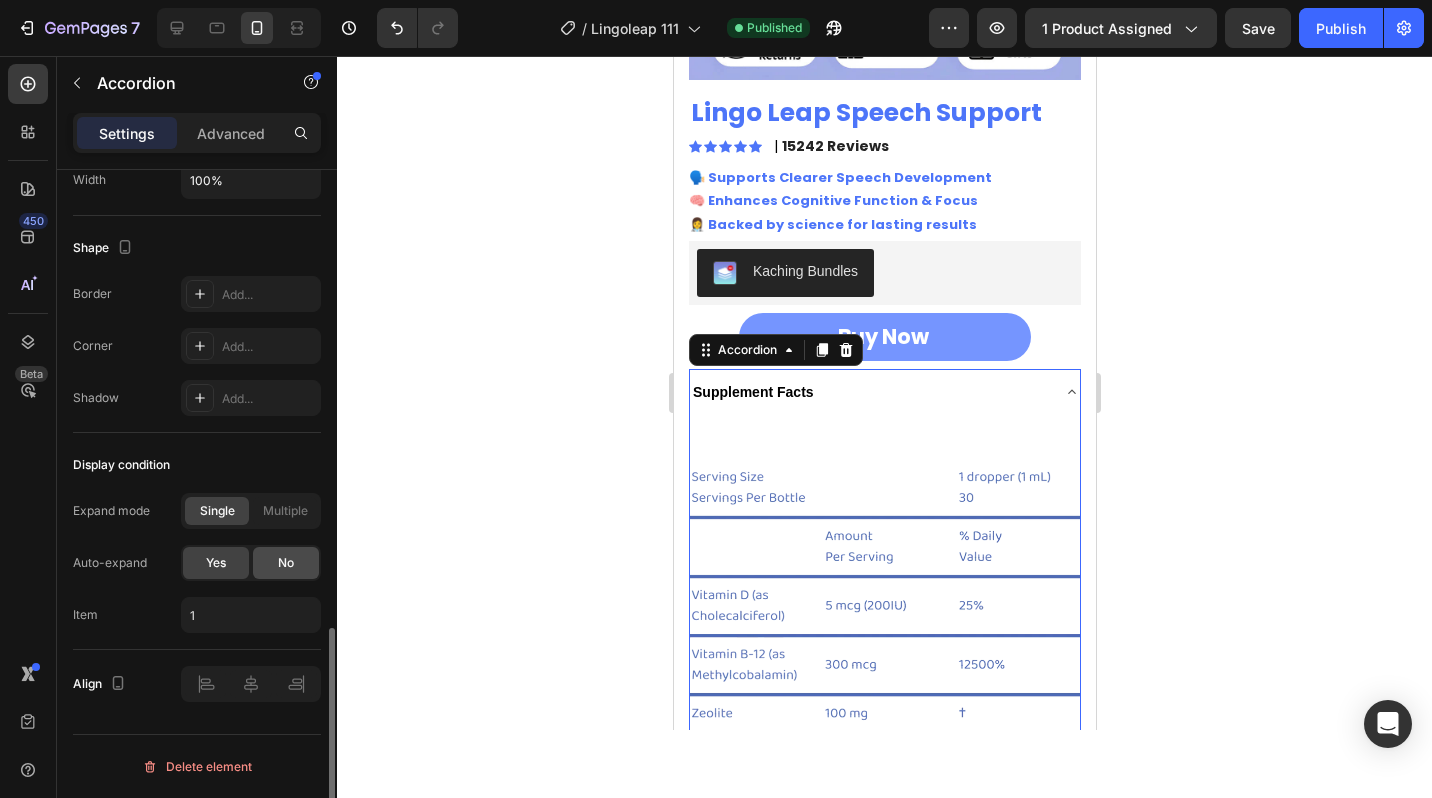 click on "No" 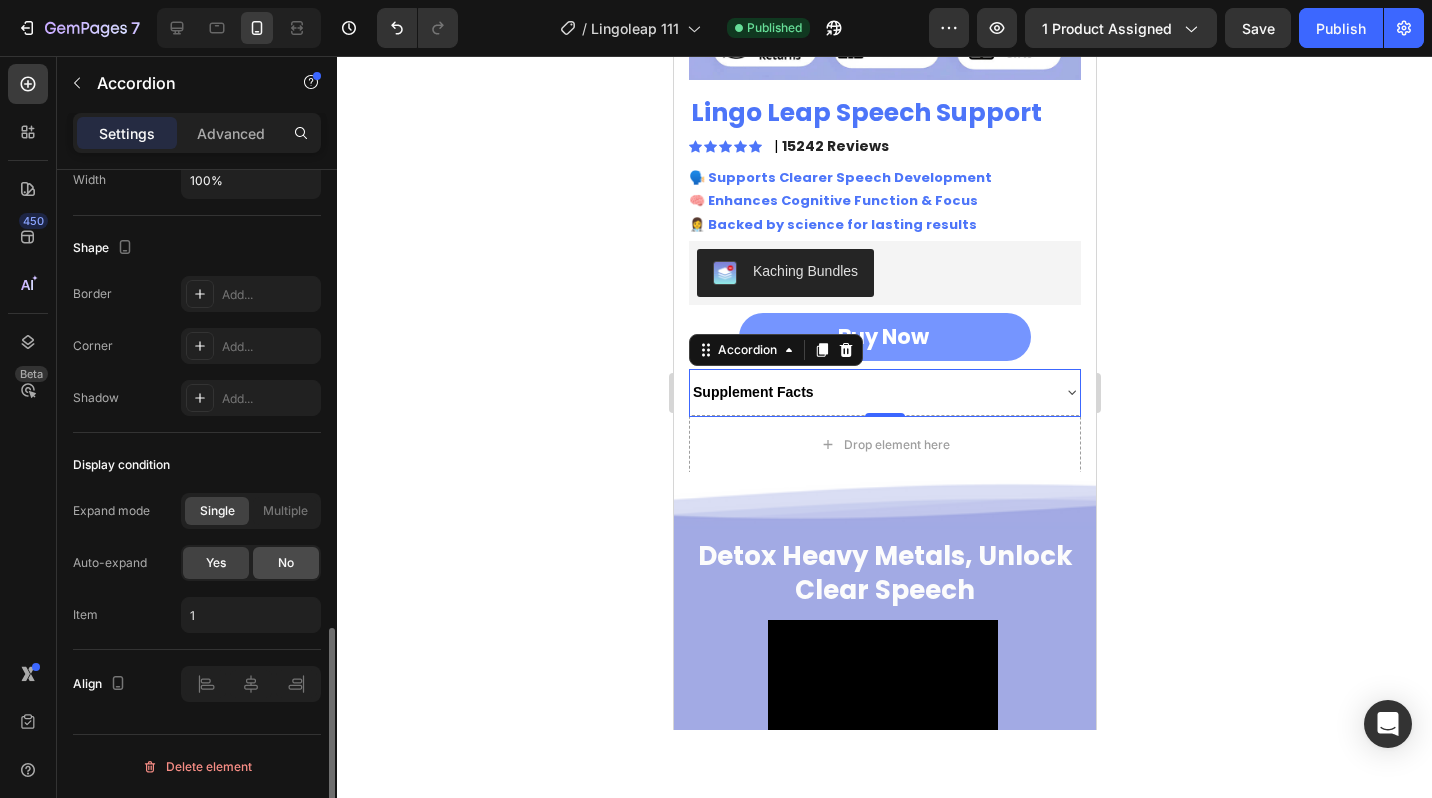scroll, scrollTop: 1323, scrollLeft: 0, axis: vertical 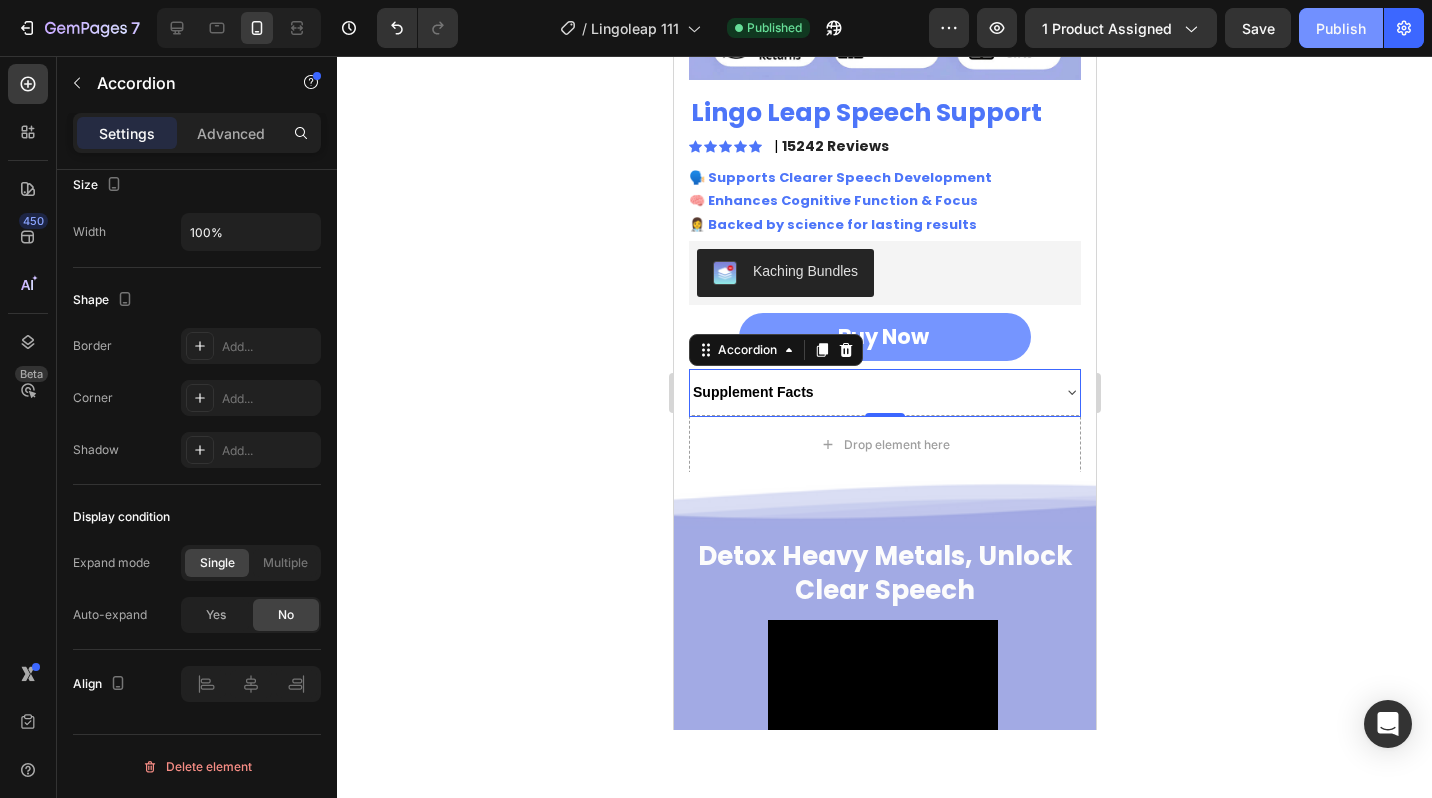 click on "Publish" at bounding box center [1341, 28] 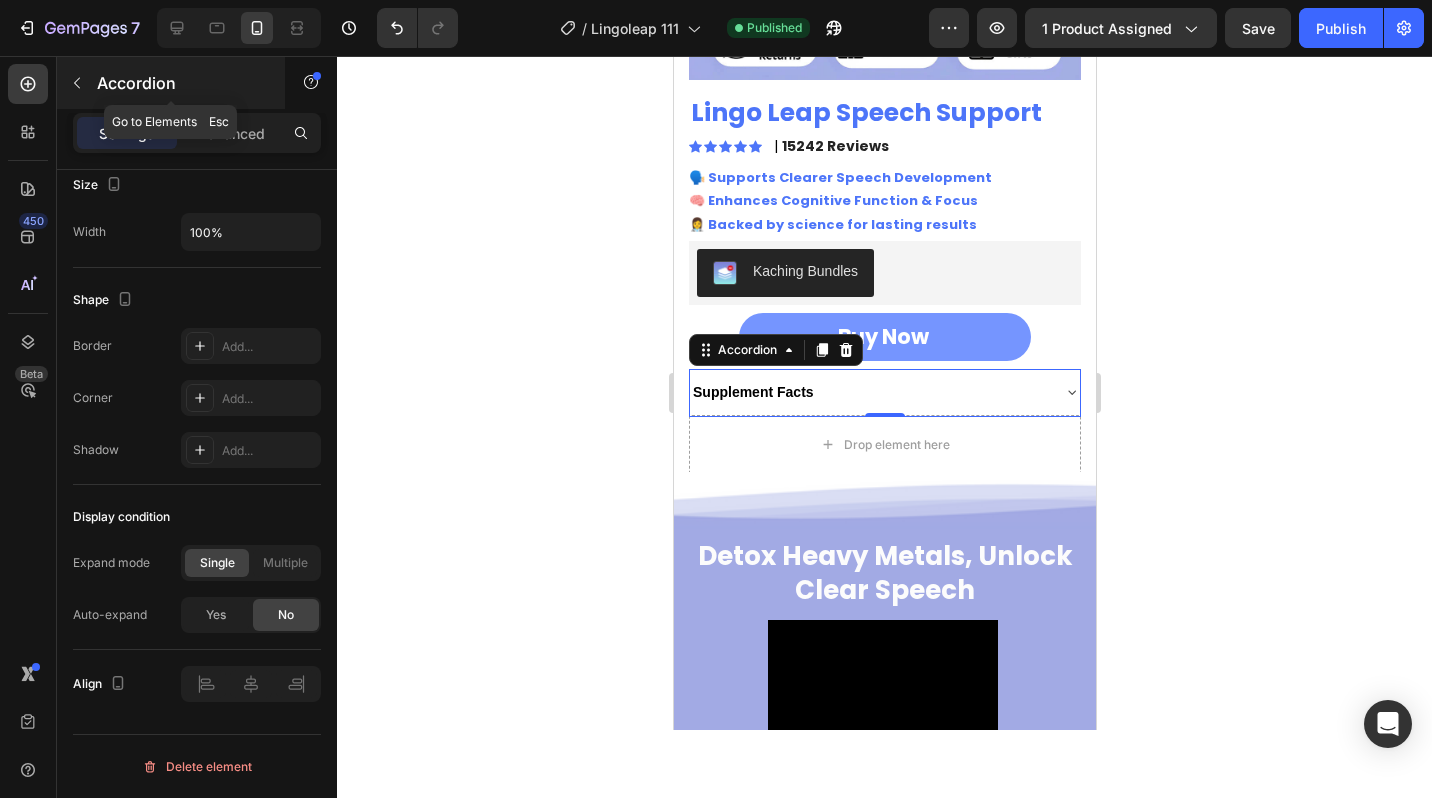 click at bounding box center (77, 83) 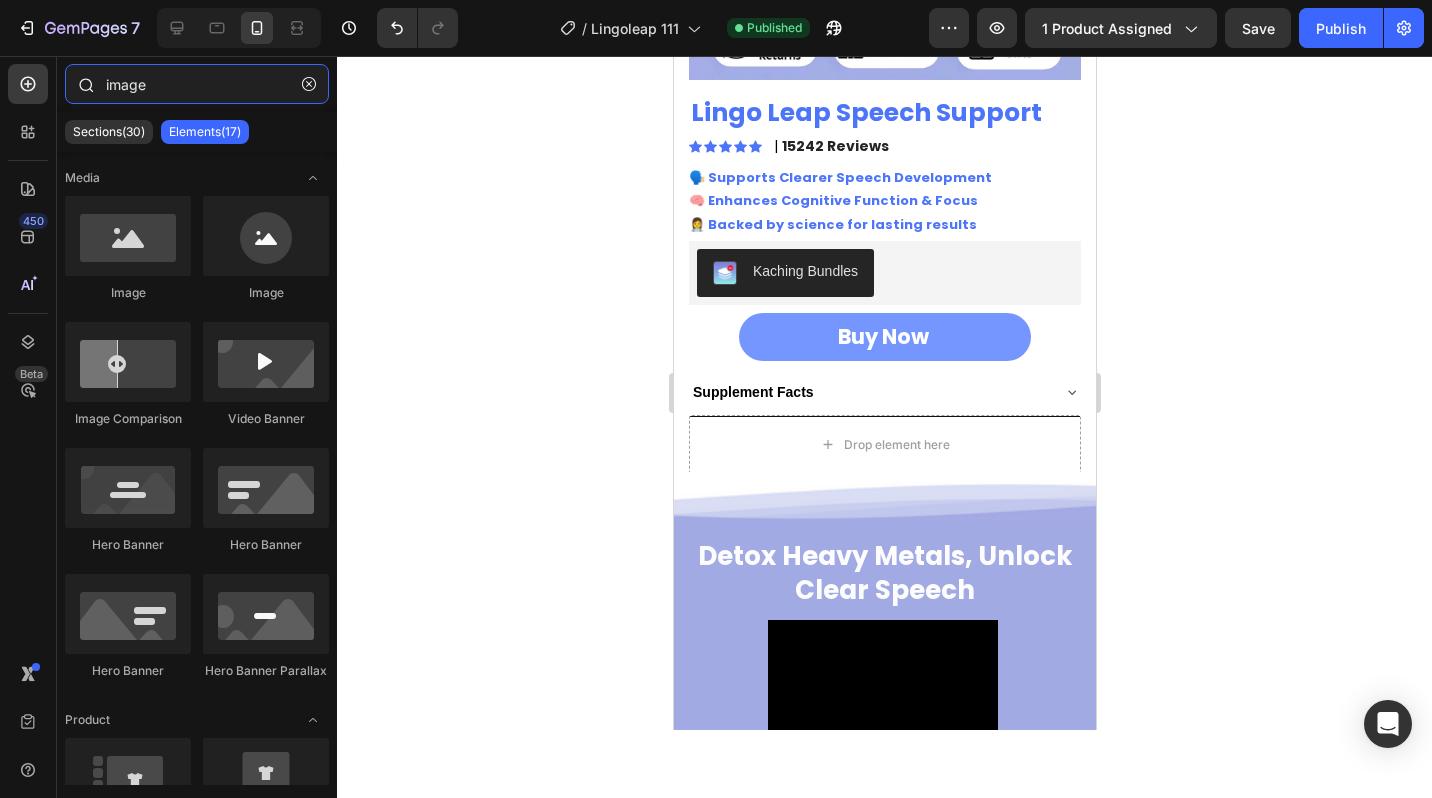 click on "image" at bounding box center [197, 84] 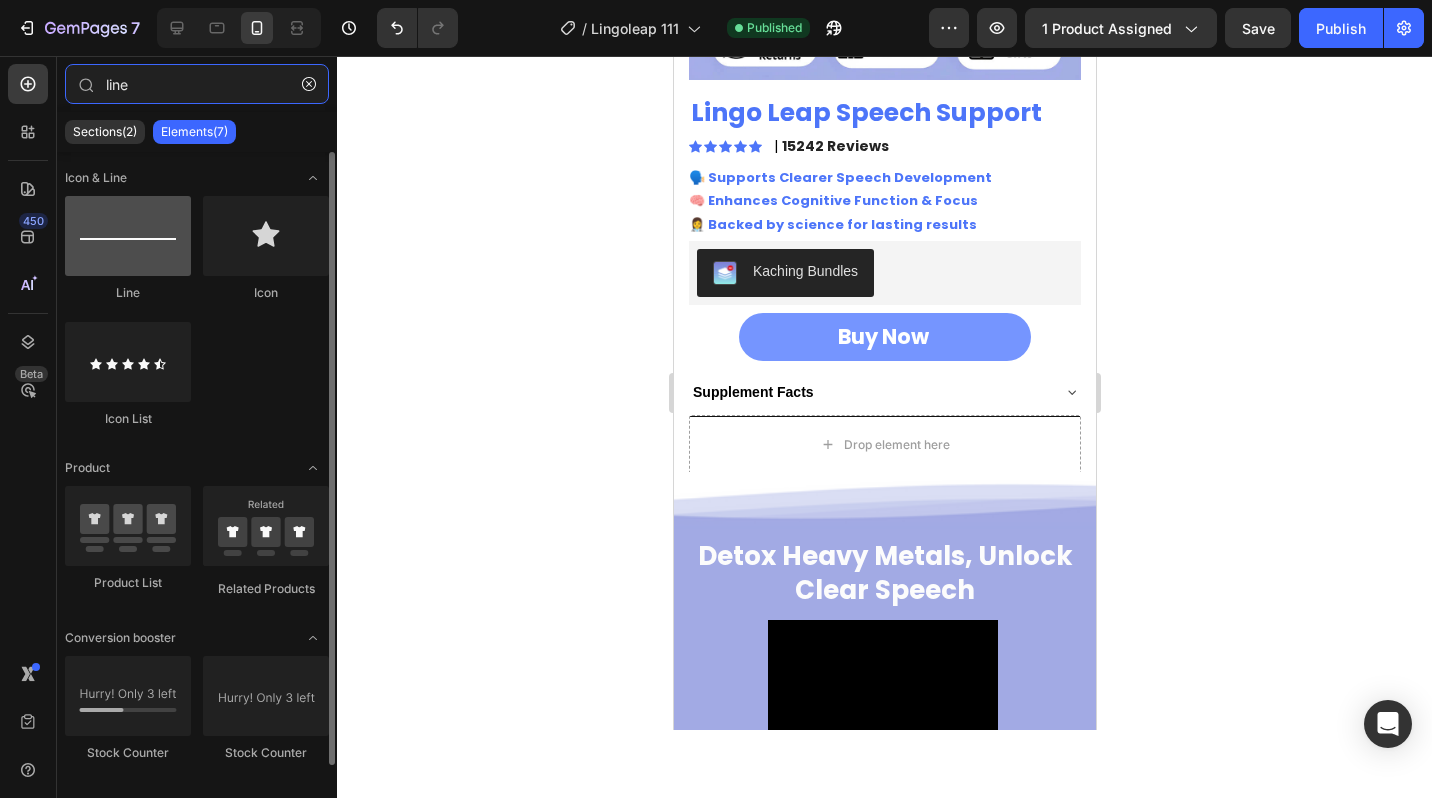 type on "line" 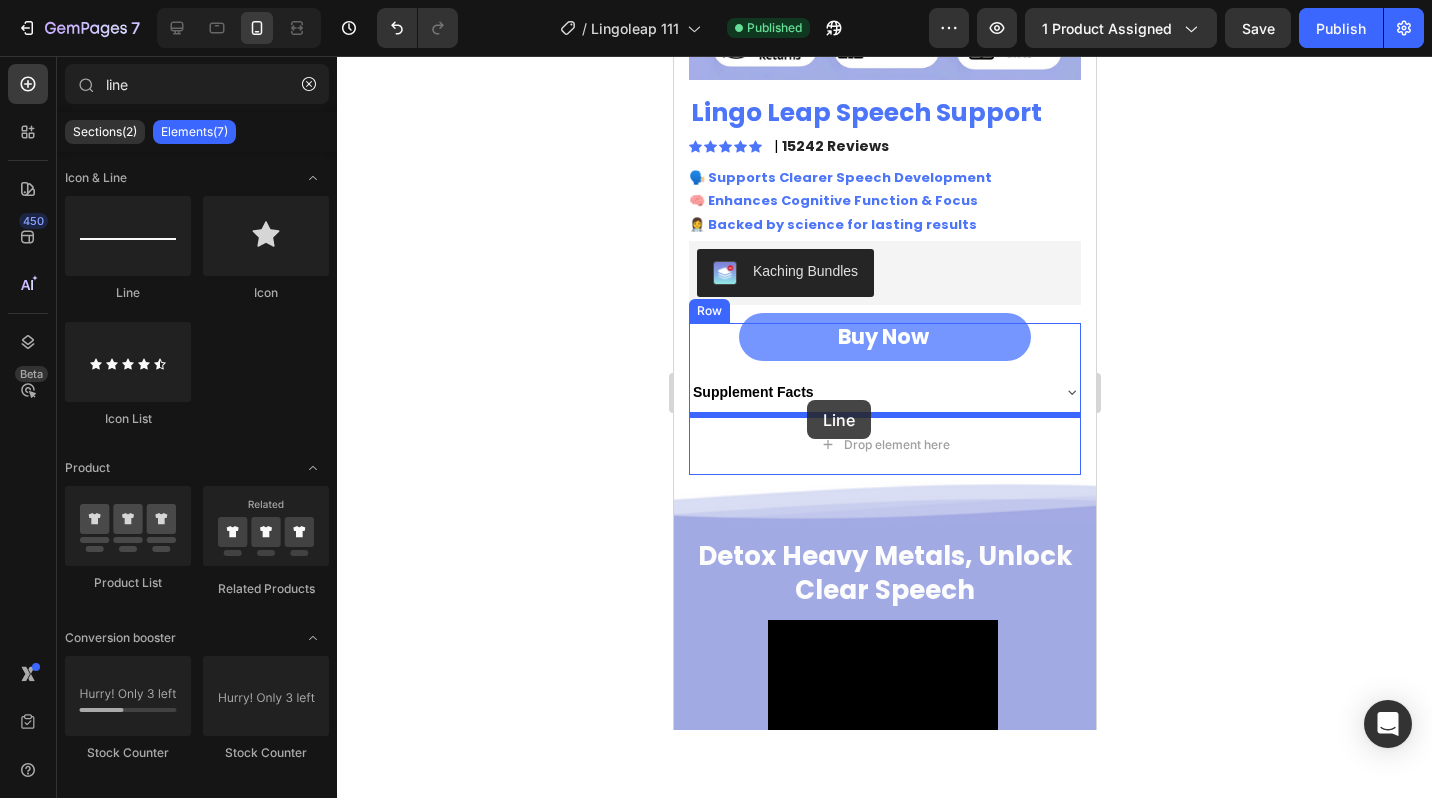 drag, startPoint x: 809, startPoint y: 291, endPoint x: 801, endPoint y: 404, distance: 113.28283 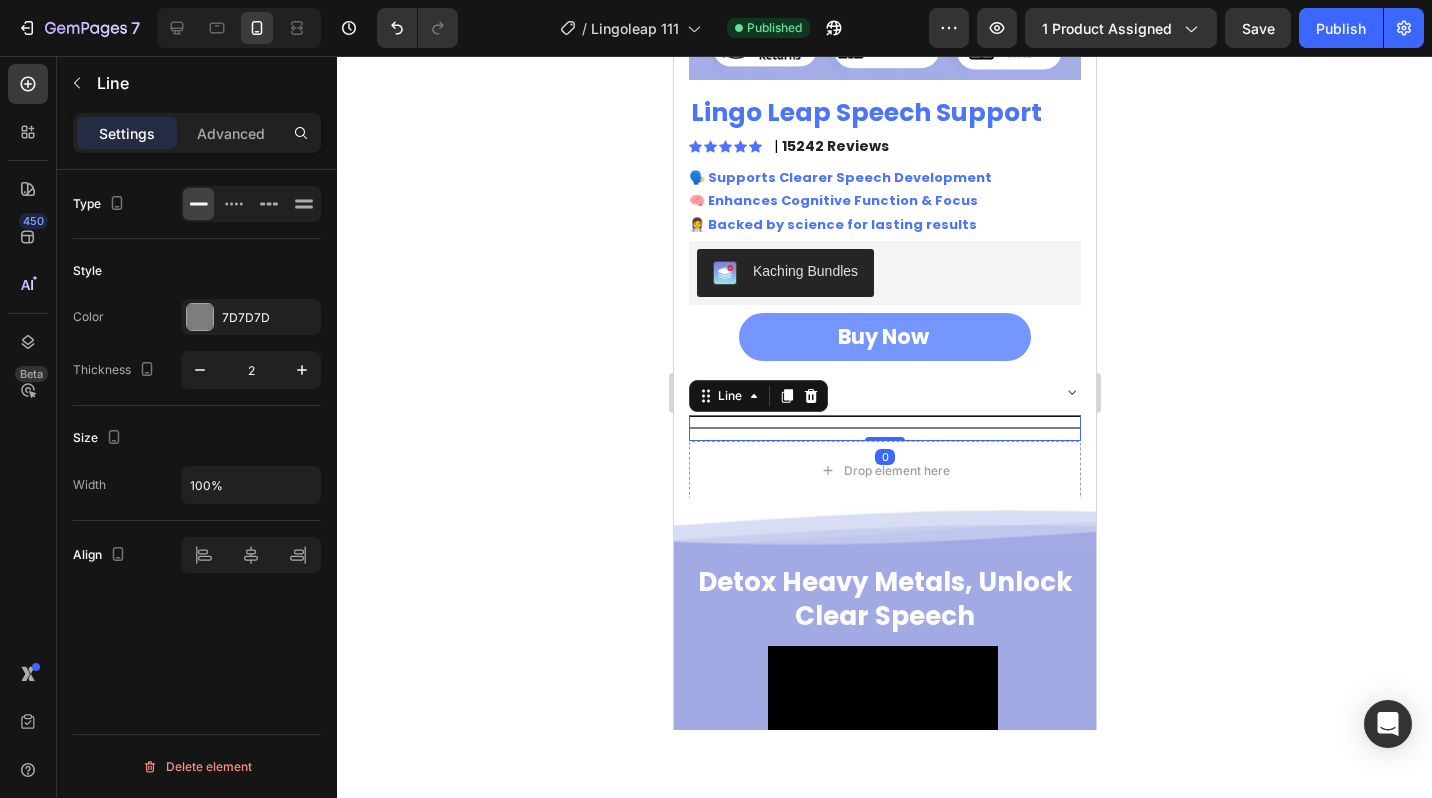 click 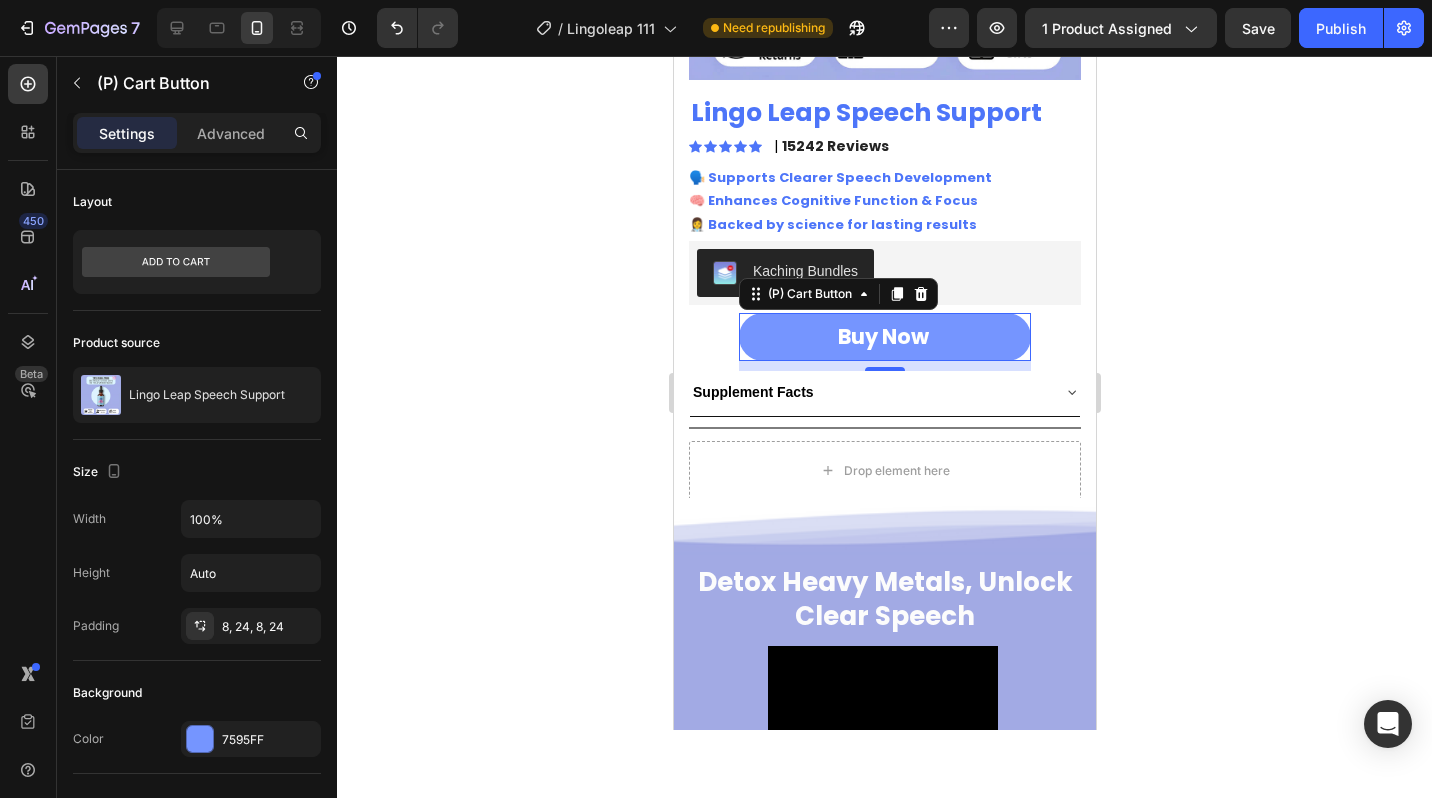 click 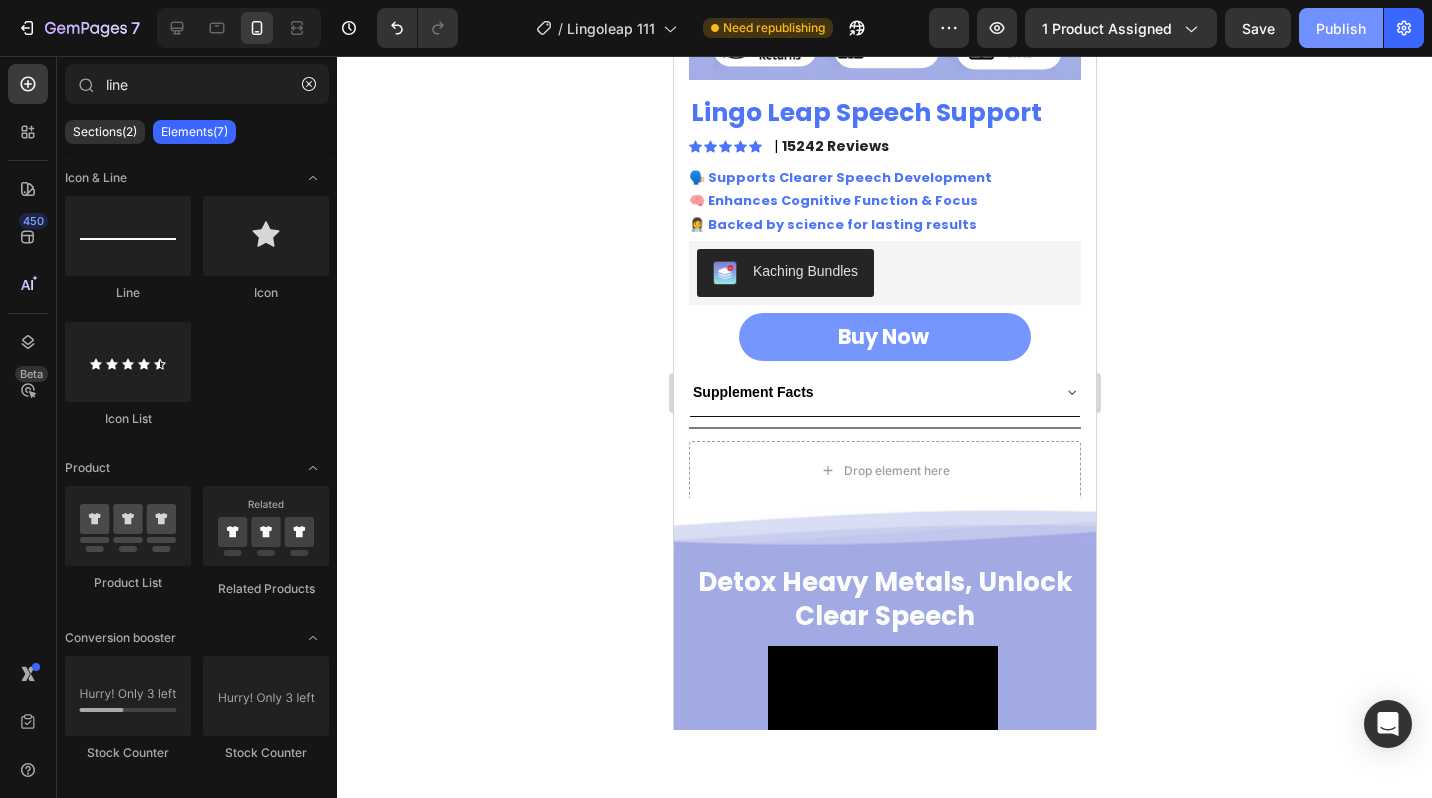 click on "Publish" 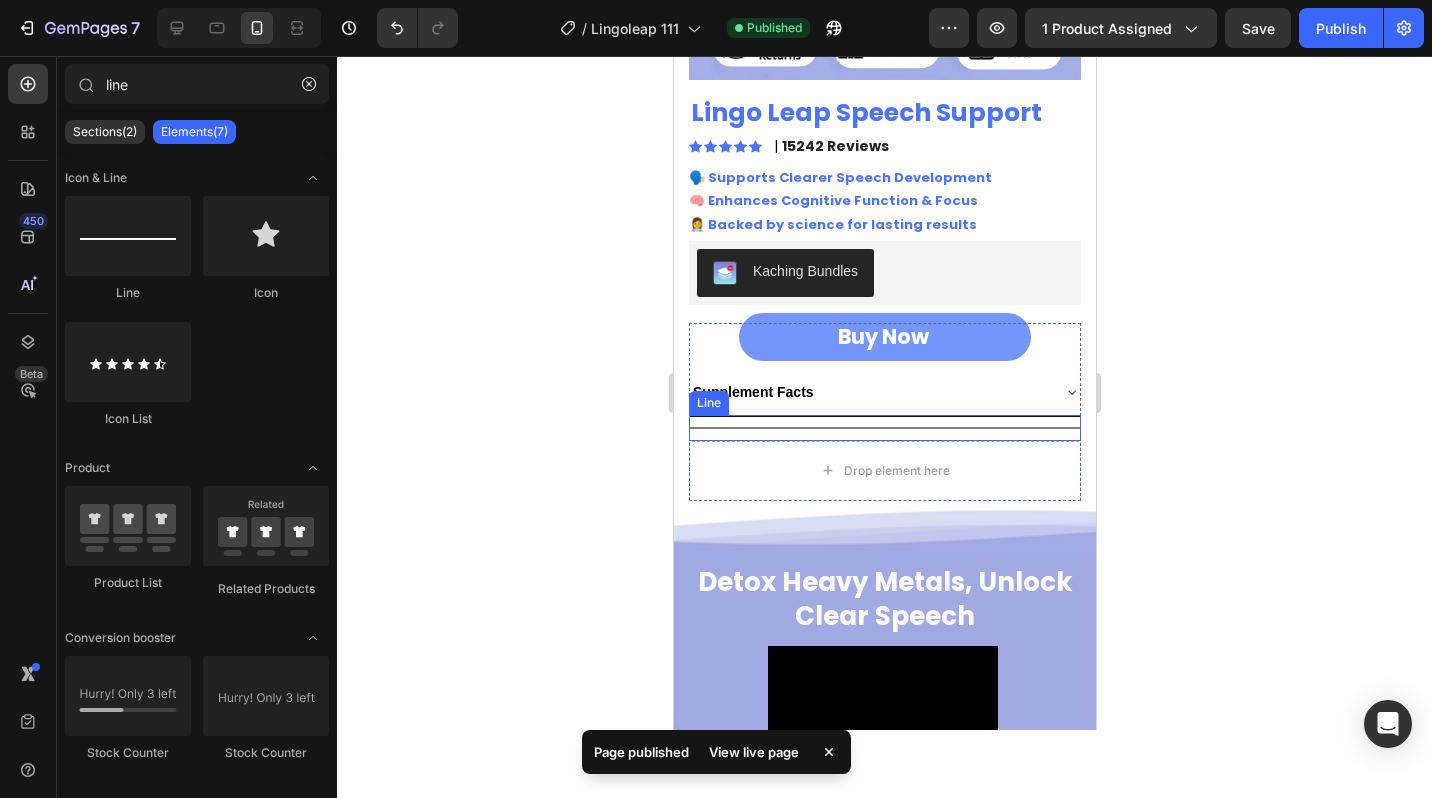 click on "Title Line" at bounding box center [884, 428] 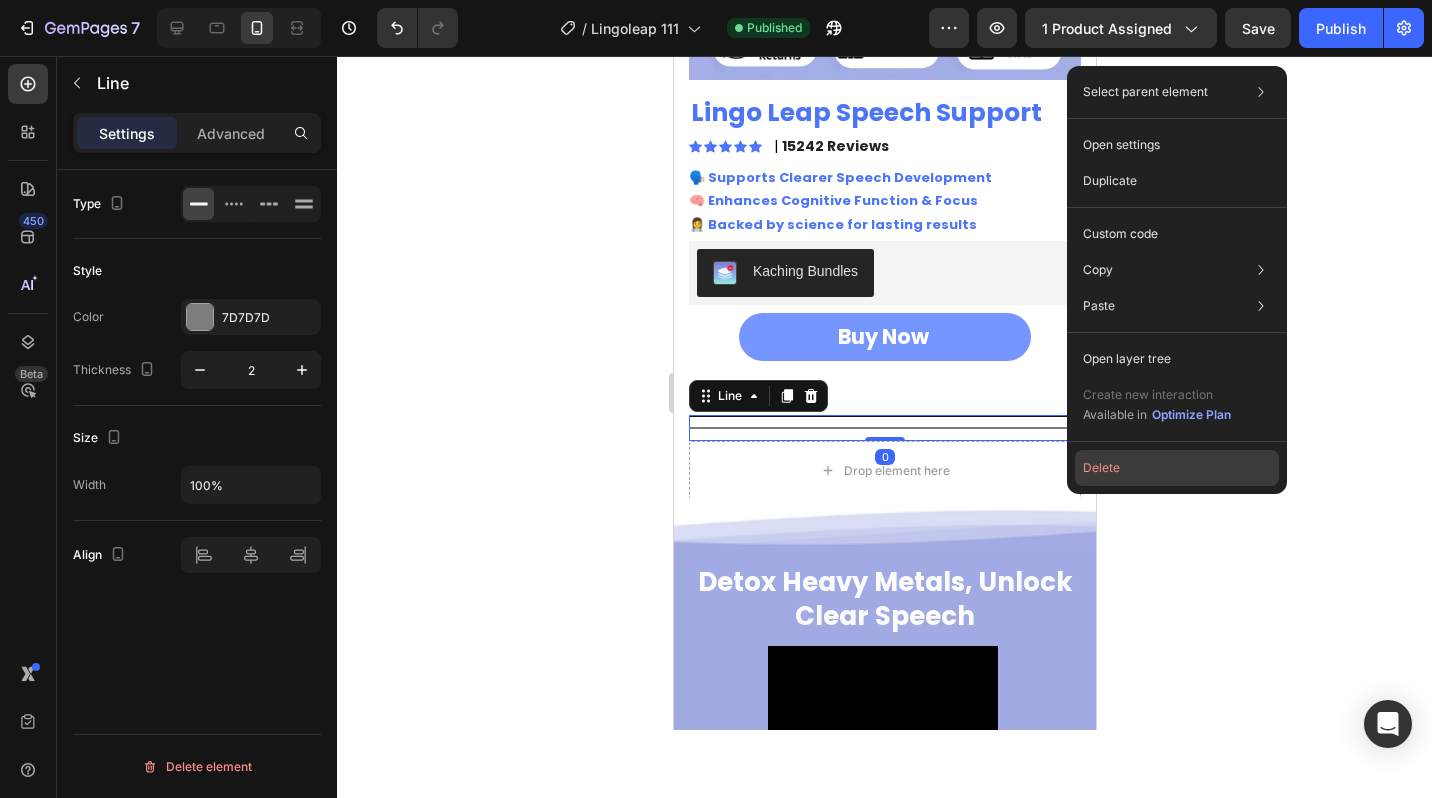 click on "Delete" 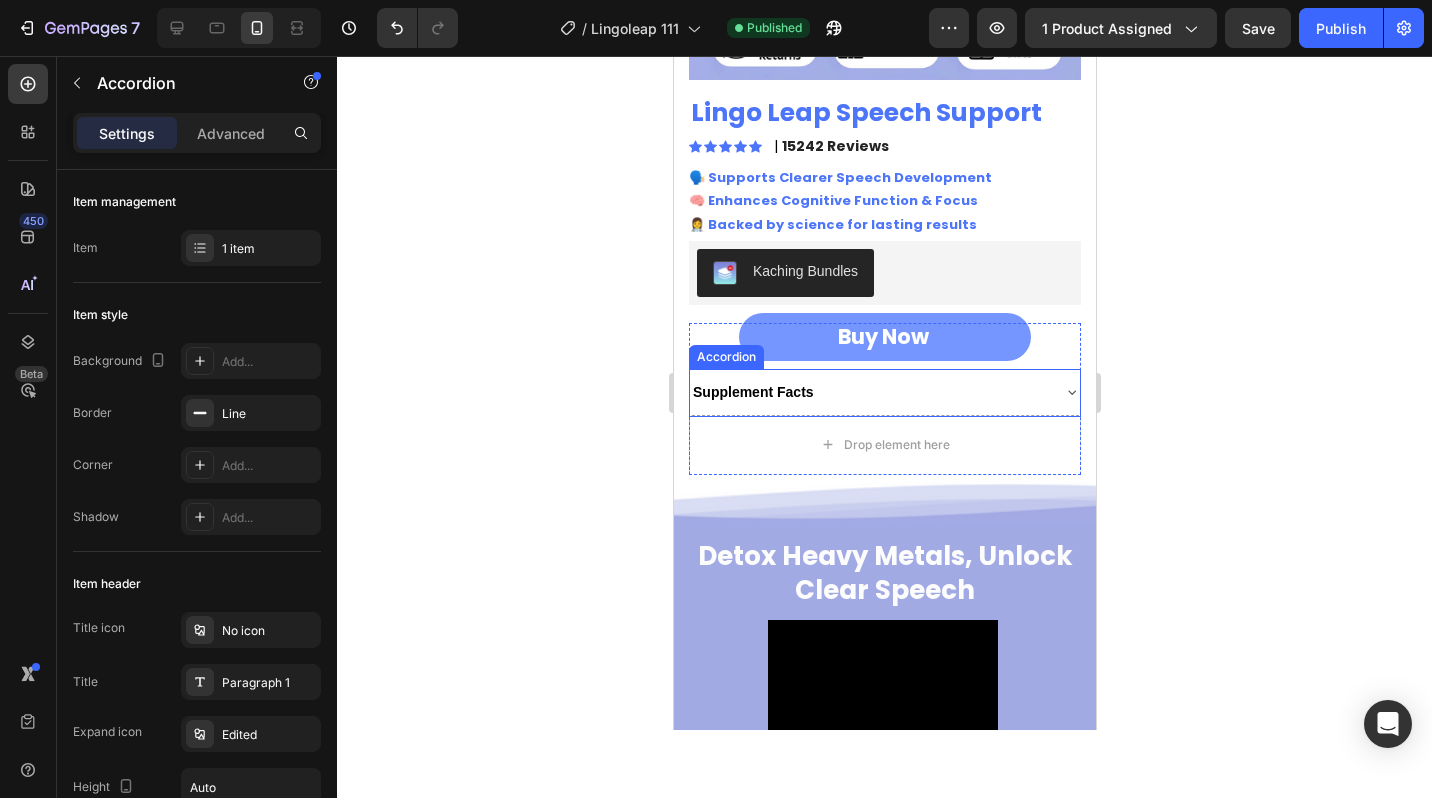 click on "Supplement Facts" at bounding box center [884, 392] 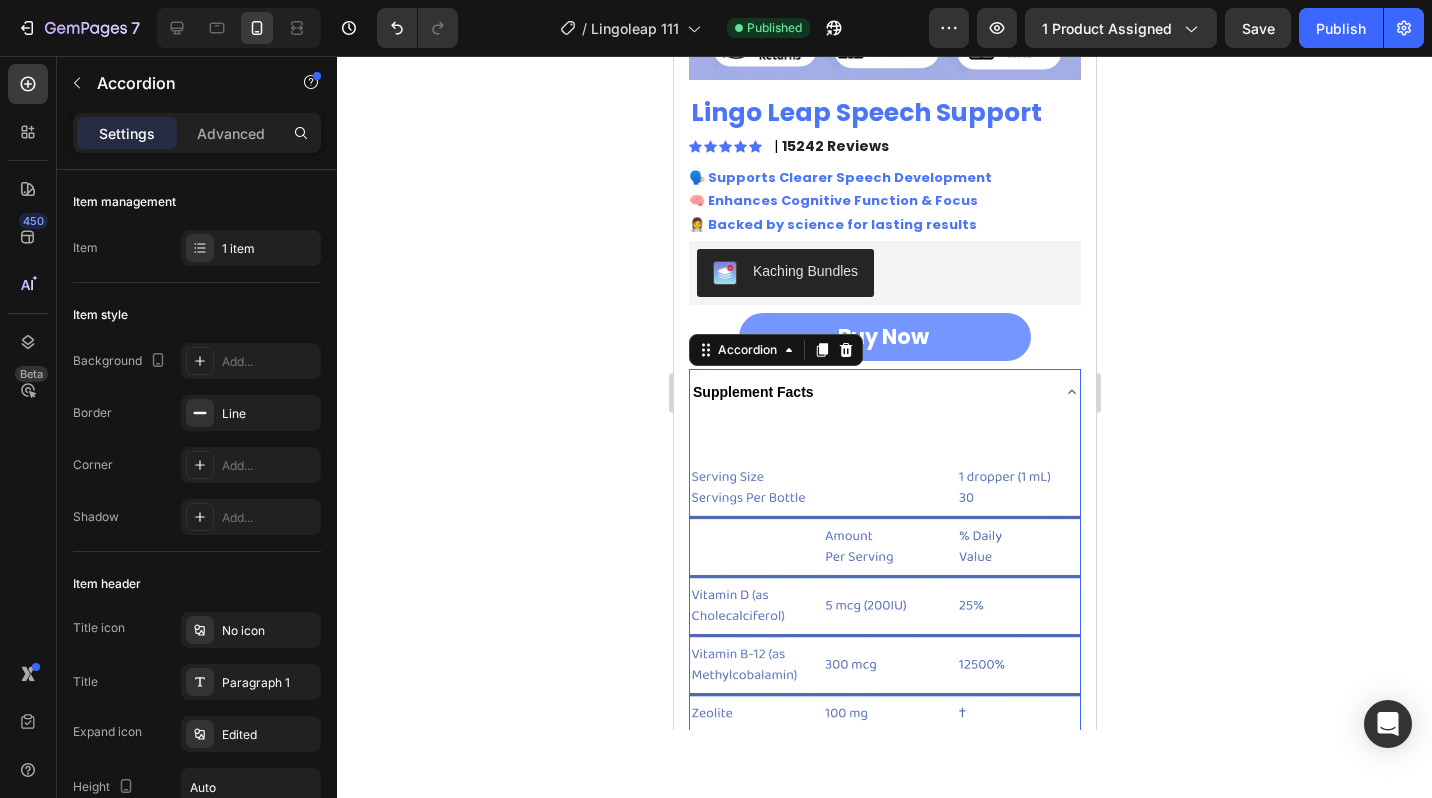 click on "Supplement Facts" at bounding box center [884, 392] 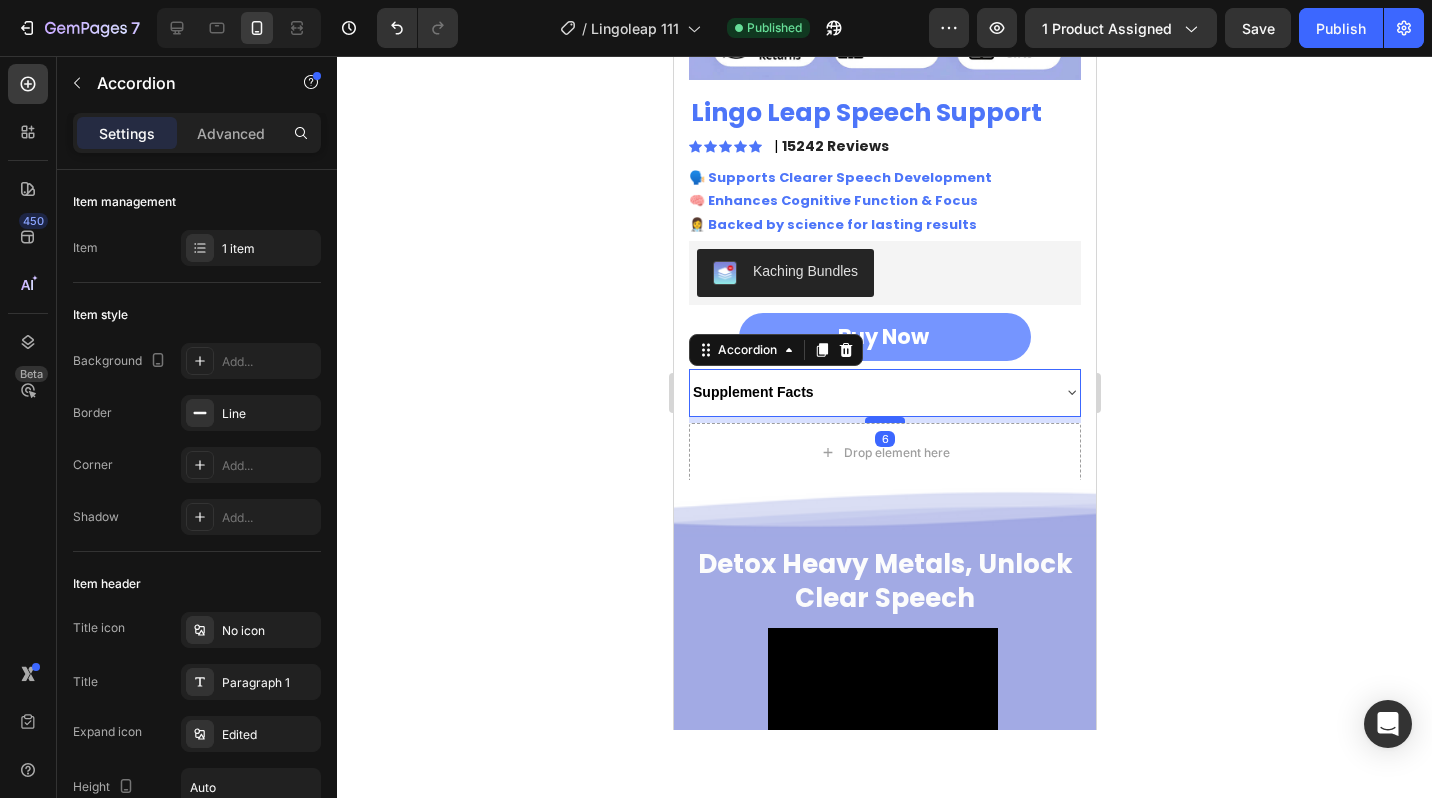 drag, startPoint x: 894, startPoint y: 414, endPoint x: 895, endPoint y: 424, distance: 10.049875 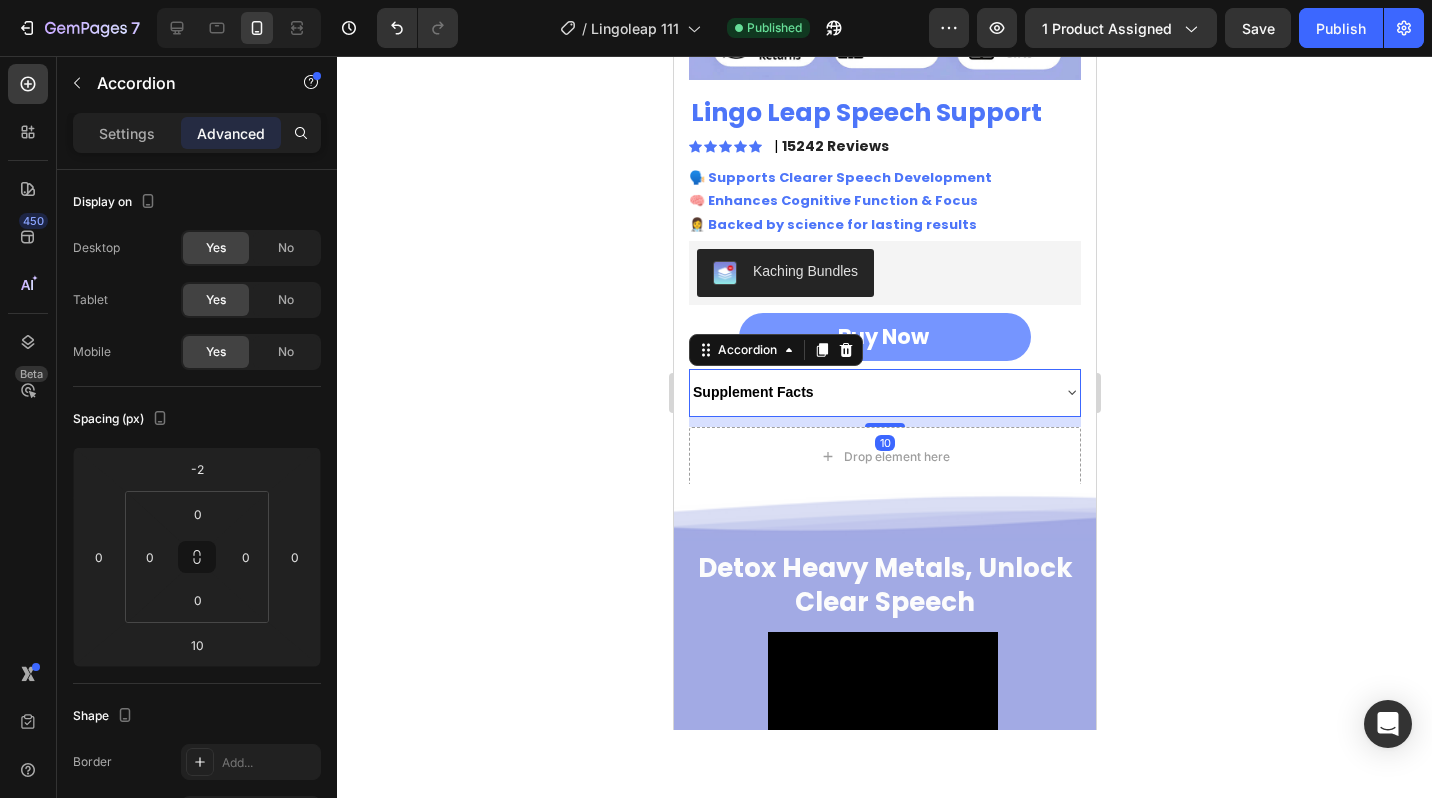 click 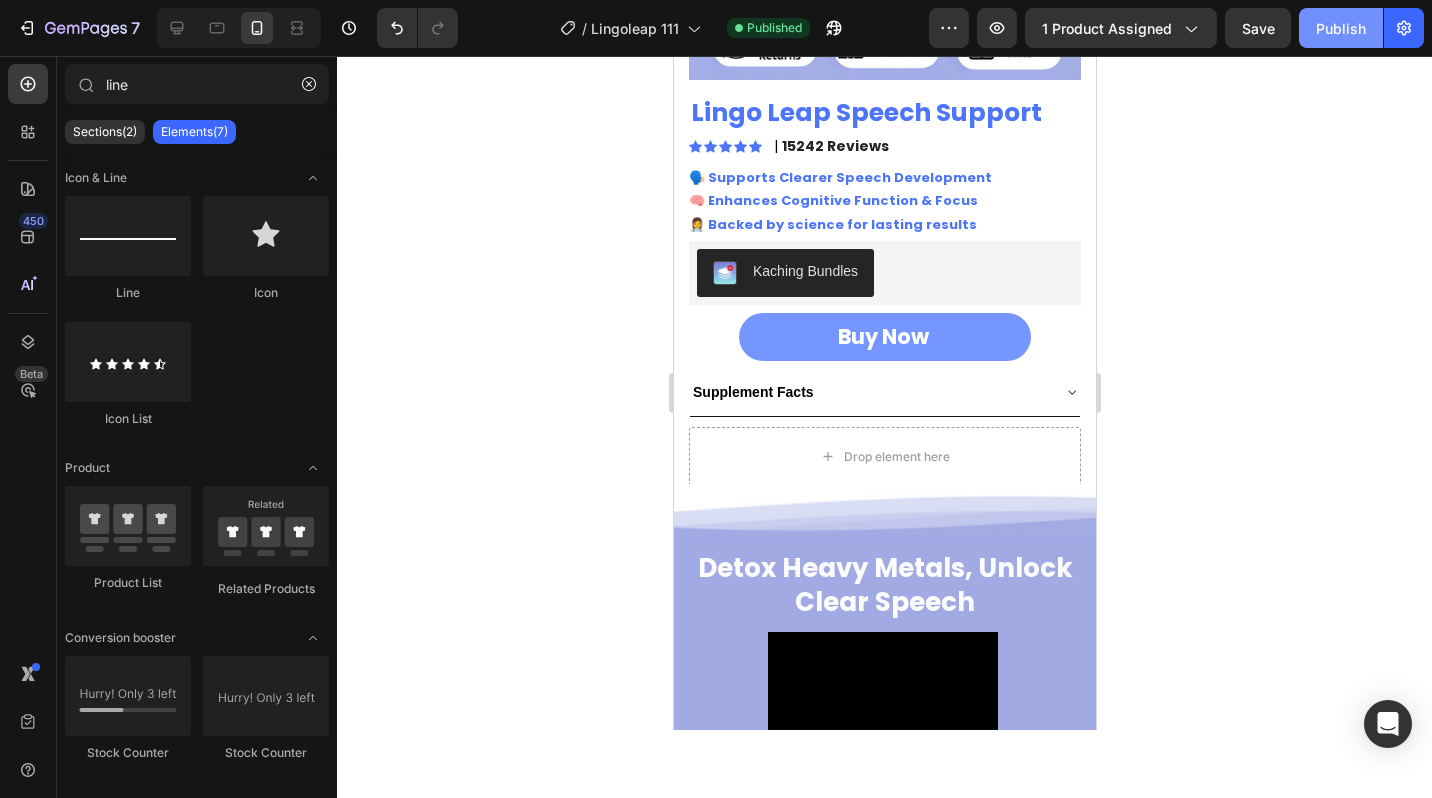 click on "Publish" at bounding box center (1341, 28) 